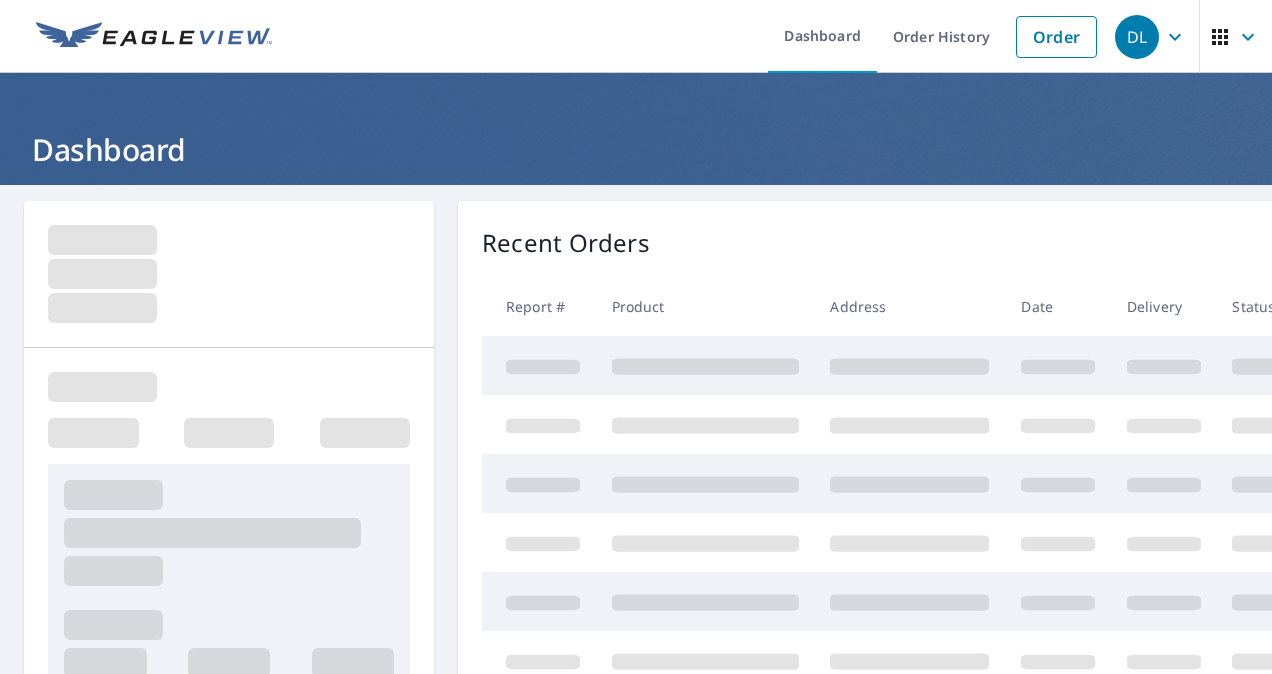 scroll, scrollTop: 0, scrollLeft: 0, axis: both 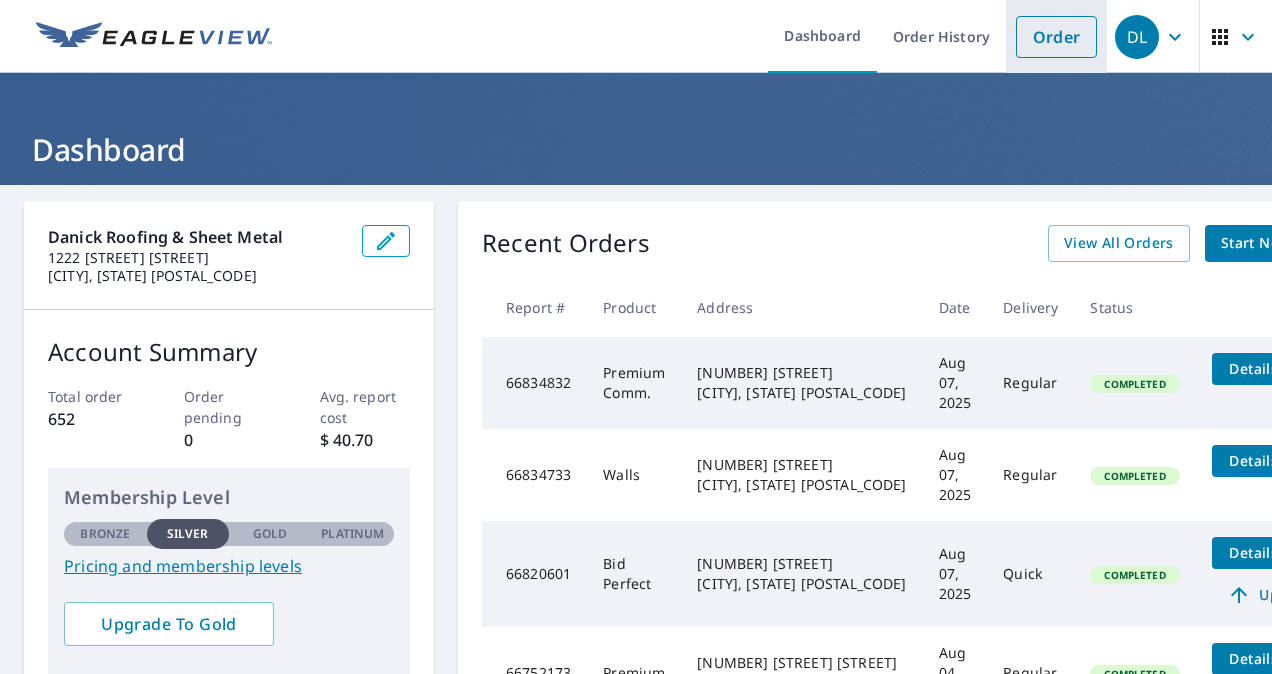 click on "Order" at bounding box center [1056, 37] 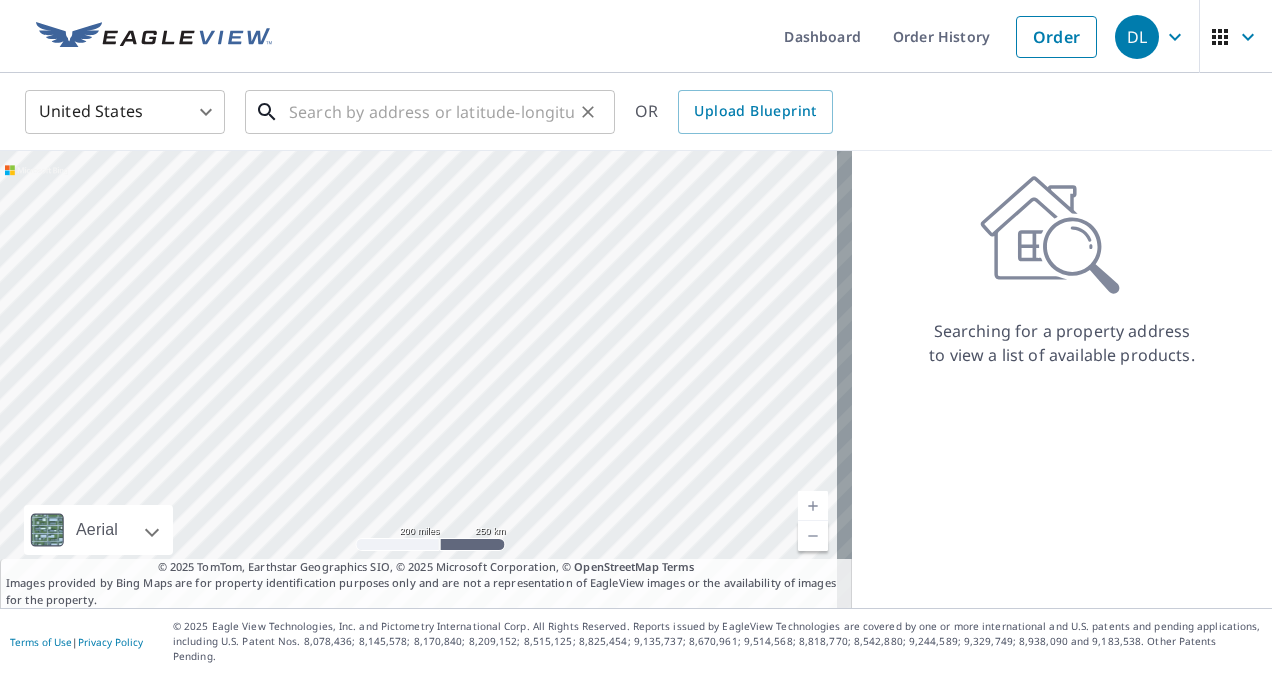 click at bounding box center [431, 112] 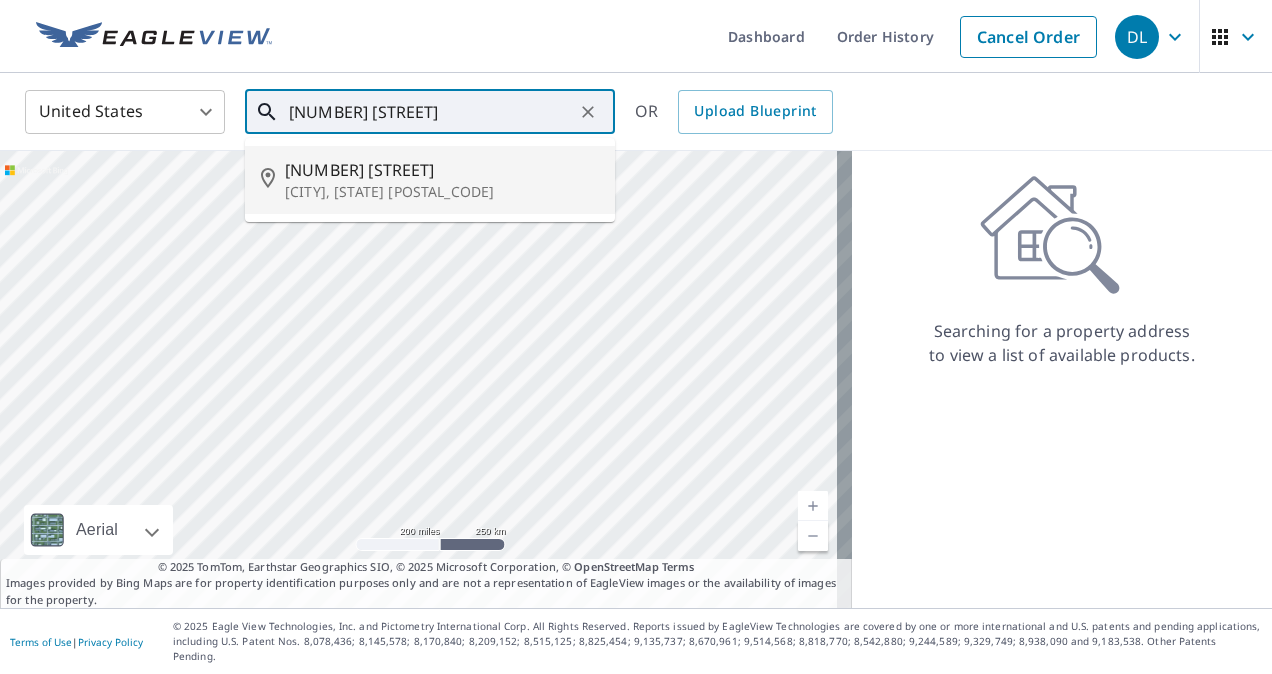 click on "[CITY], [STATE] [POSTAL_CODE]" at bounding box center (442, 192) 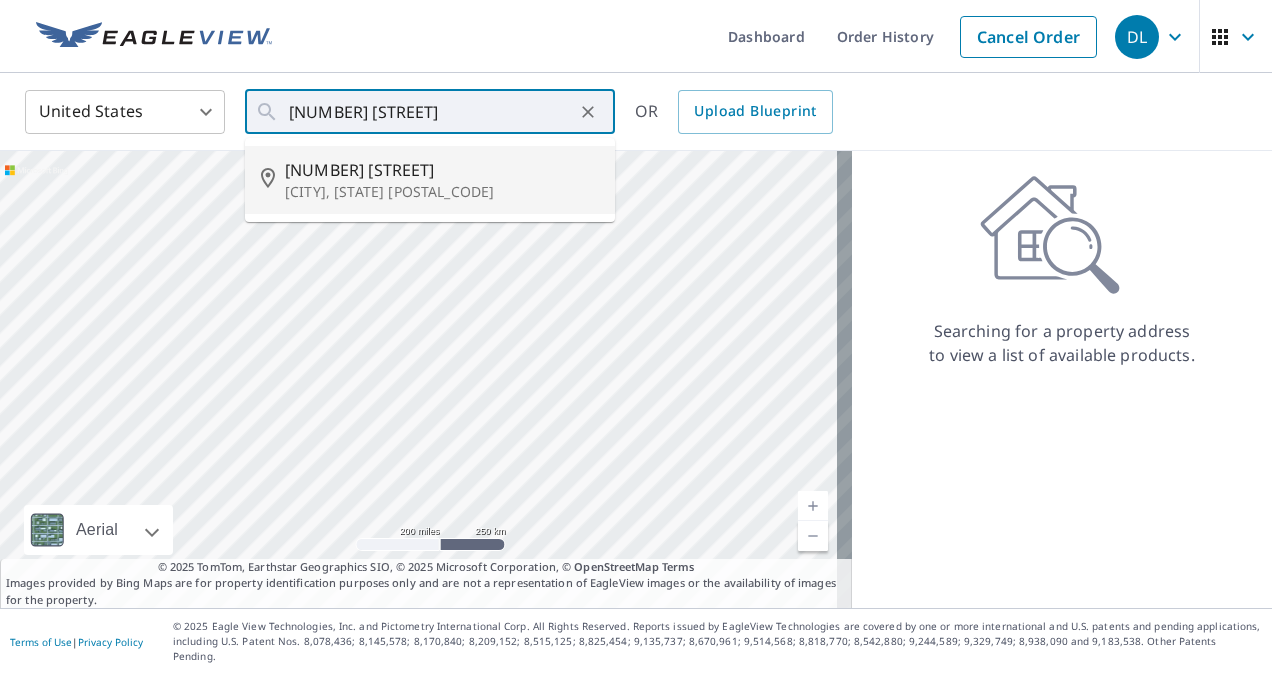 type on "[NUMBER] [STREET] [CITY], [STATE] [POSTAL_CODE]" 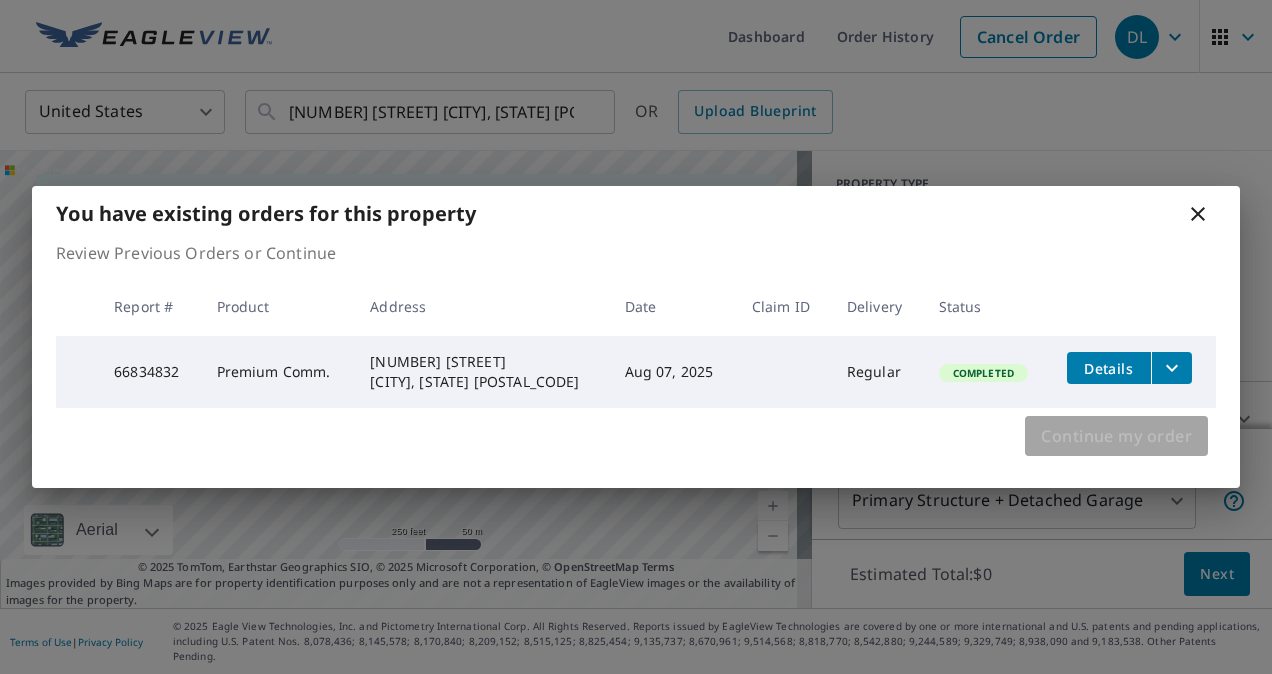 click on "Continue my order" at bounding box center [1116, 436] 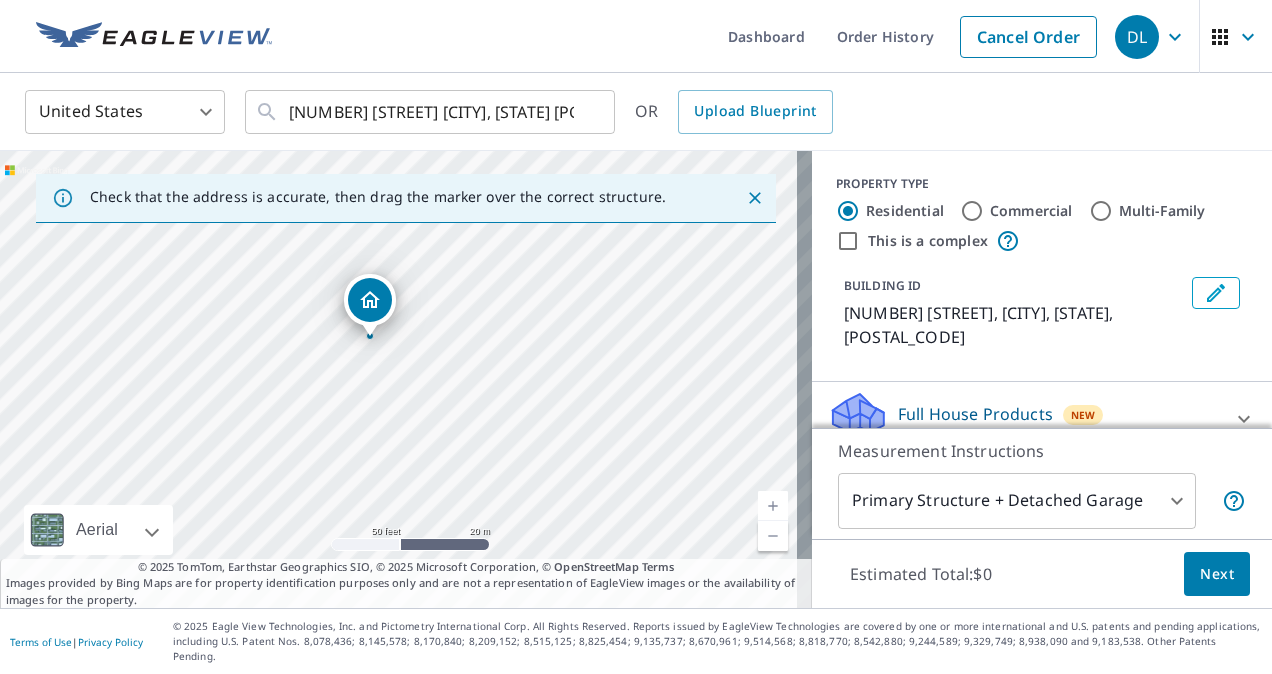 drag, startPoint x: 372, startPoint y: 386, endPoint x: 526, endPoint y: 371, distance: 154.72879 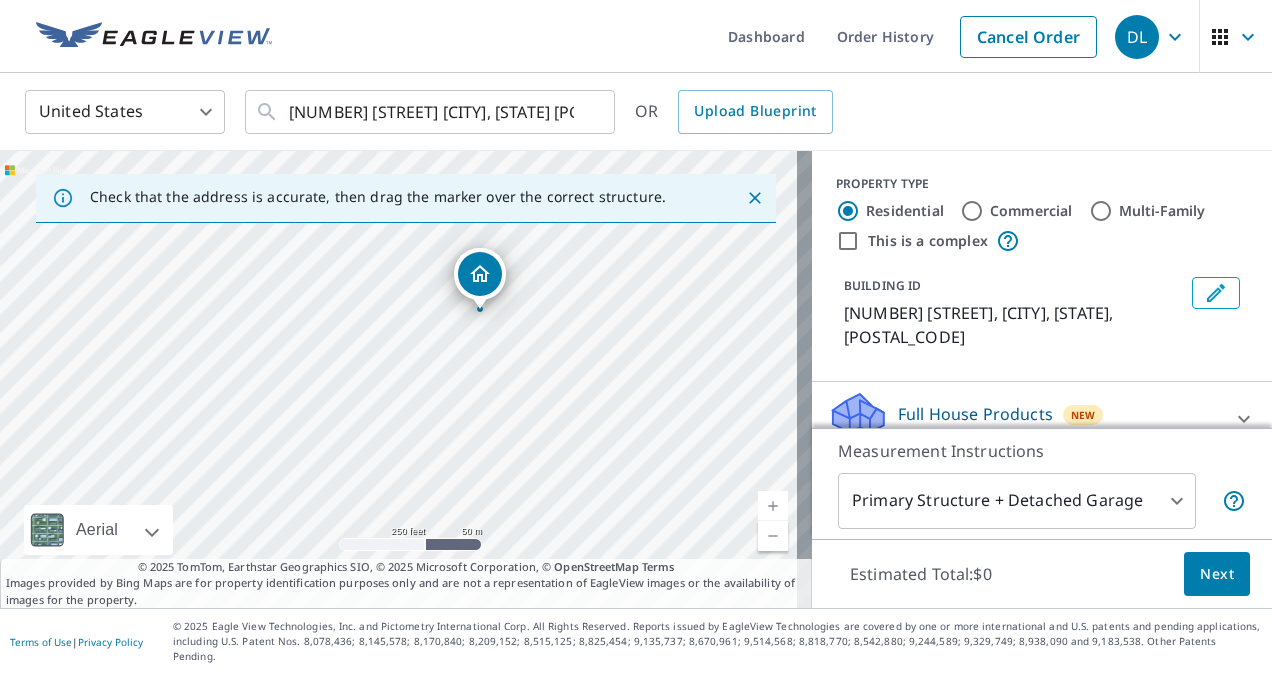 drag, startPoint x: 398, startPoint y: 494, endPoint x: 474, endPoint y: 408, distance: 114.76933 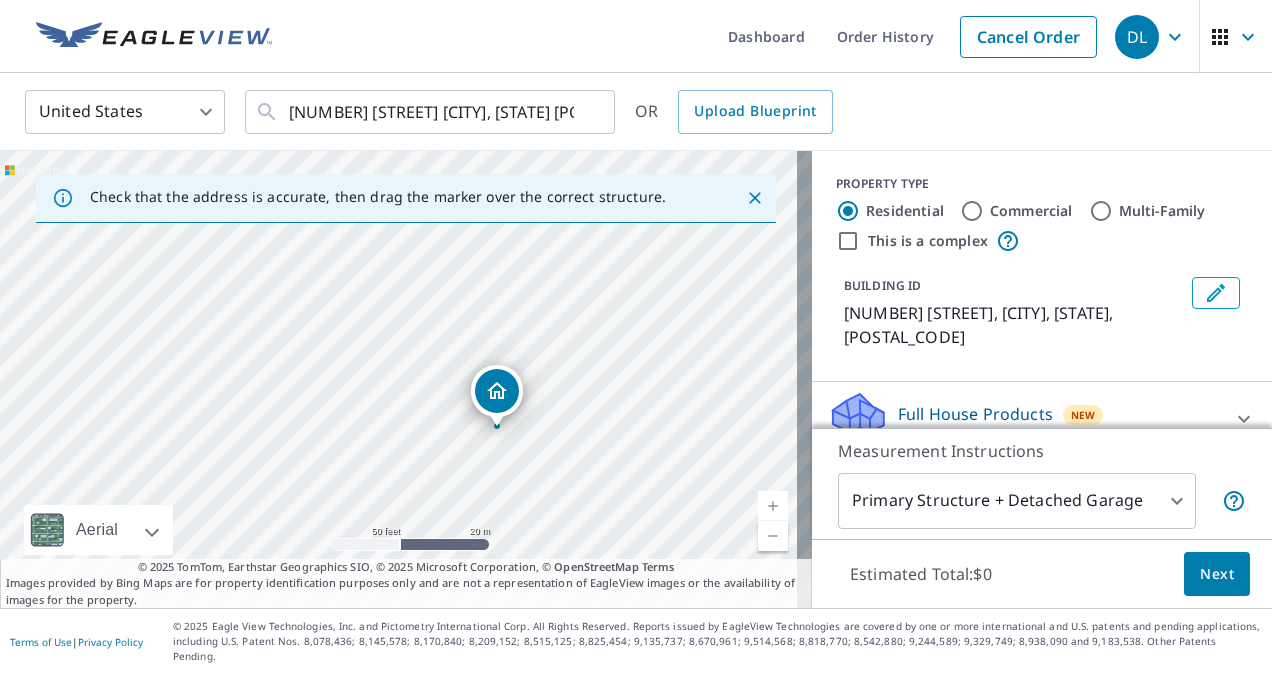 drag, startPoint x: 466, startPoint y: 338, endPoint x: 442, endPoint y: 533, distance: 196.47137 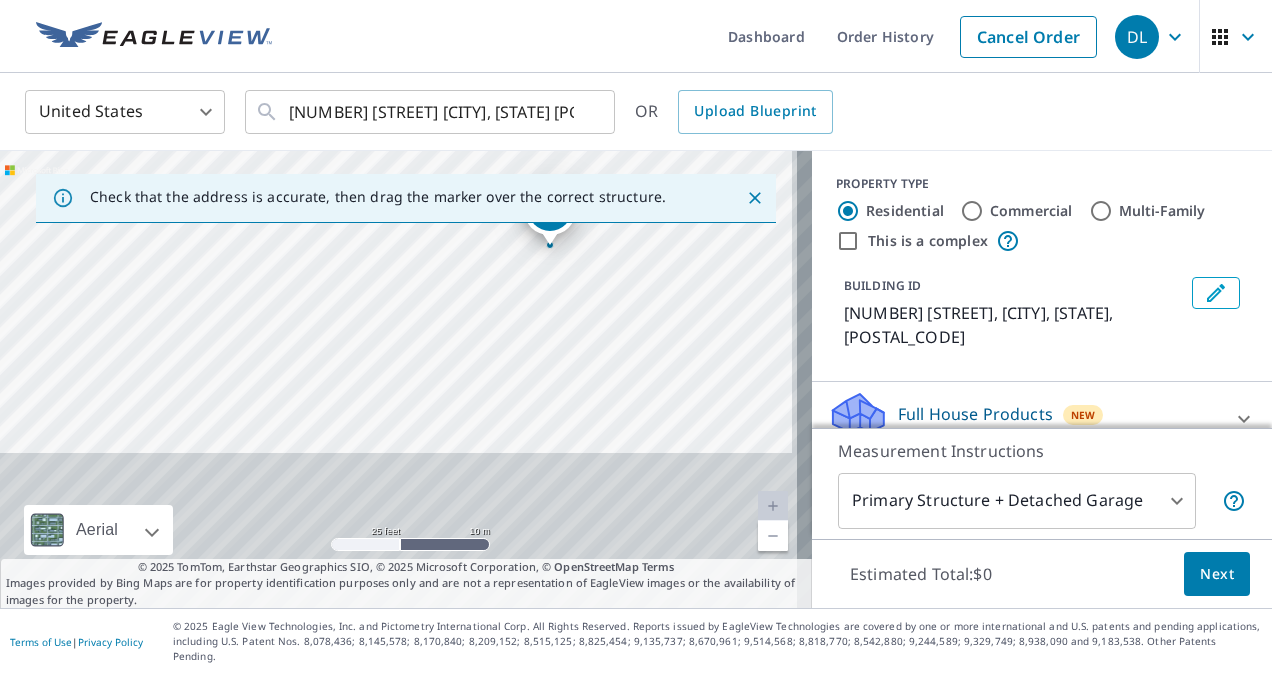 drag, startPoint x: 442, startPoint y: 428, endPoint x: 433, endPoint y: 240, distance: 188.2153 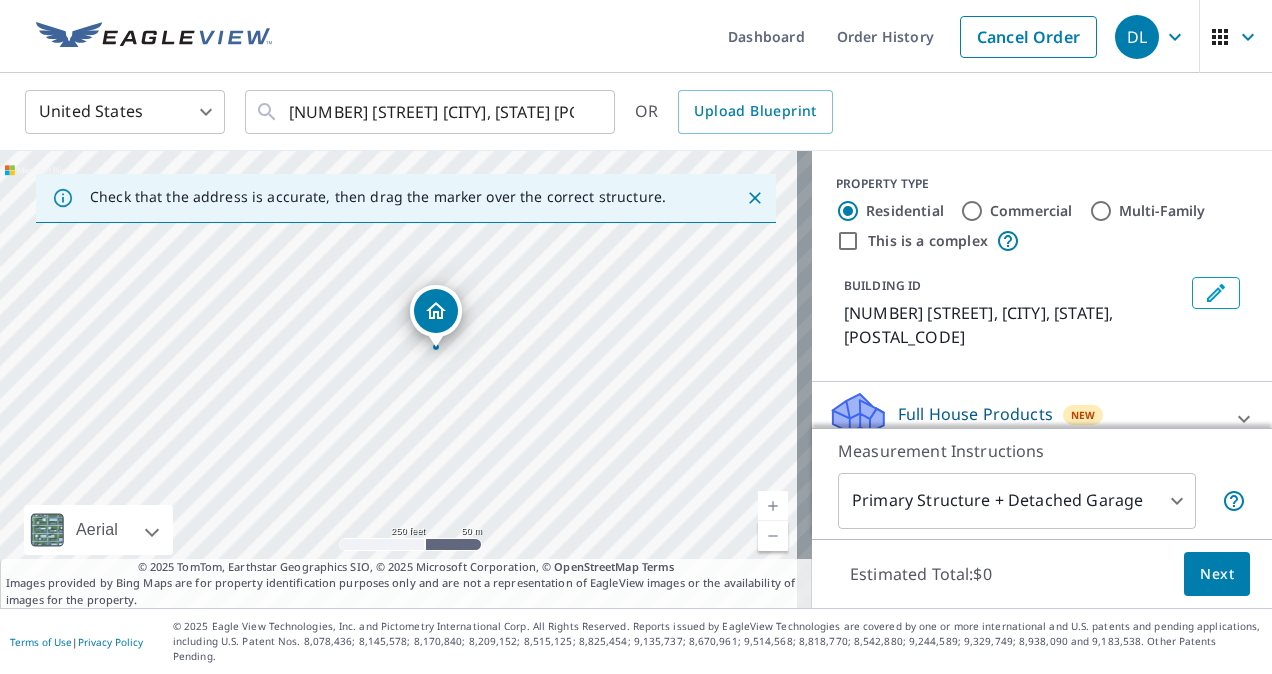 drag, startPoint x: 485, startPoint y: 288, endPoint x: 403, endPoint y: 479, distance: 207.85812 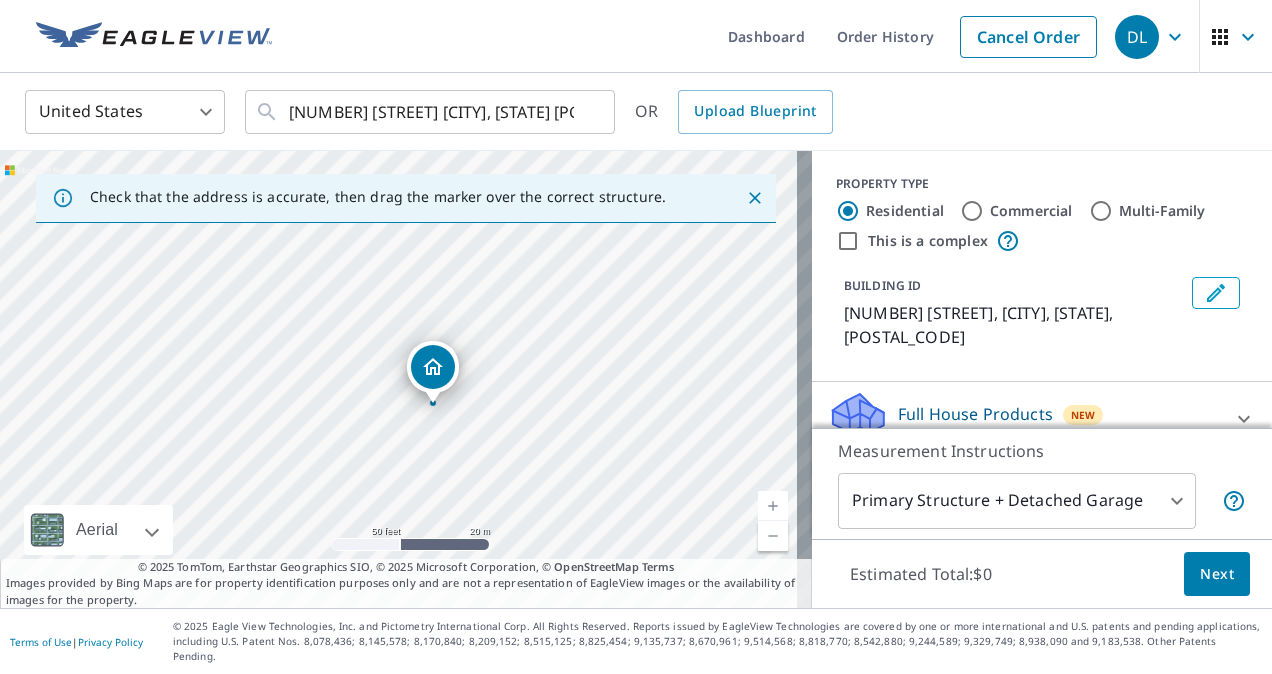 drag, startPoint x: 441, startPoint y: 317, endPoint x: 379, endPoint y: 518, distance: 210.34496 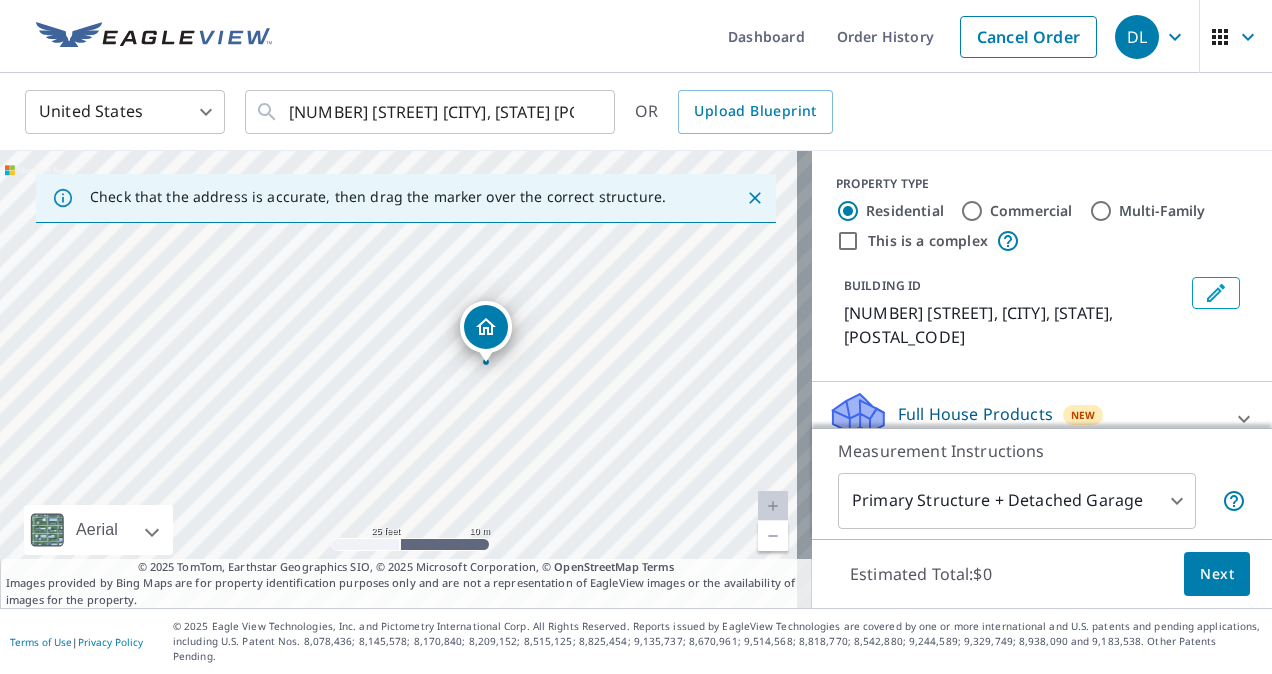 click on "This is a complex" at bounding box center [848, 241] 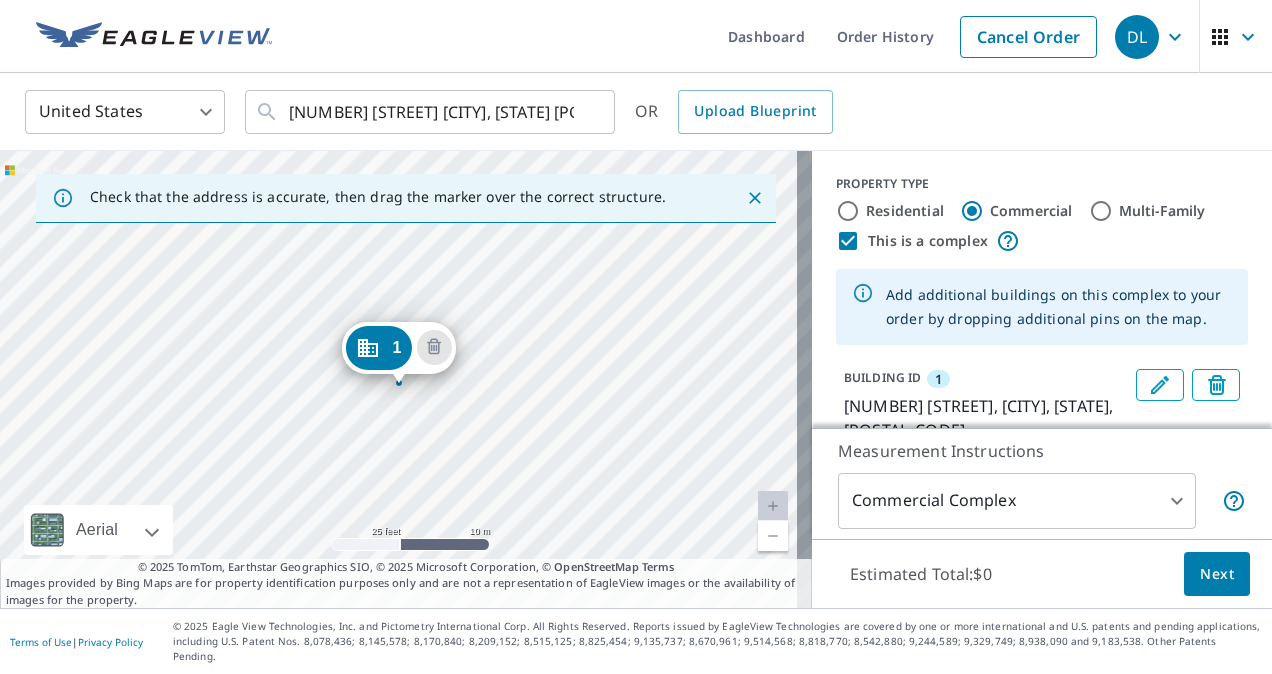 click on "[NUMBER] [STREET] [CITY], [STATE] [POSTAL_CODE]" at bounding box center (406, 379) 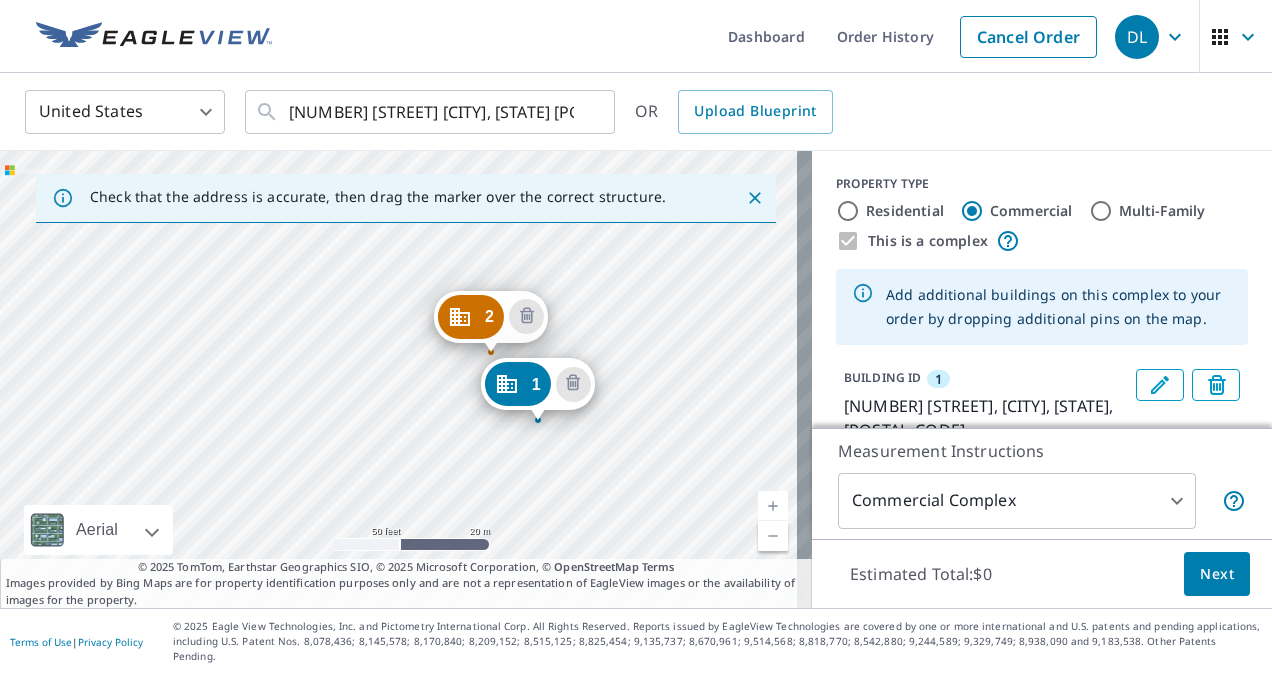 drag, startPoint x: 550, startPoint y: 360, endPoint x: 628, endPoint y: 448, distance: 117.592514 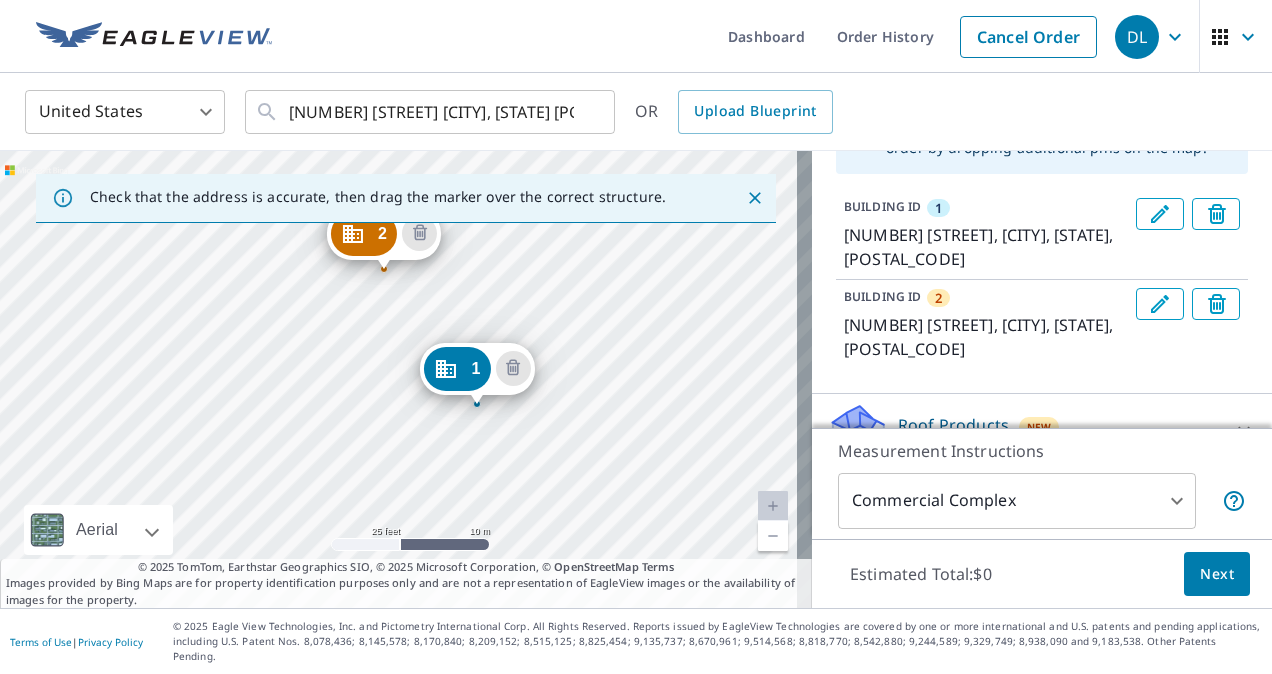 scroll, scrollTop: 268, scrollLeft: 0, axis: vertical 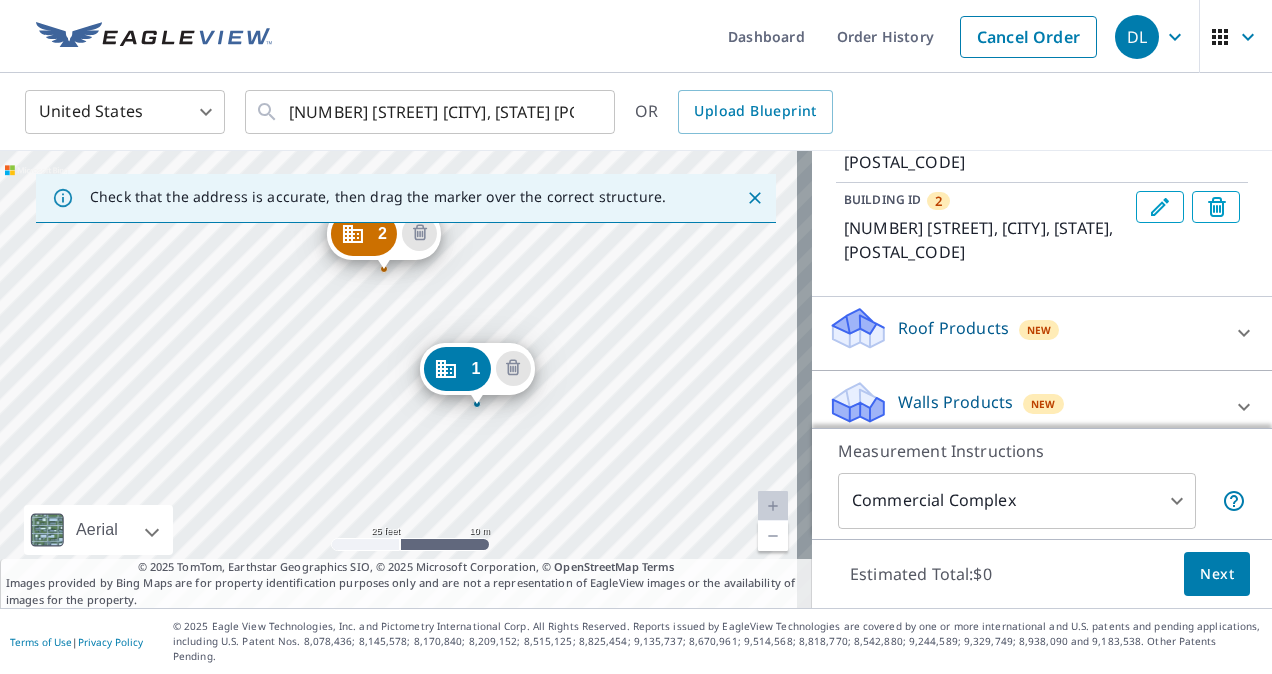 click on "Roof Products New" at bounding box center (1024, 333) 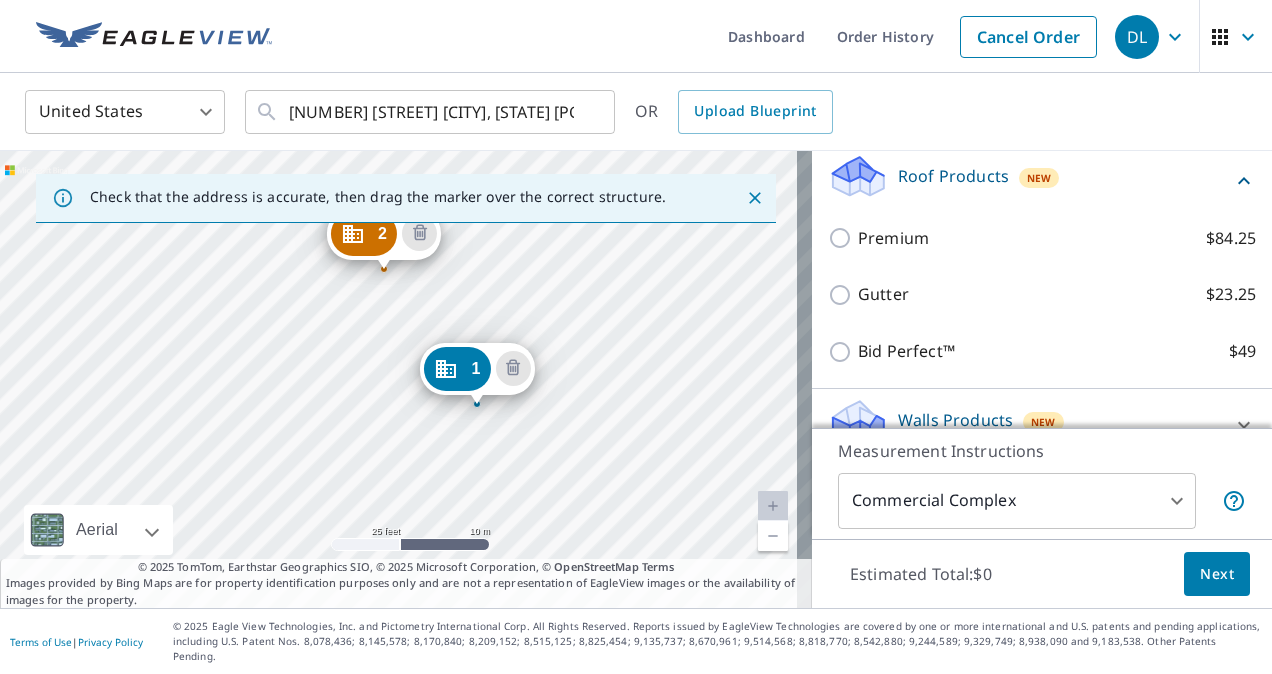 scroll, scrollTop: 421, scrollLeft: 0, axis: vertical 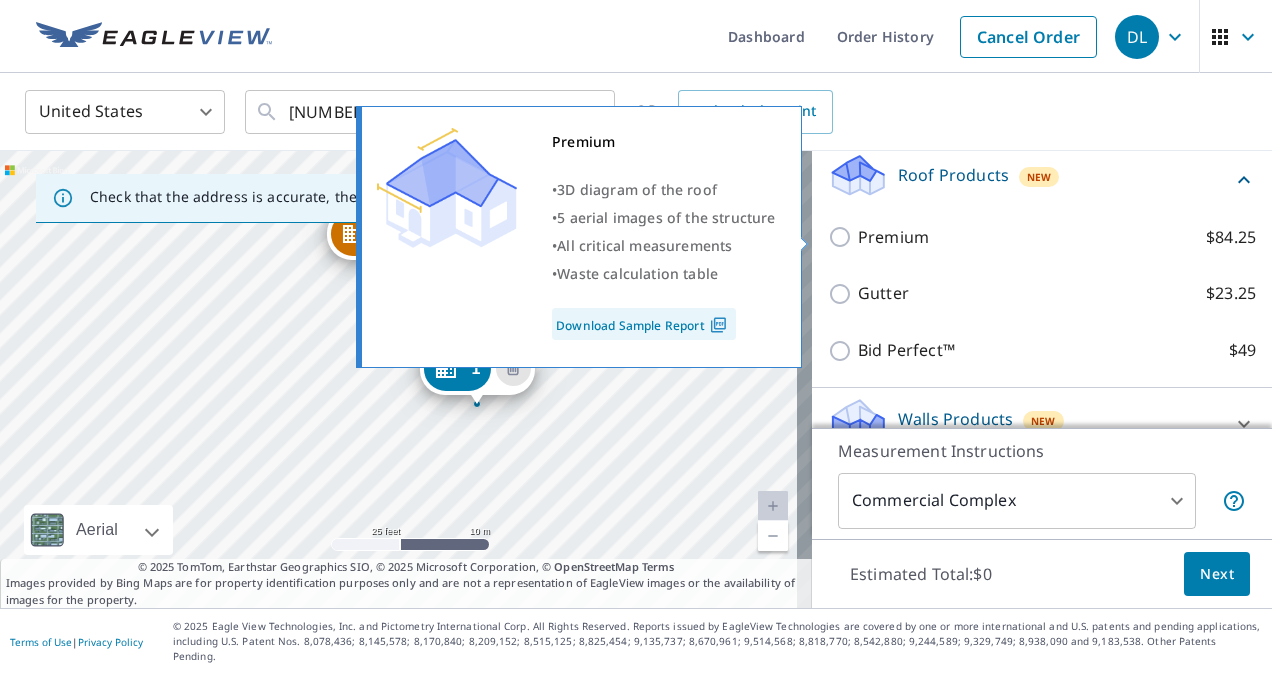 click on "Premium" at bounding box center [893, 237] 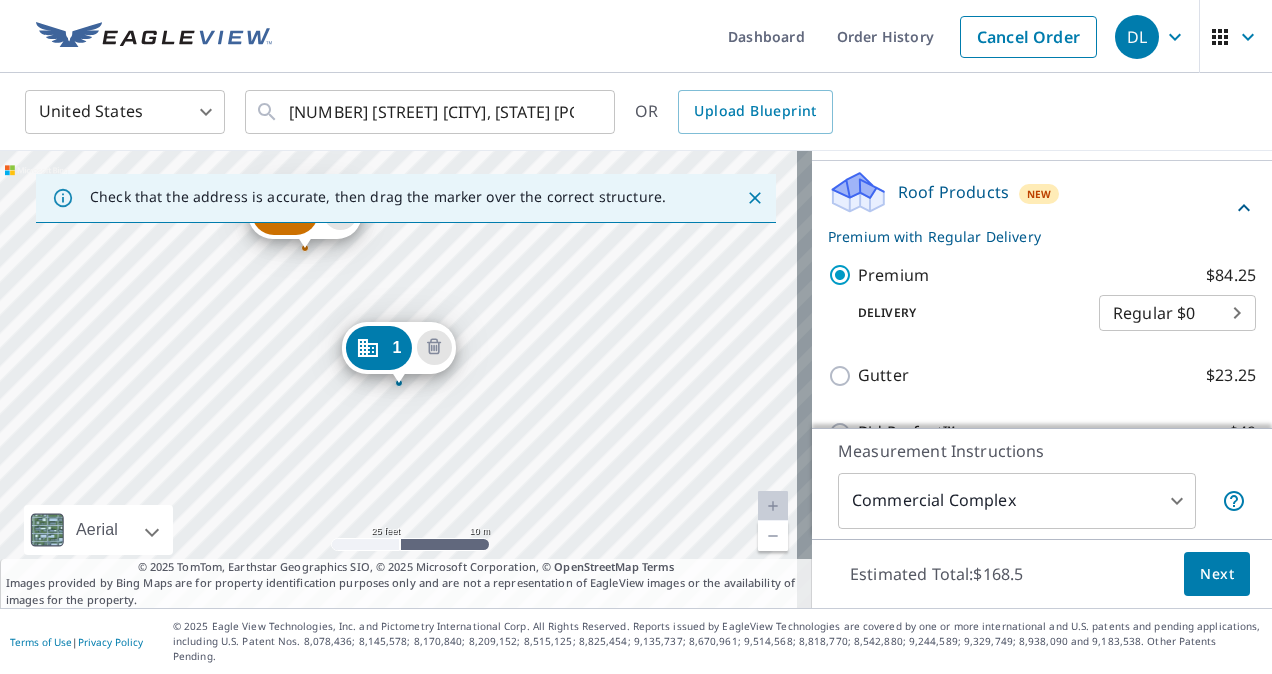 scroll, scrollTop: 504, scrollLeft: 0, axis: vertical 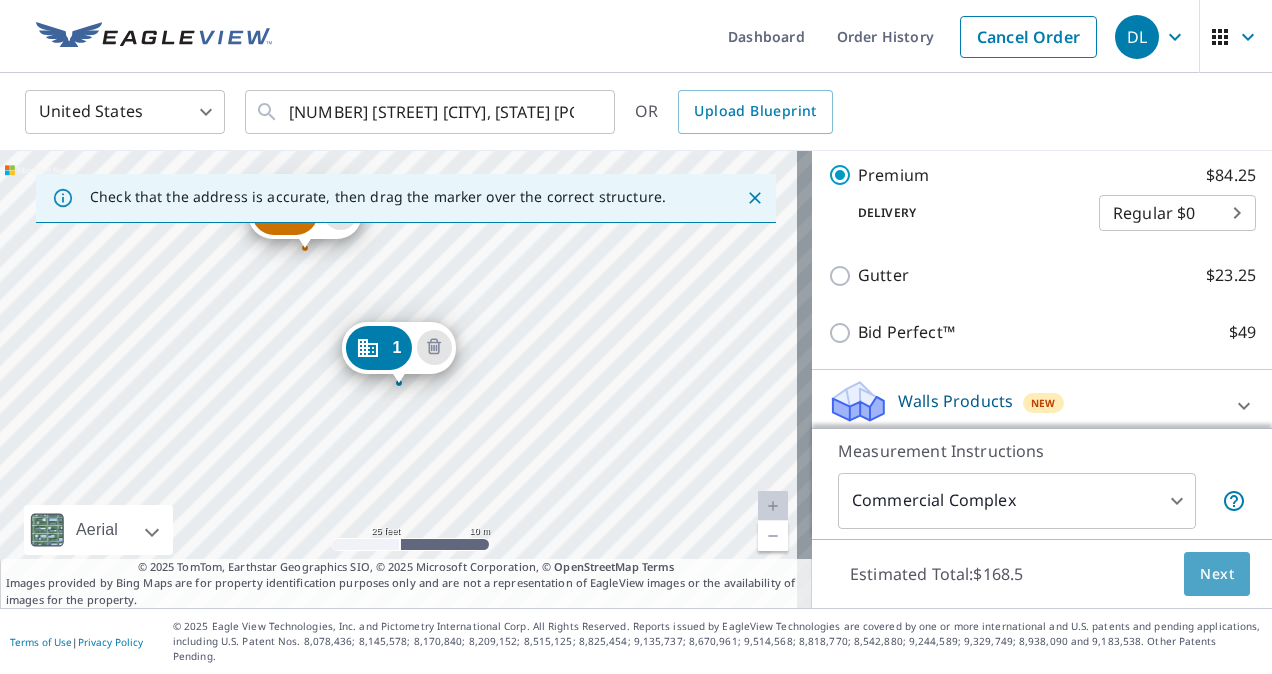 click on "Next" at bounding box center (1217, 574) 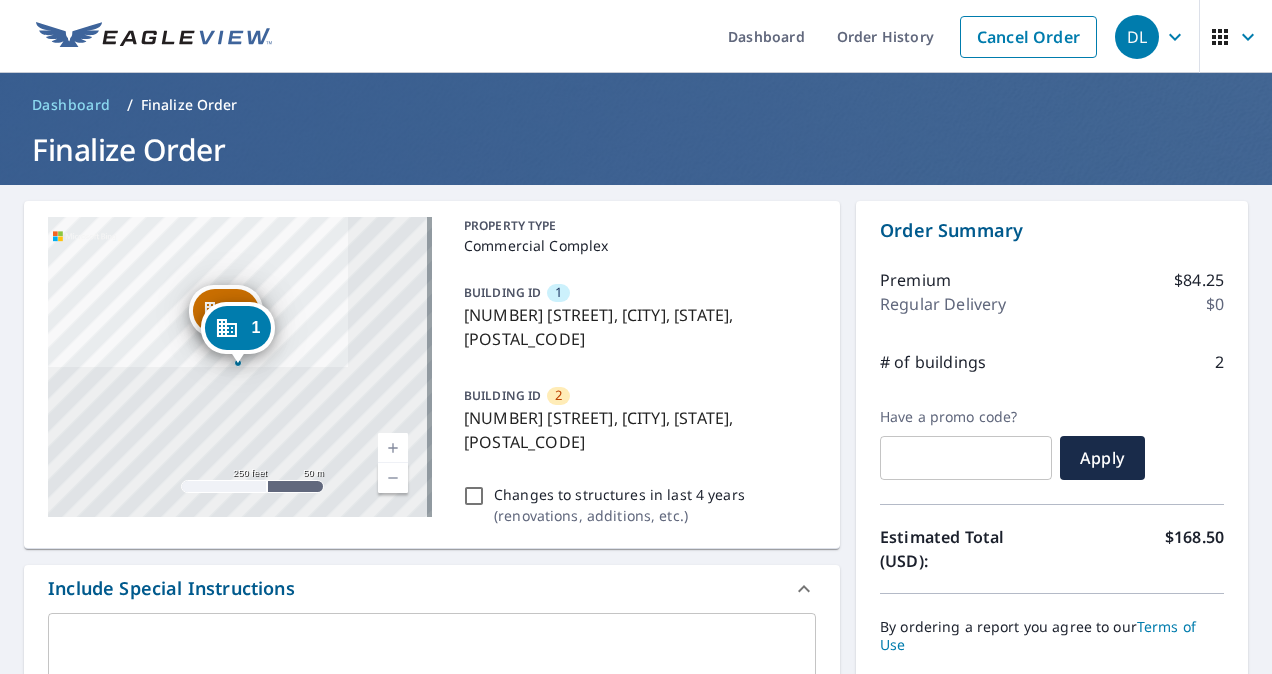 scroll, scrollTop: 409, scrollLeft: 0, axis: vertical 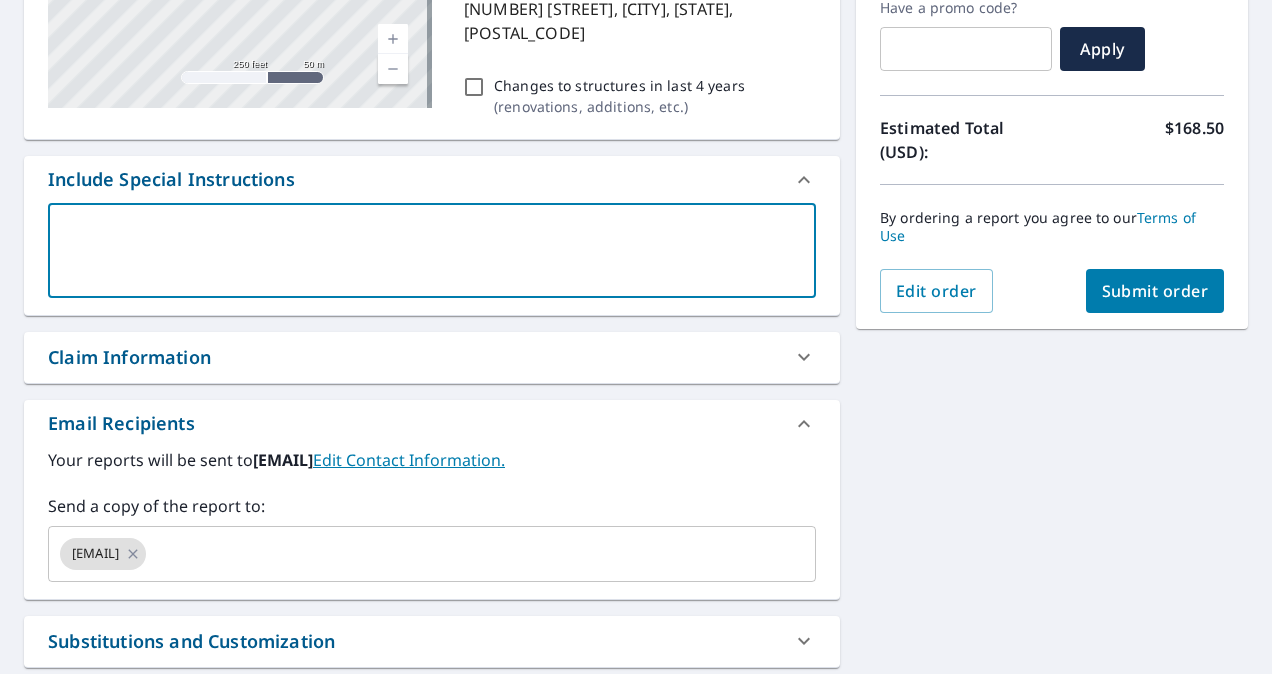 click at bounding box center (432, 250) 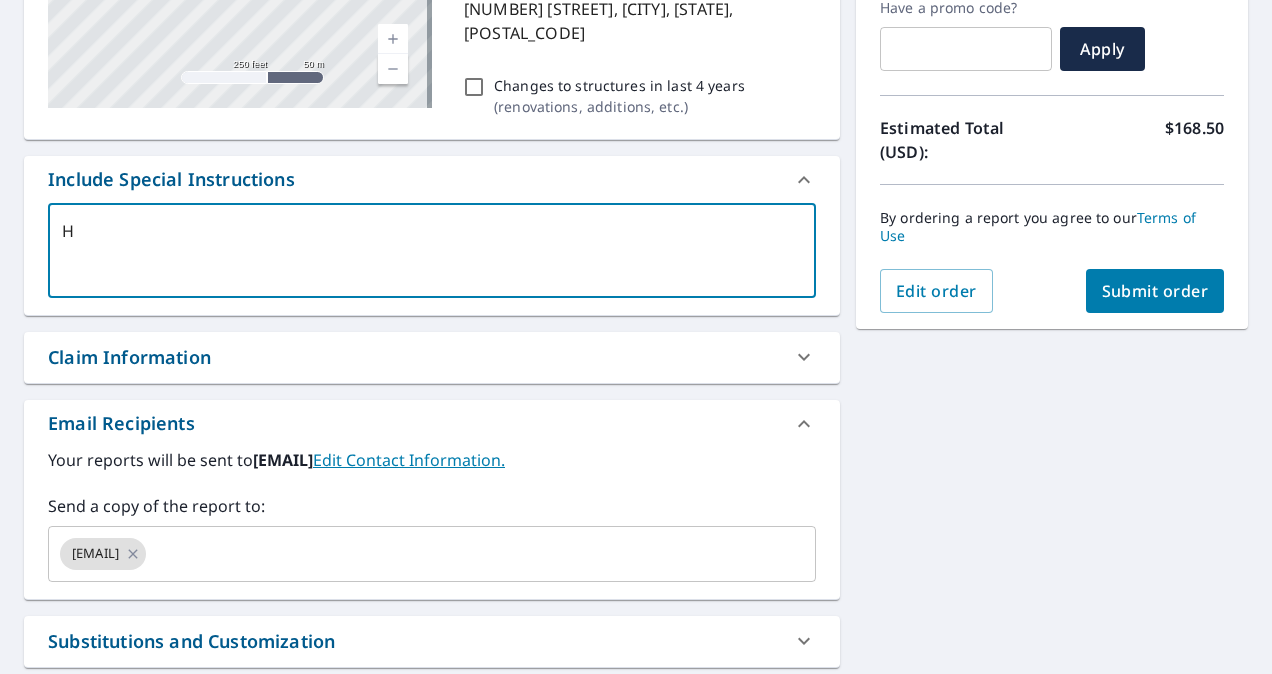 type on "He" 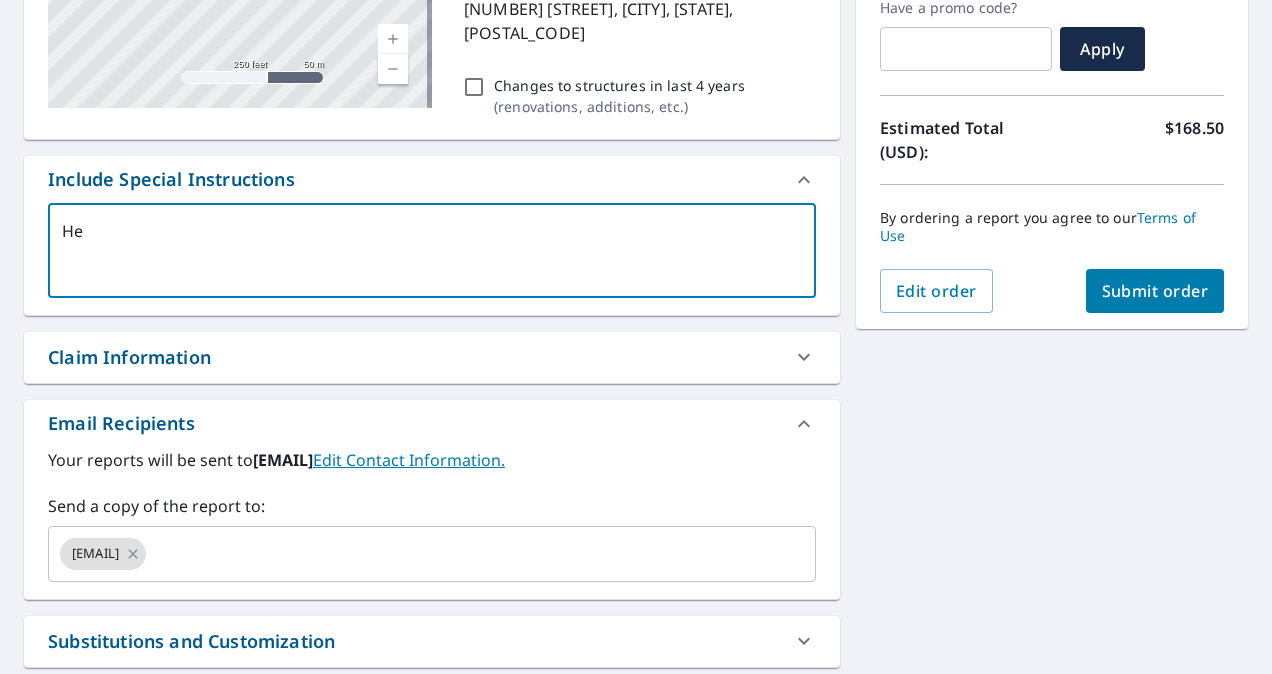 type on "Hel" 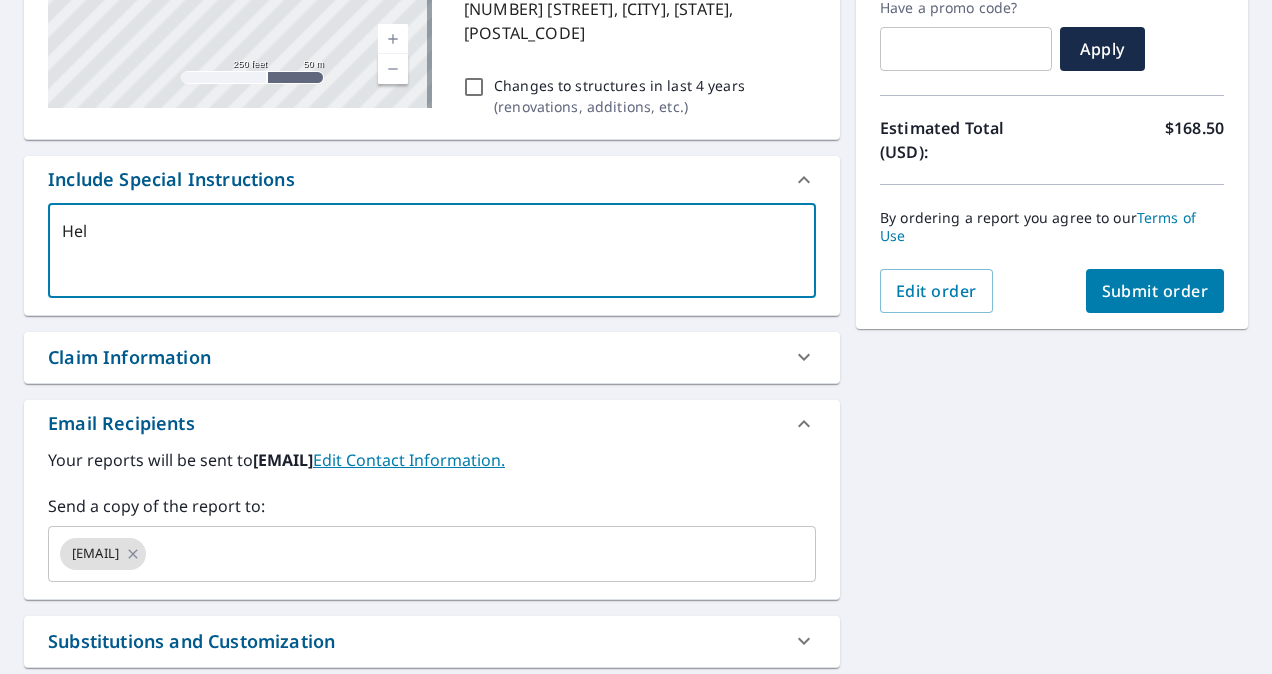 type on "Hell" 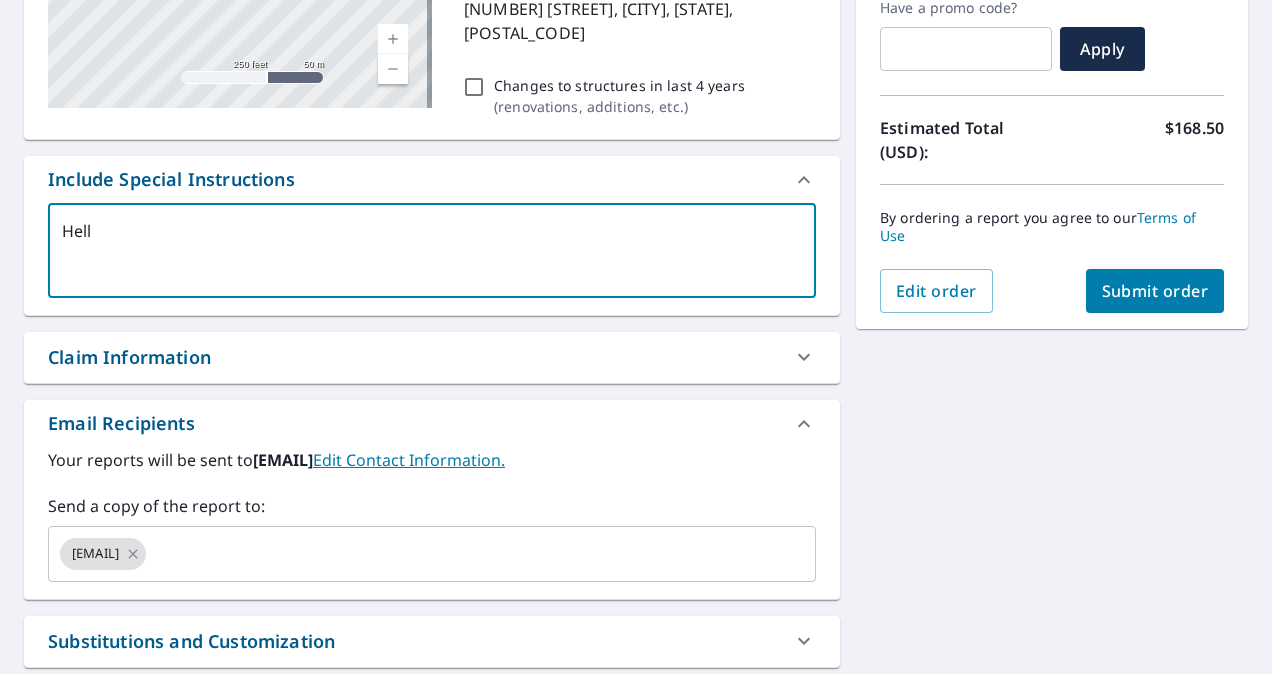 type on "Hello" 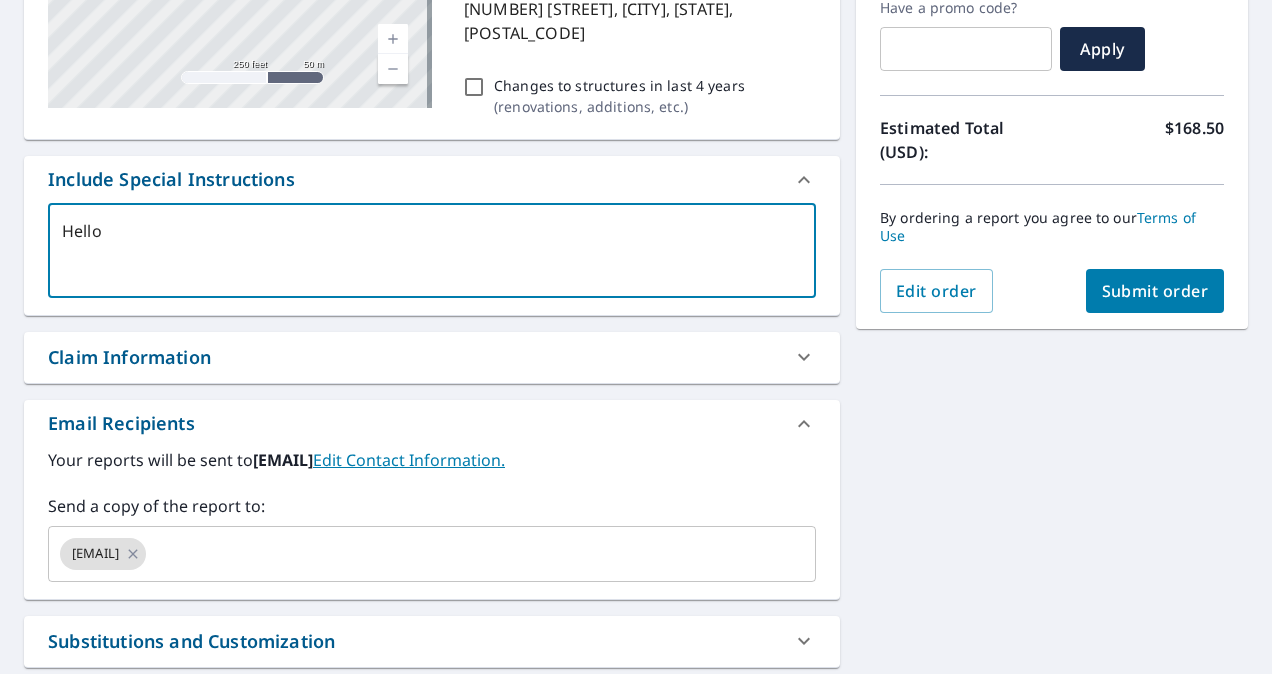type on "Hello" 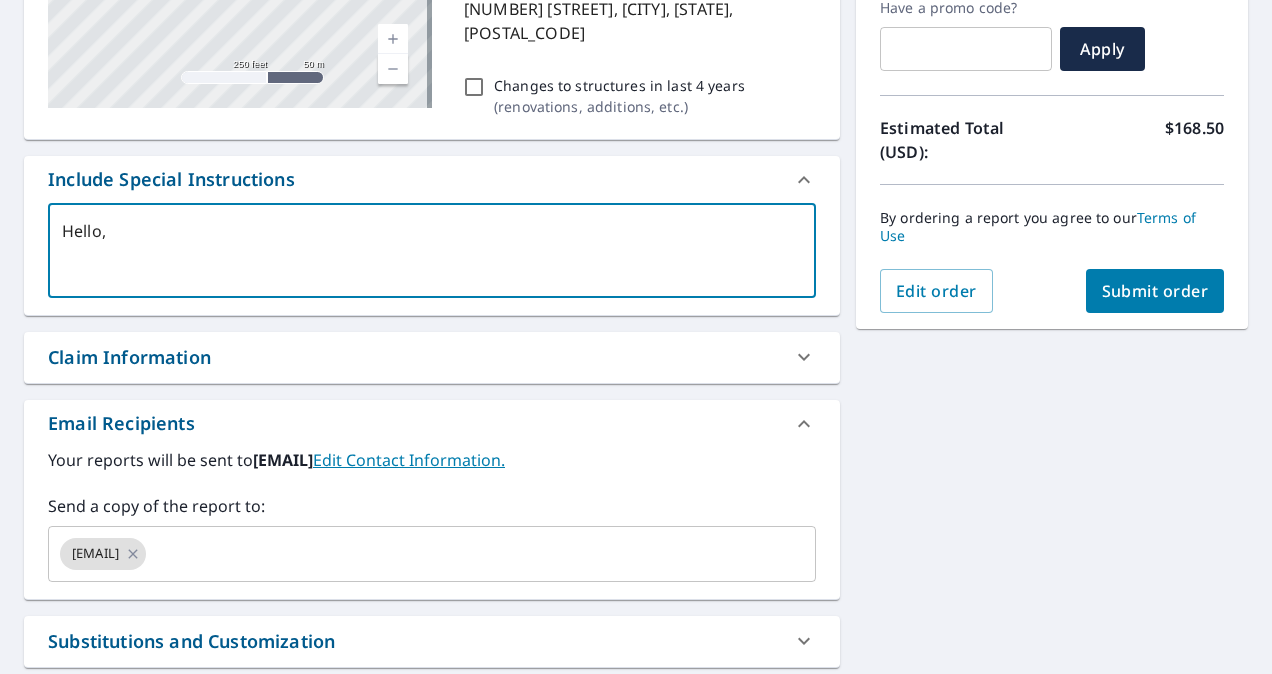 type on "Hello," 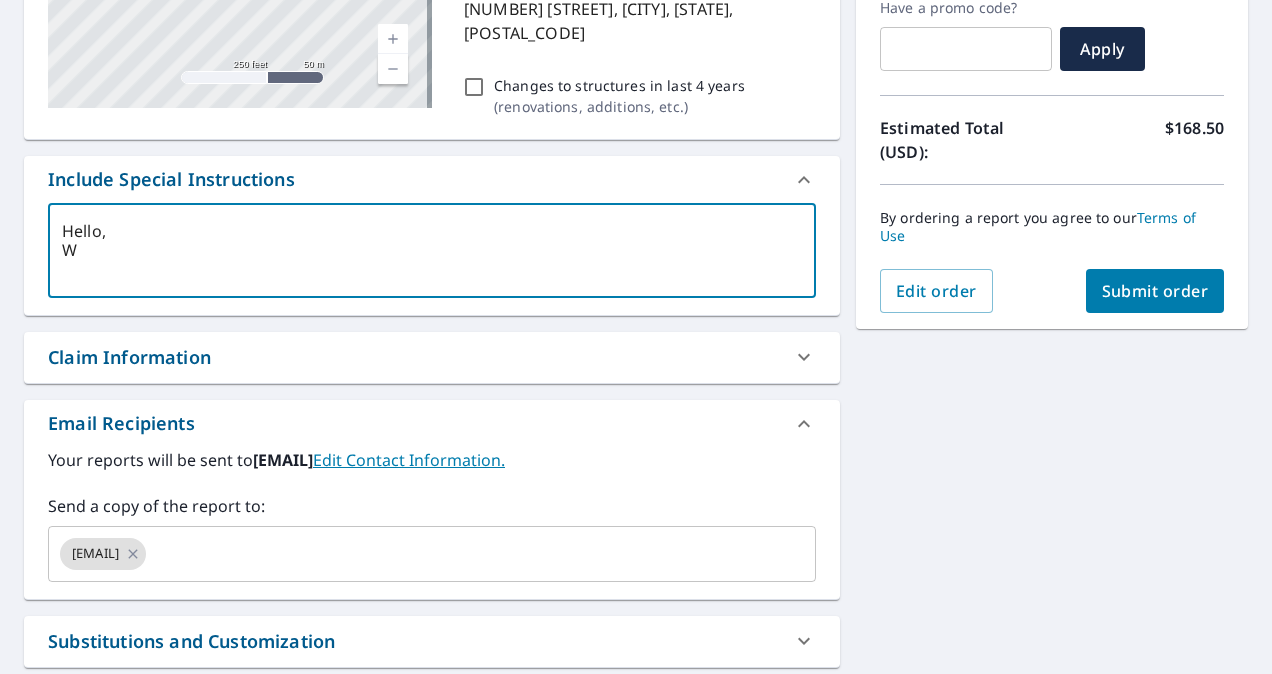 type on "Hello,
We" 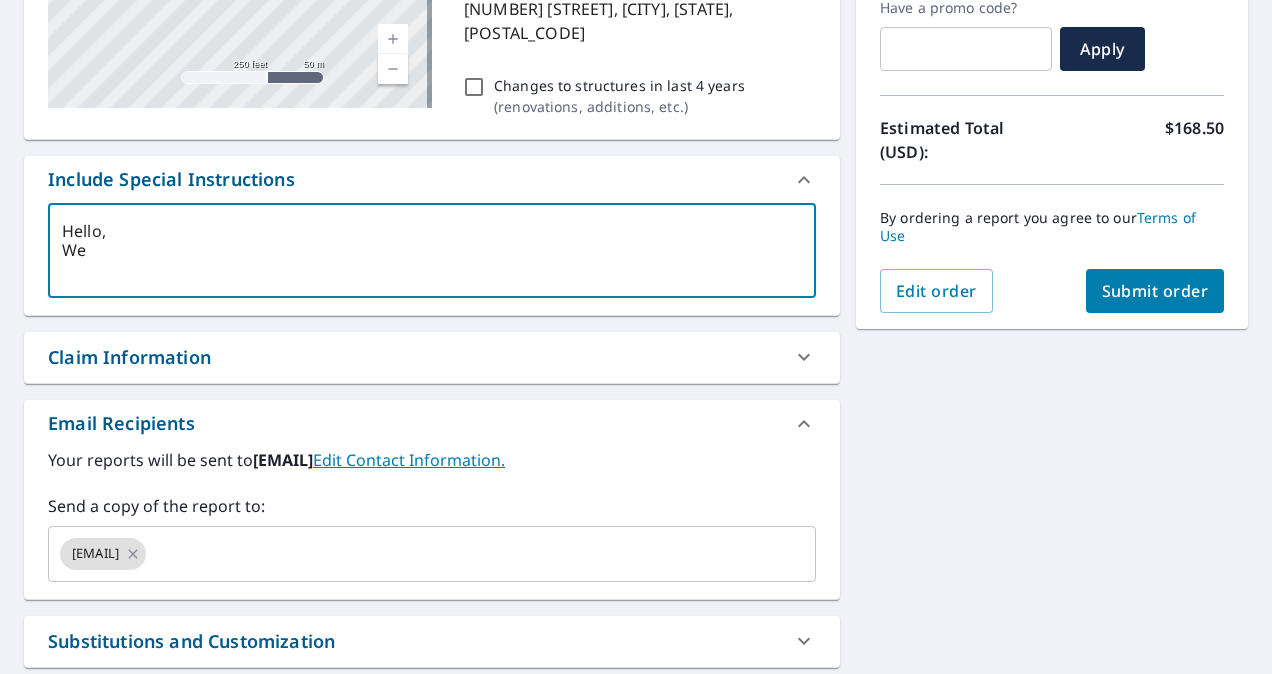 type on "Hello,
We" 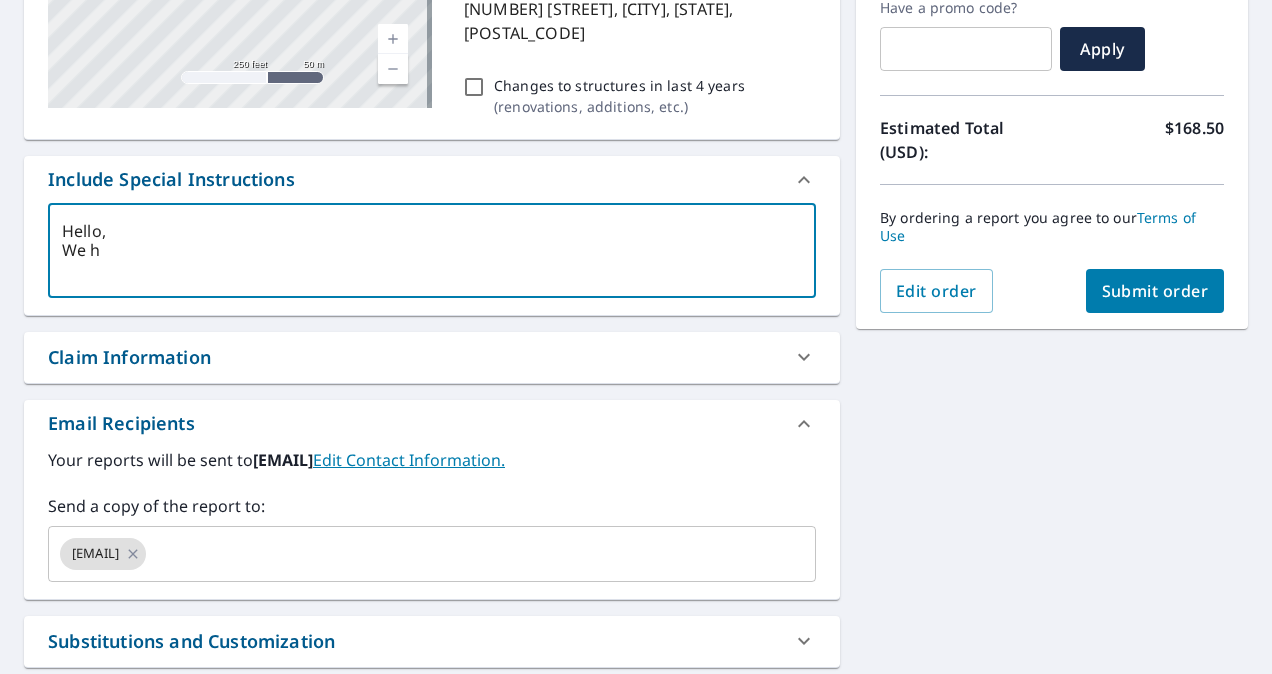 type on "Hello,
We ha" 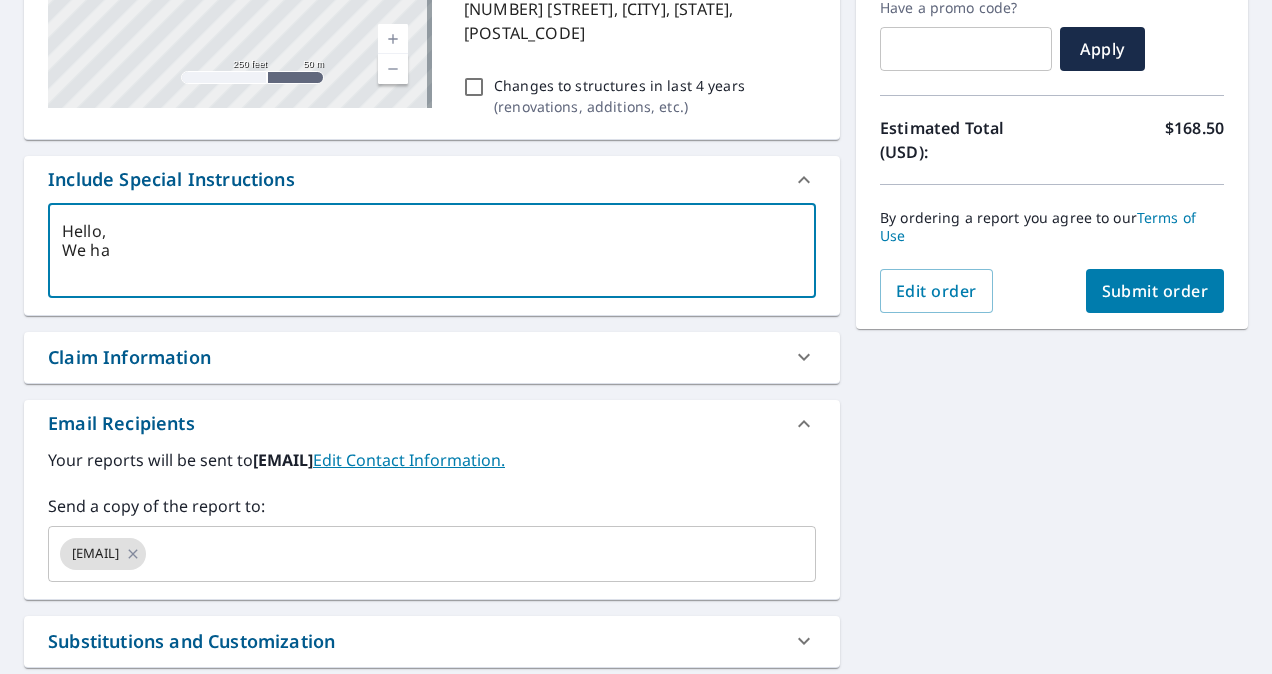 type on "Hello,
We hav" 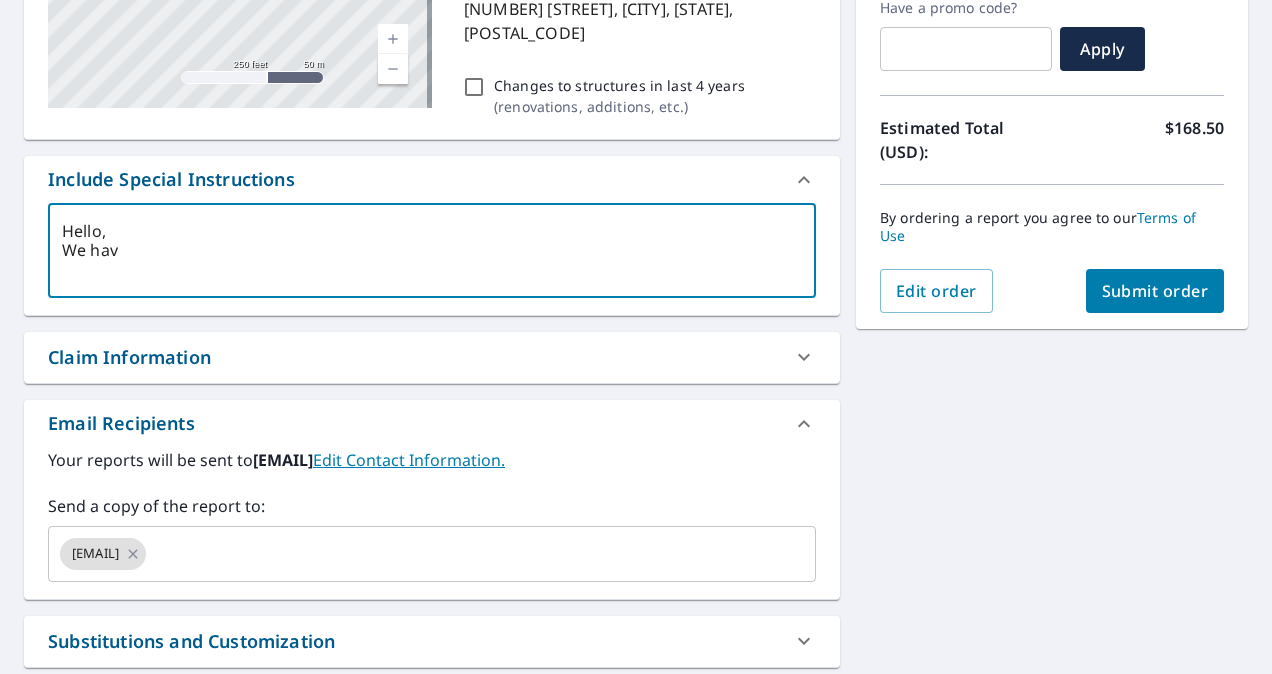 type on "Hello,
We have" 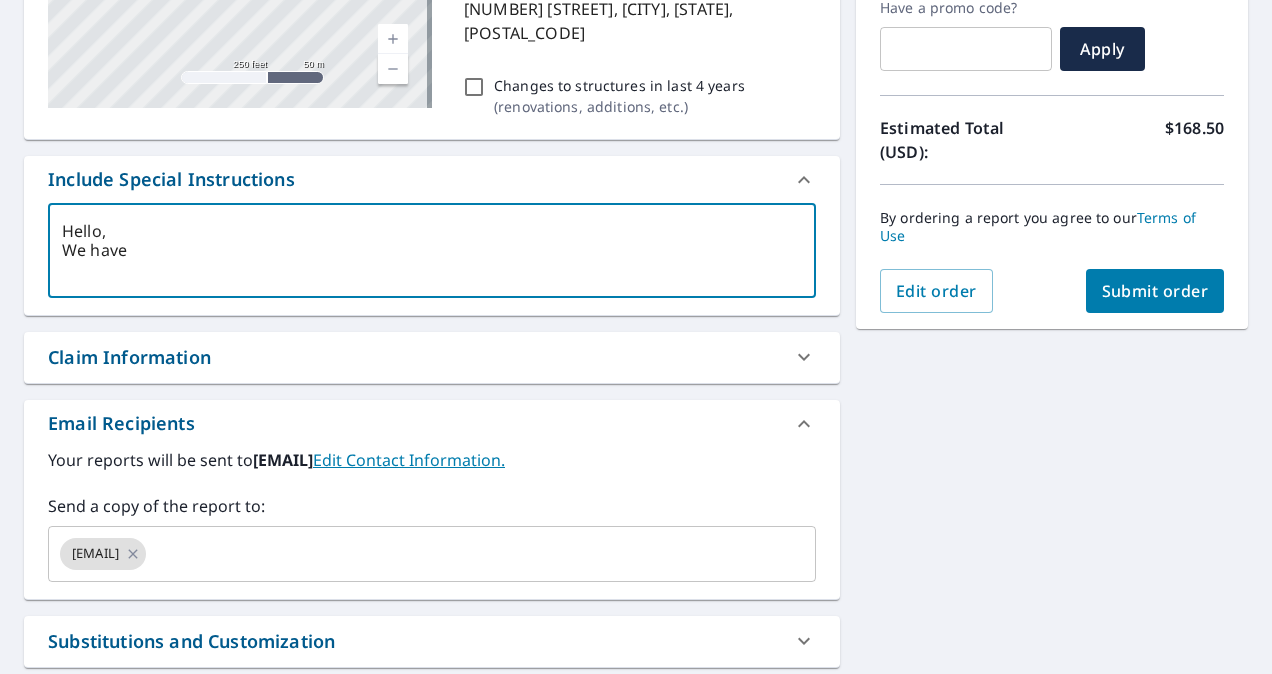 type on "Hello,
We have" 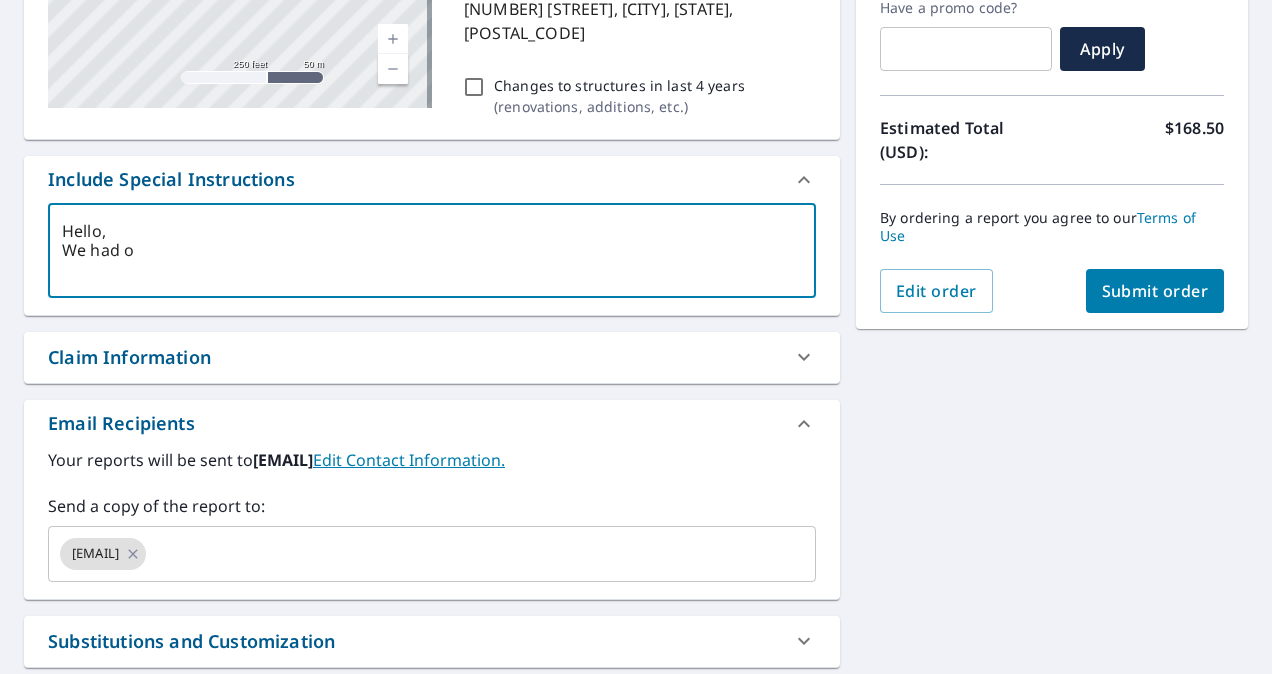 type on "Hello,
We have order" 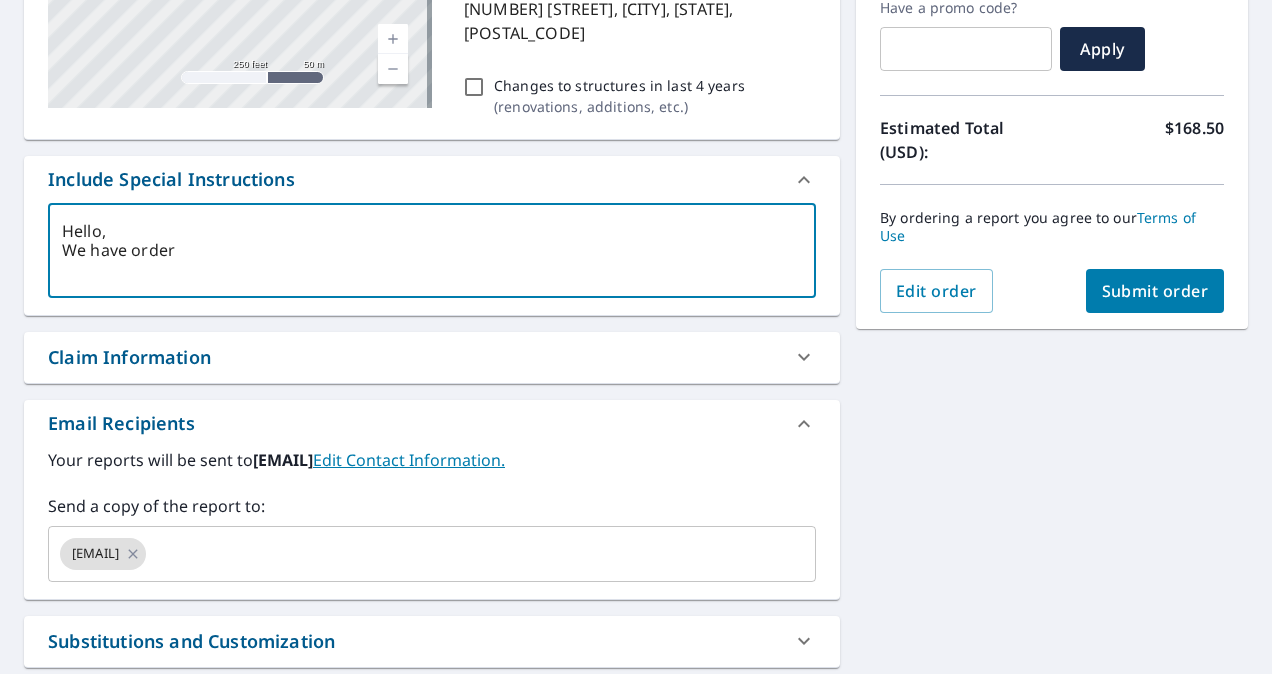 type on "Hello,
We have ord" 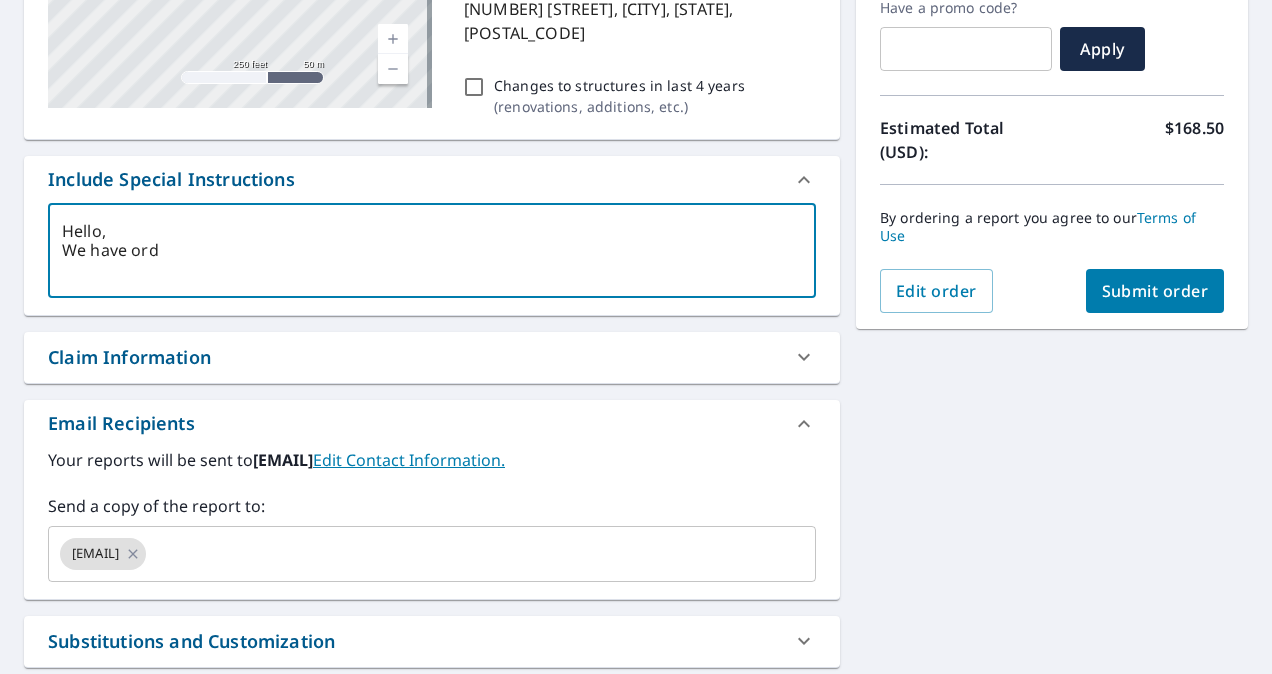 type on "Hello,
We have orde" 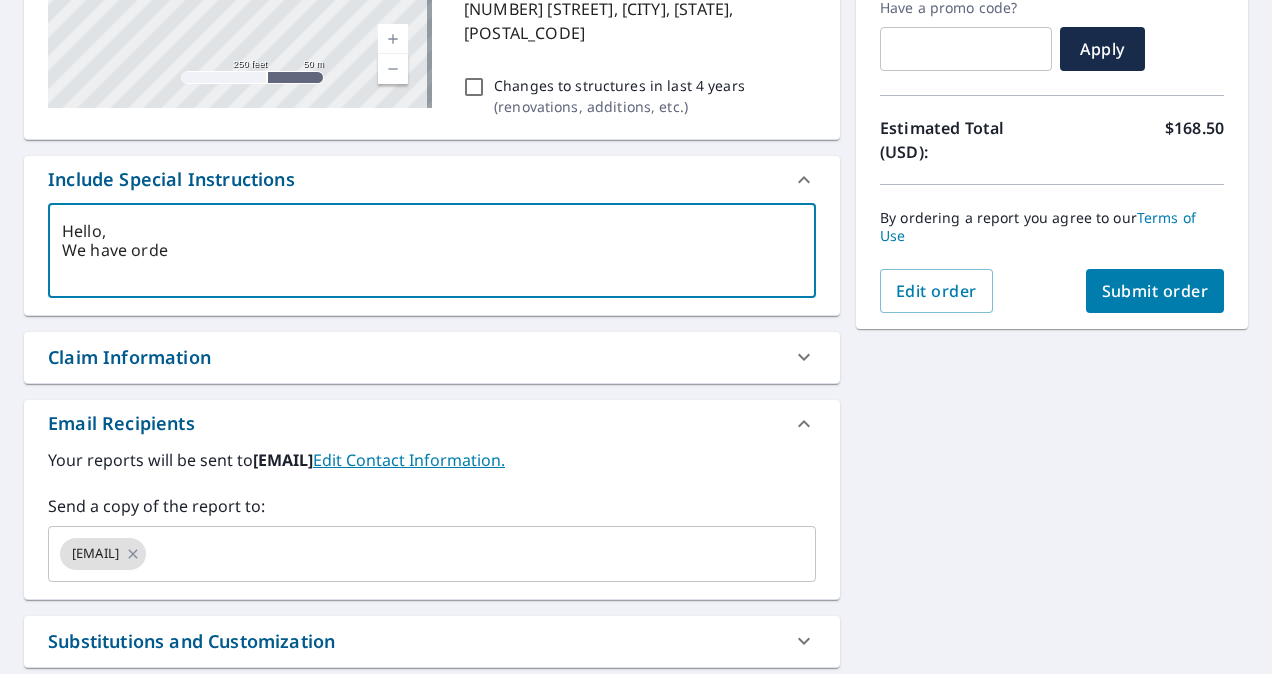 type on "Hello,
We have order" 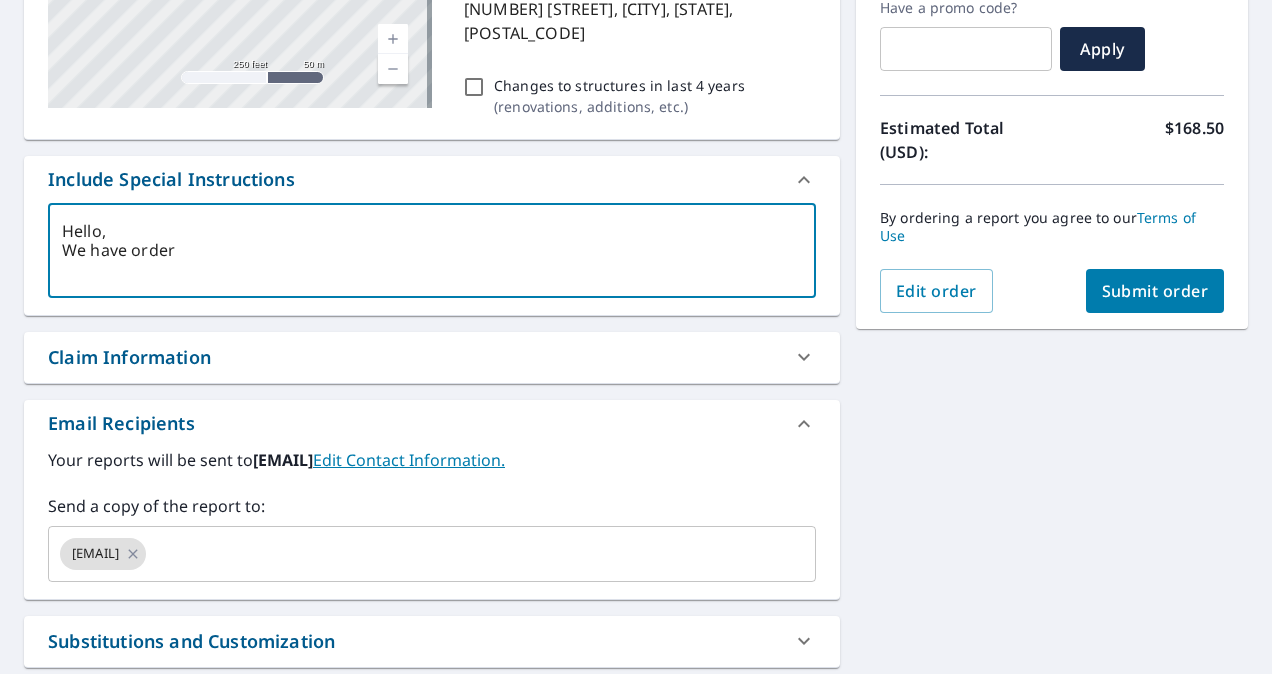 type on "Hello,
We have ordere" 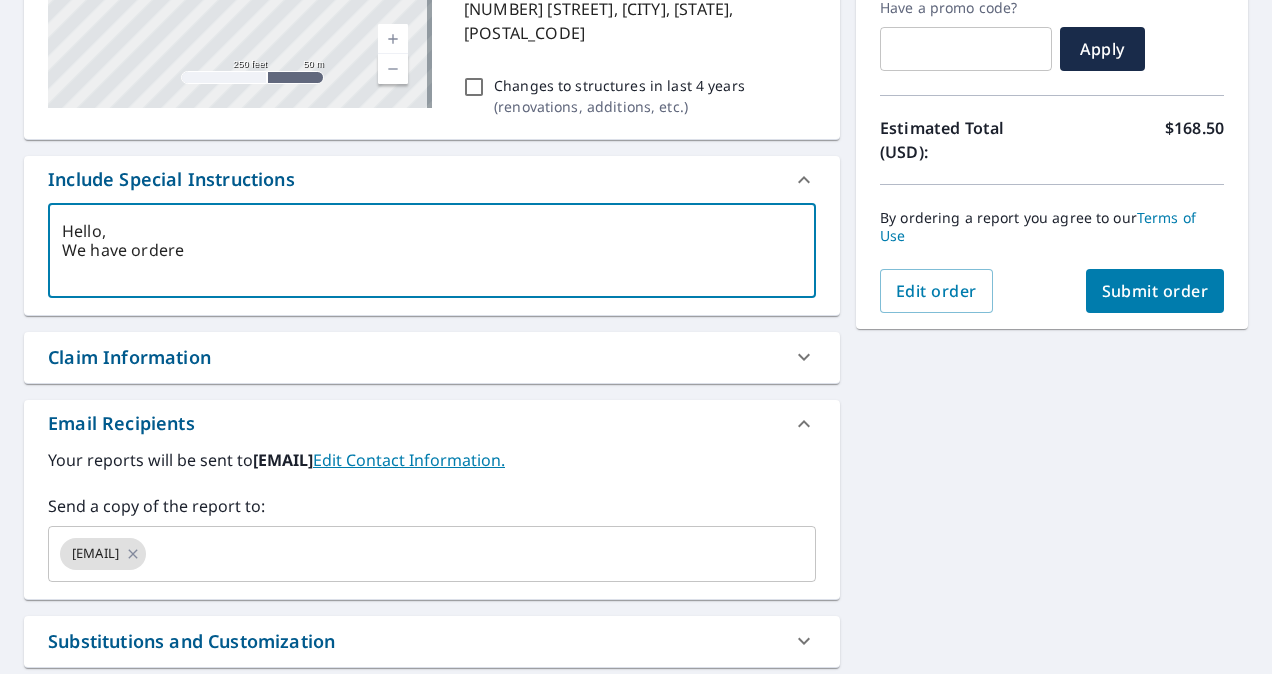 type on "Hello,
We have ordered" 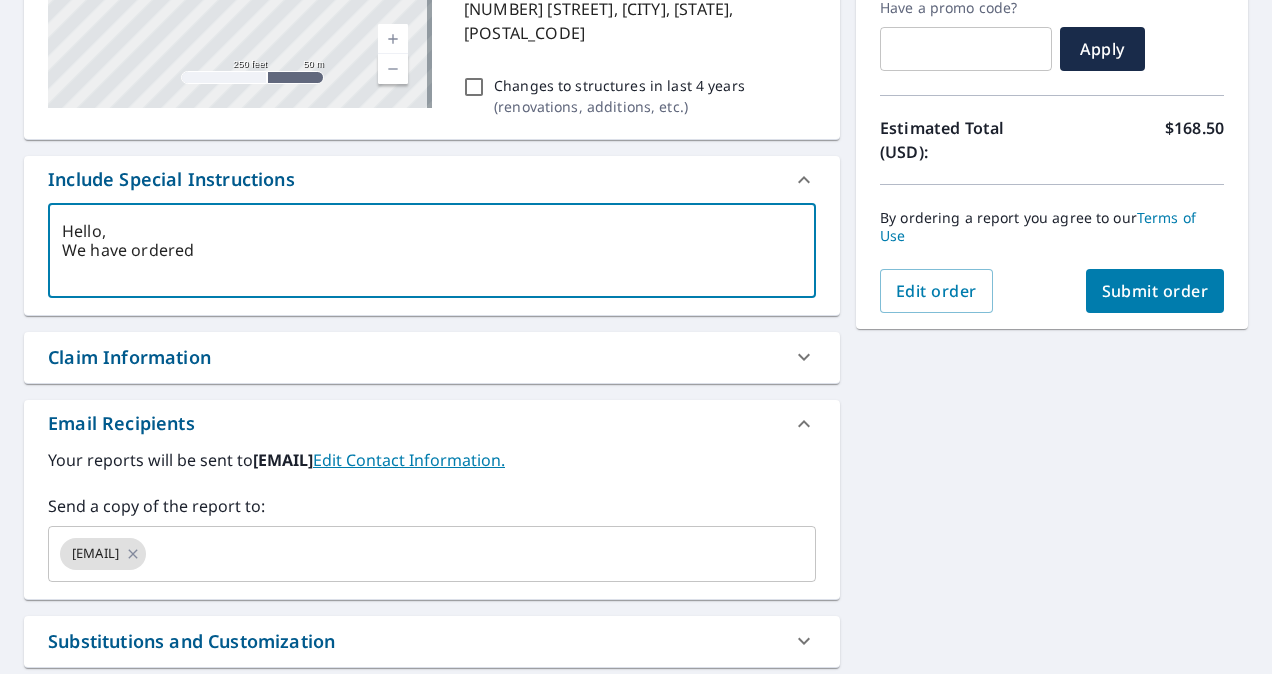 type on "x" 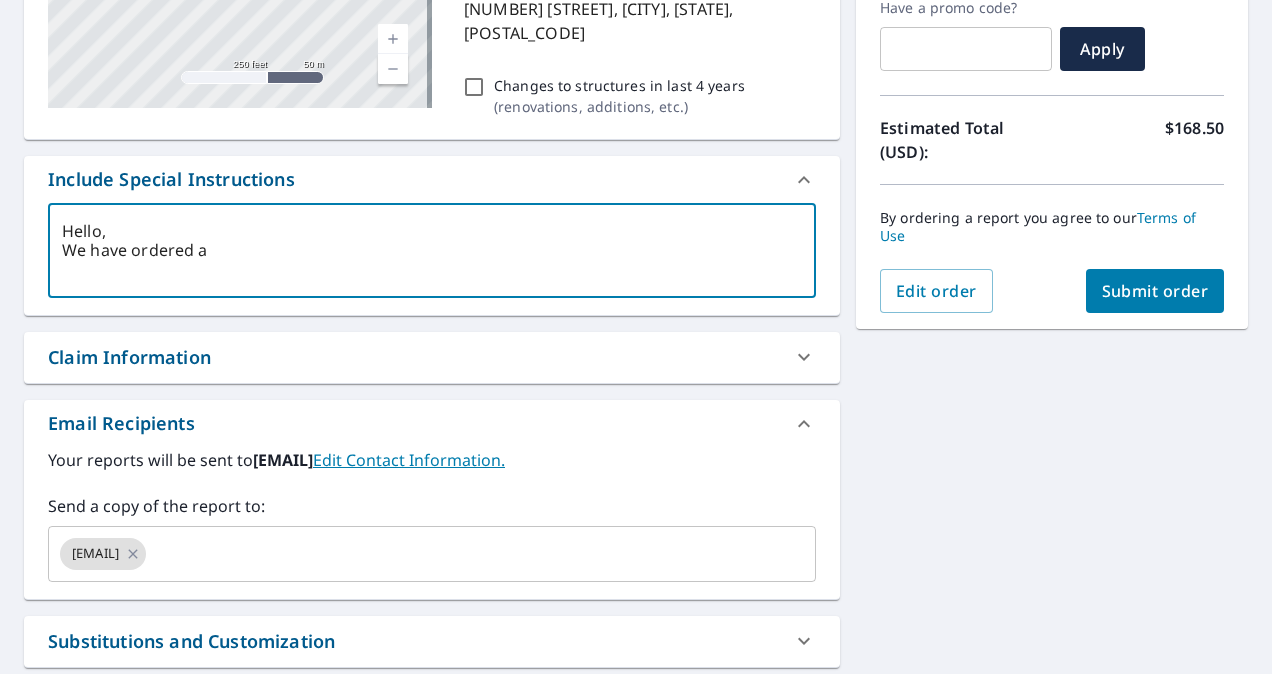 type on "Hello,
We have ordered an" 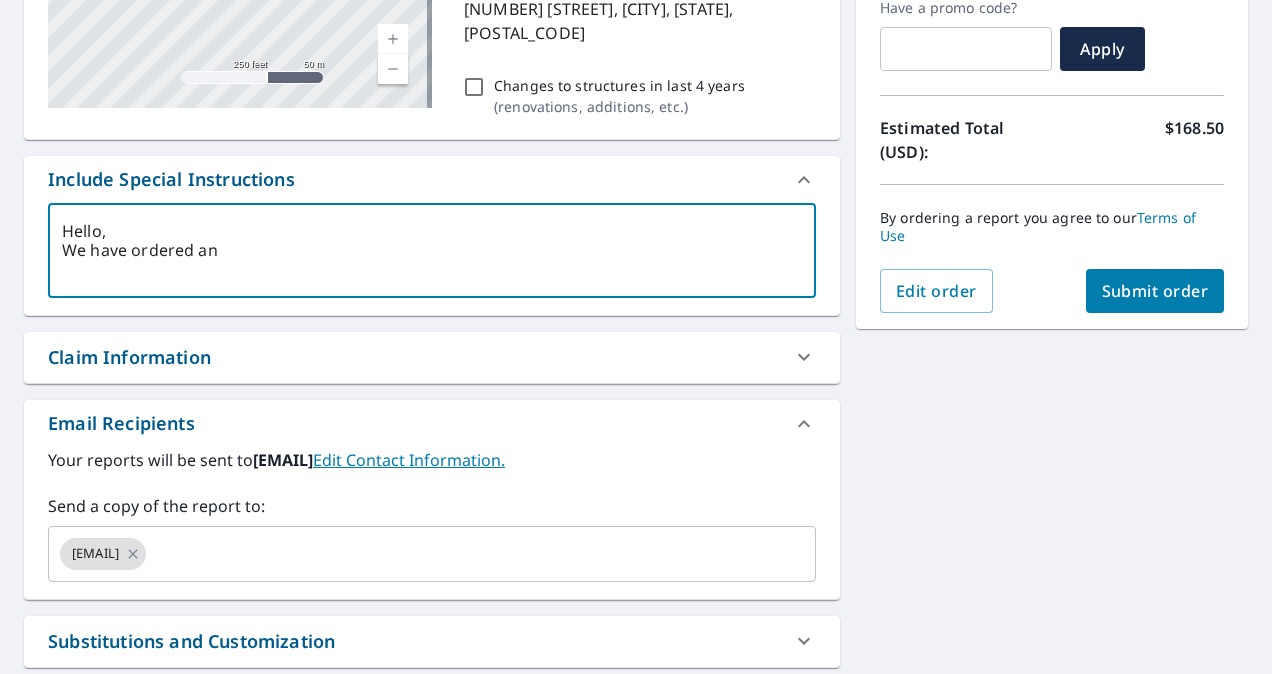 type on "Hello,
We have ordered ano" 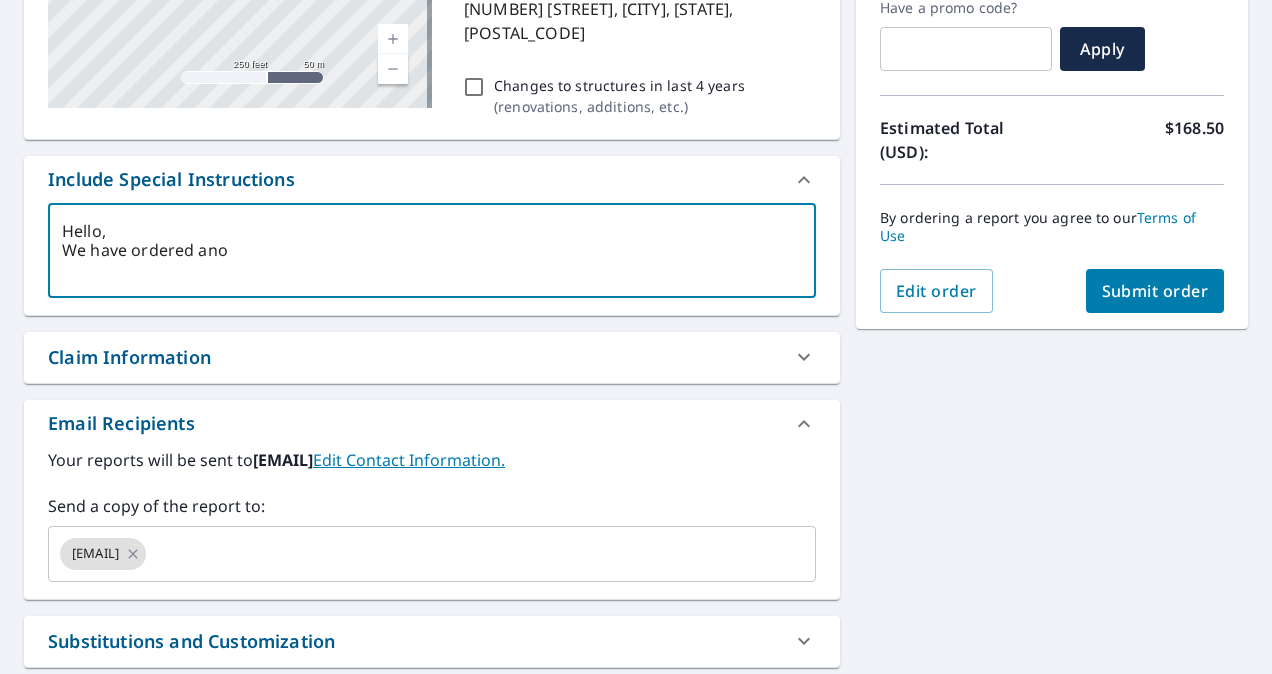 type on "Hello,
We have ordered anot" 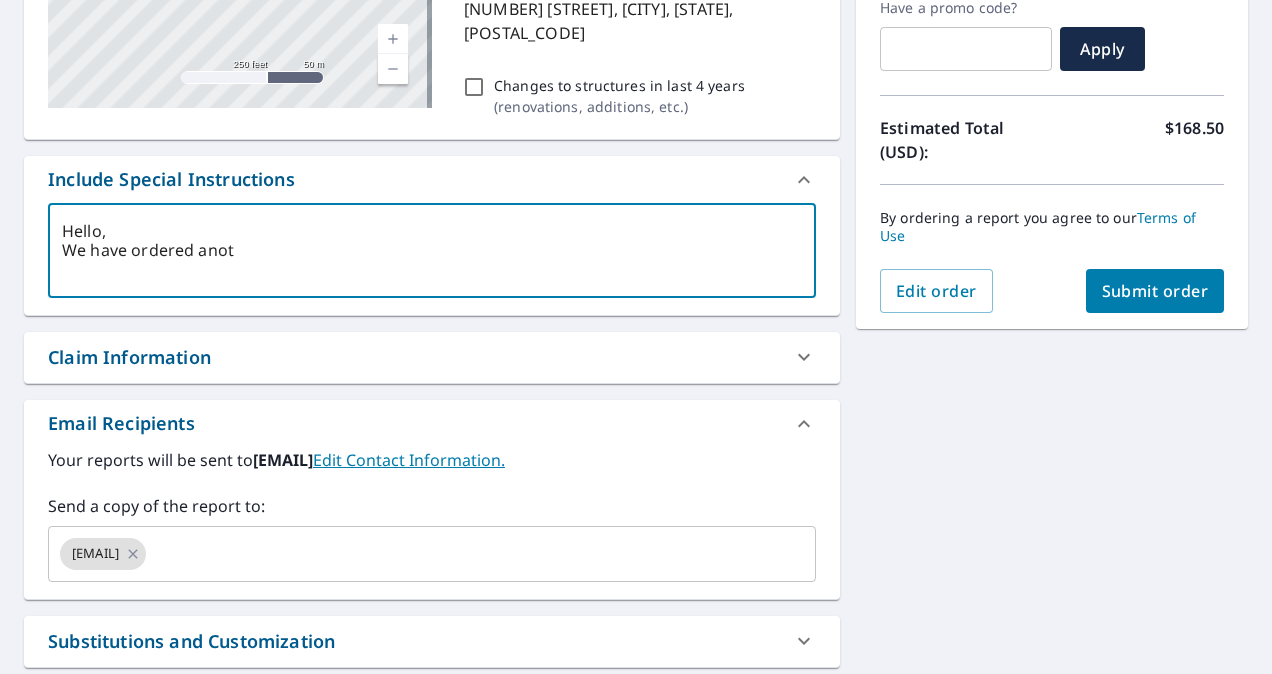 type on "Hello,
We have ordered anoth" 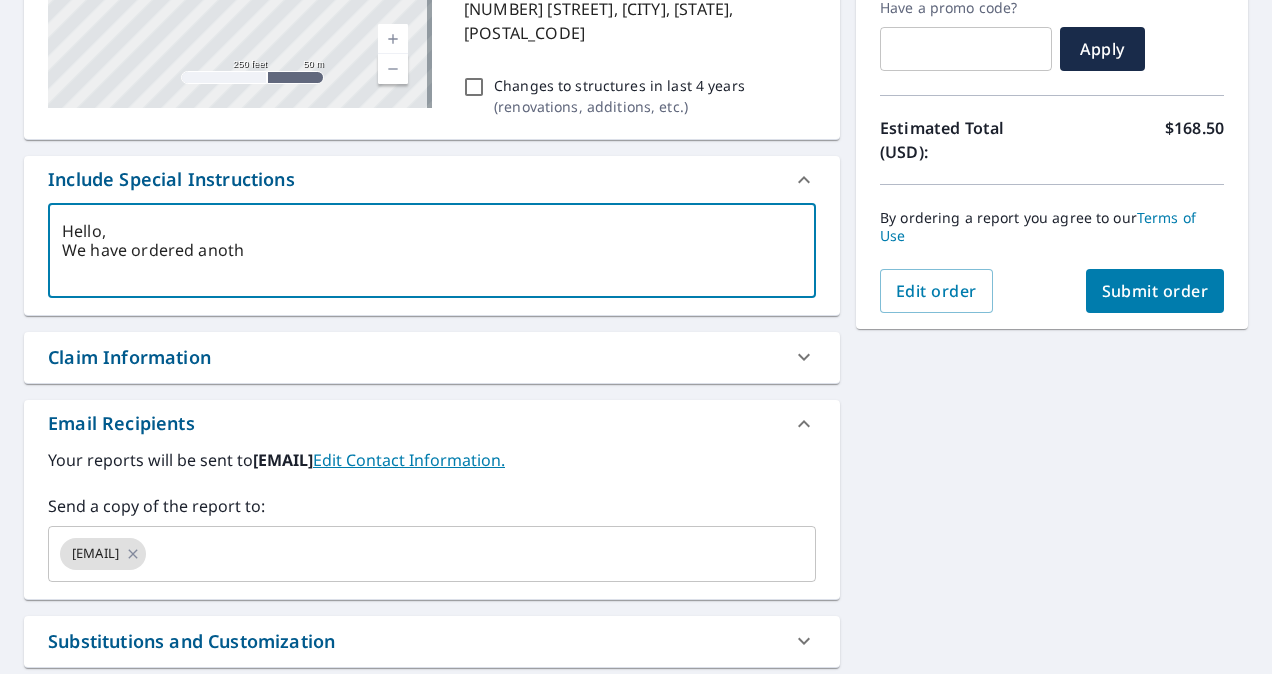 type on "x" 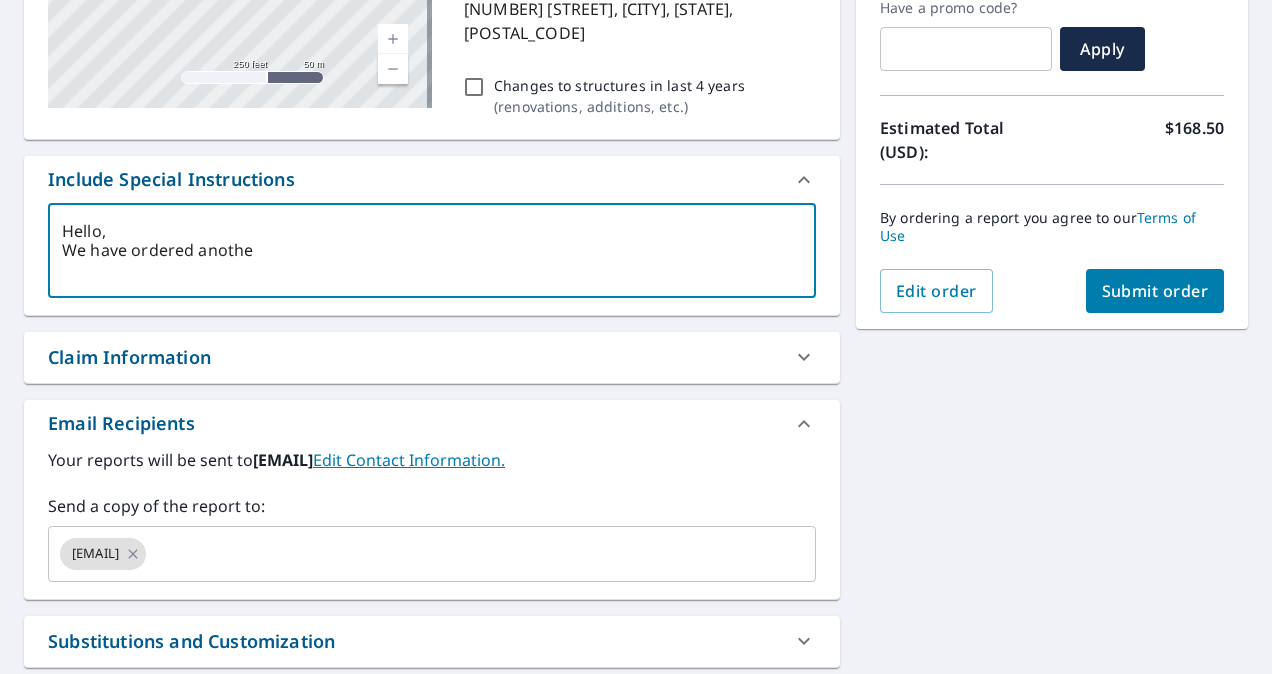 type on "x" 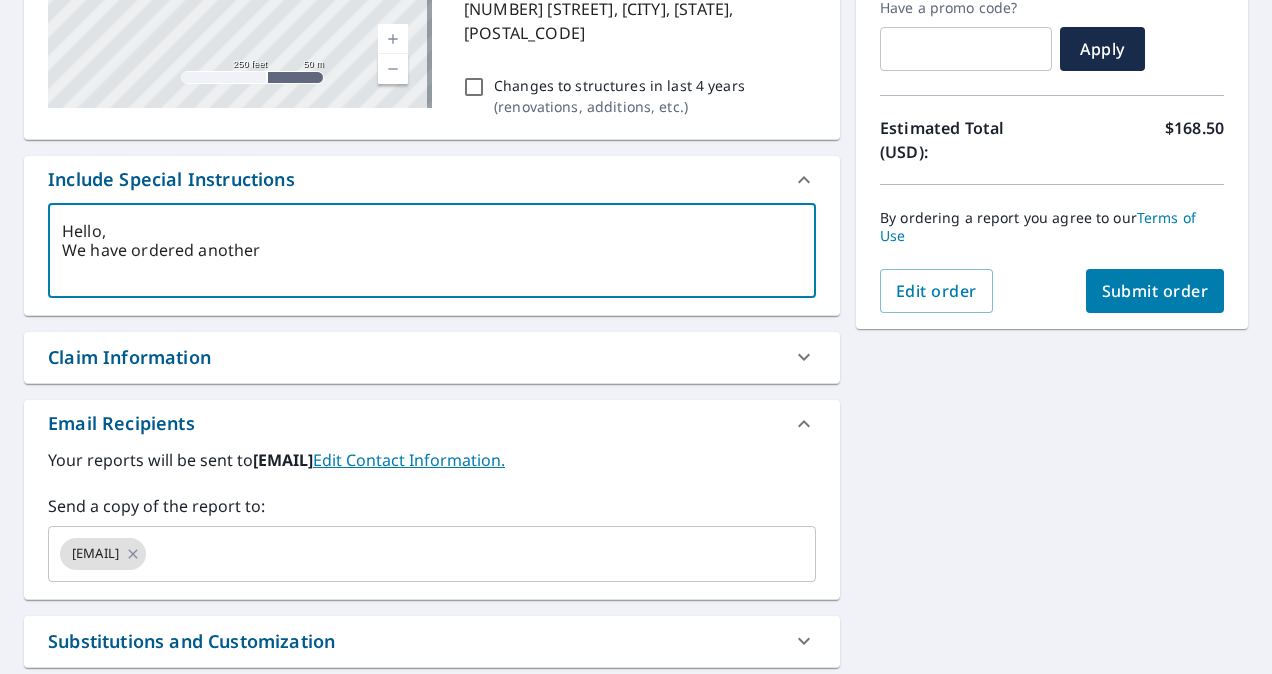 type on "Hello,
We have ordered another" 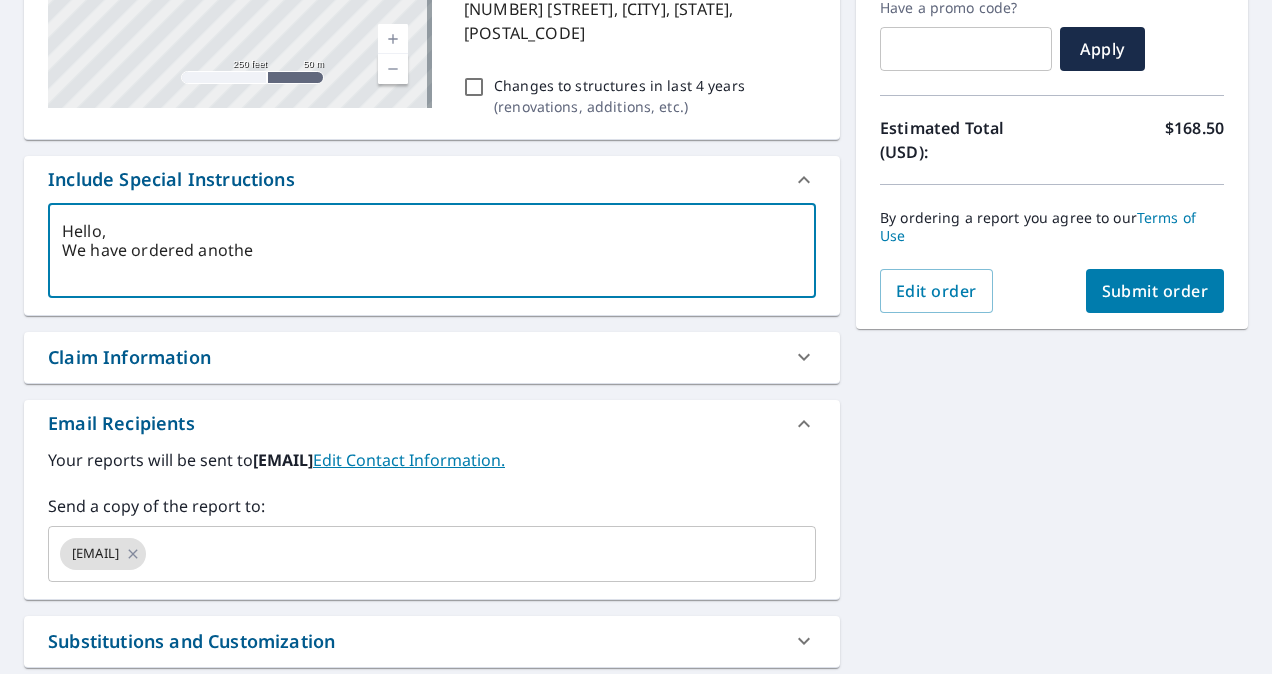 type on "Hello,
We have ordered anoth" 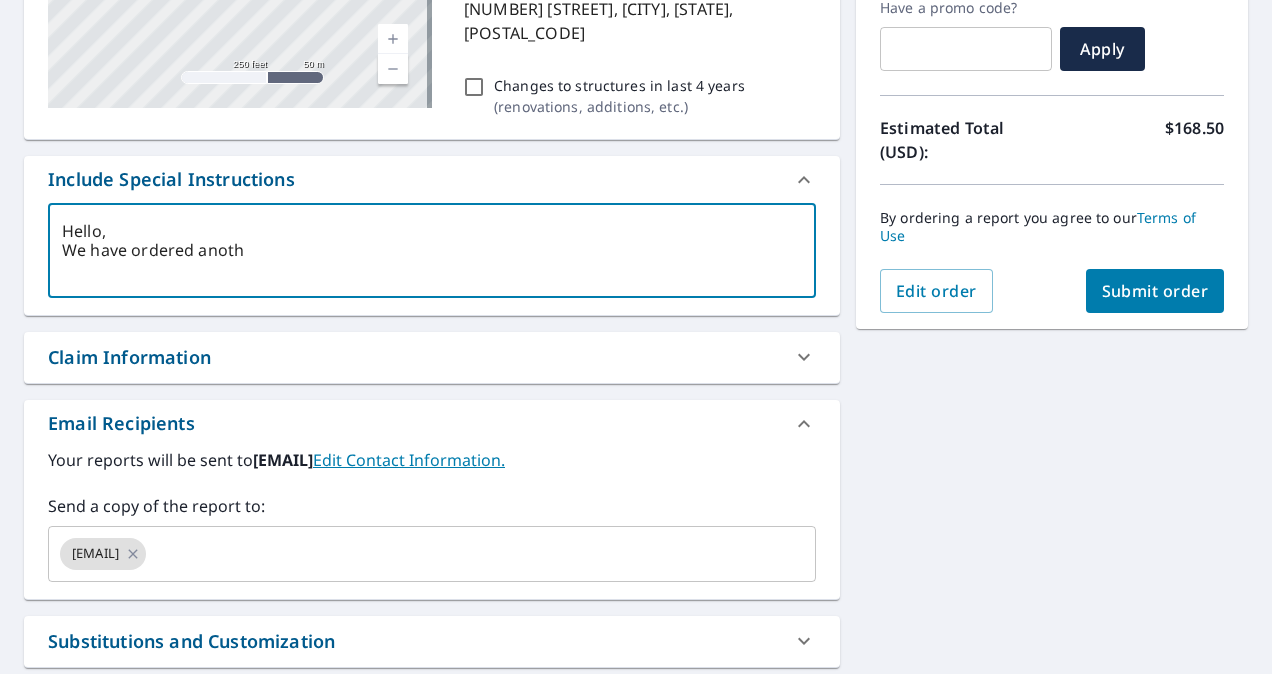 type on "Hello,
We have ordered anot" 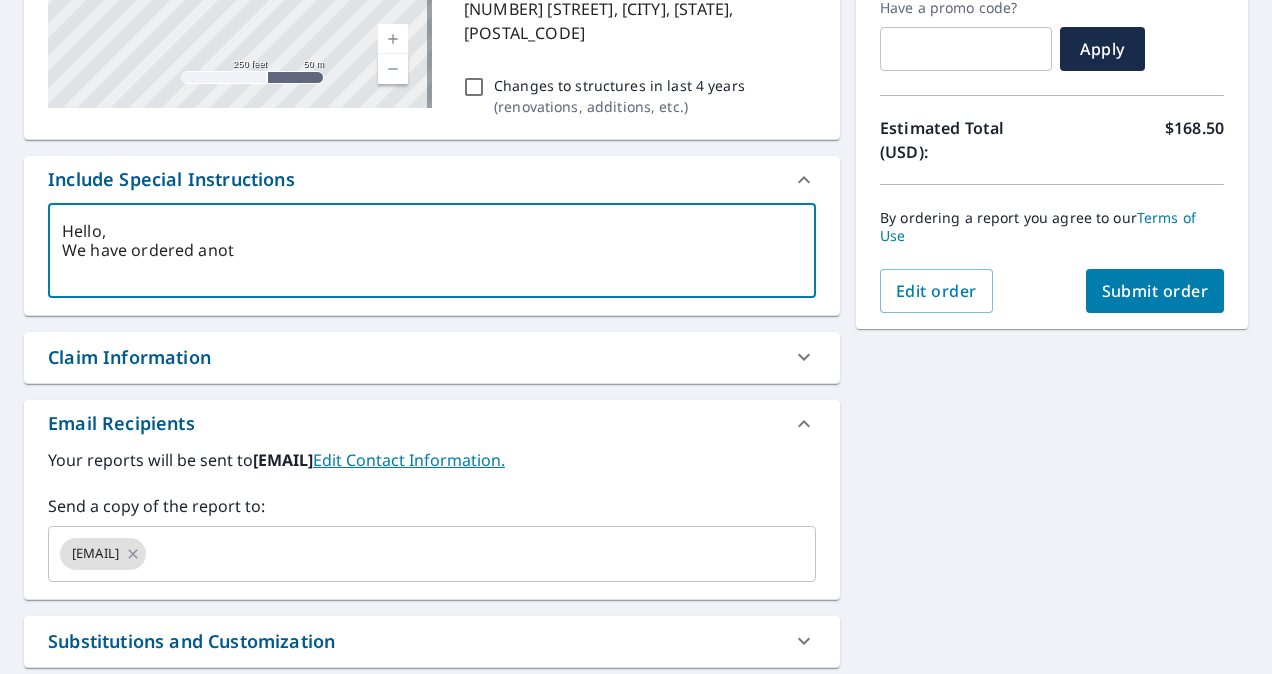 type on "Hello,
We have ordered ano" 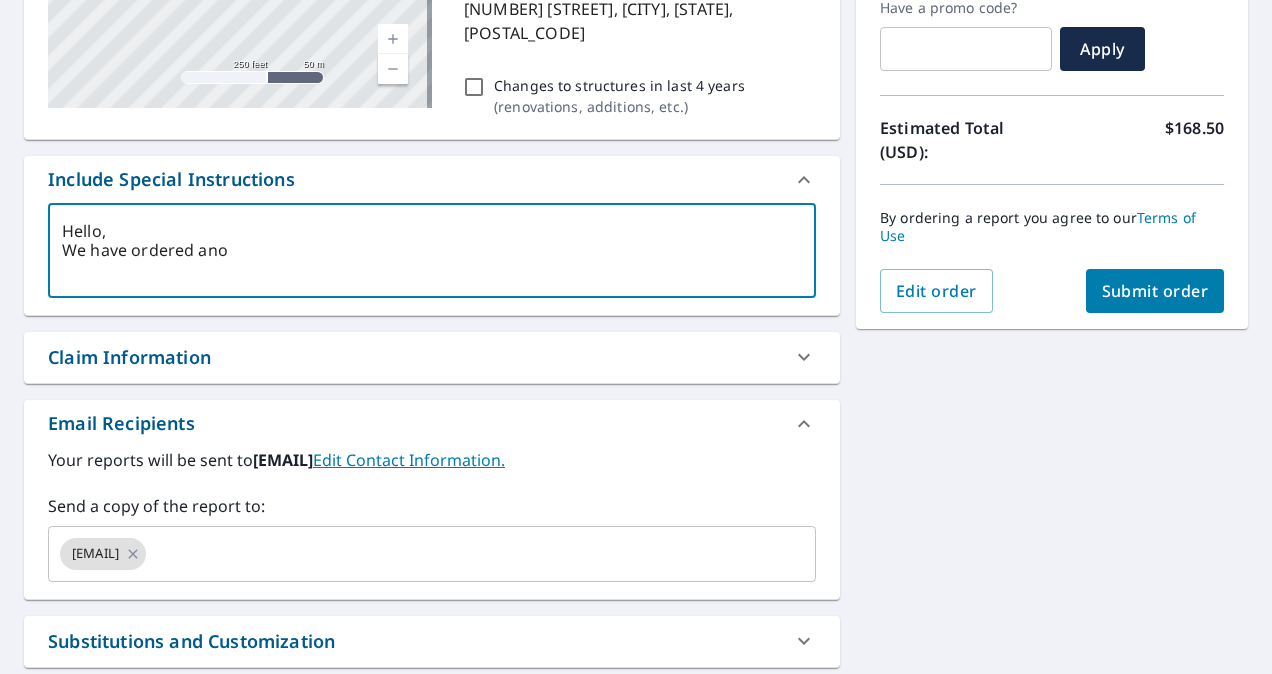 type on "Hello,
We have ordered an" 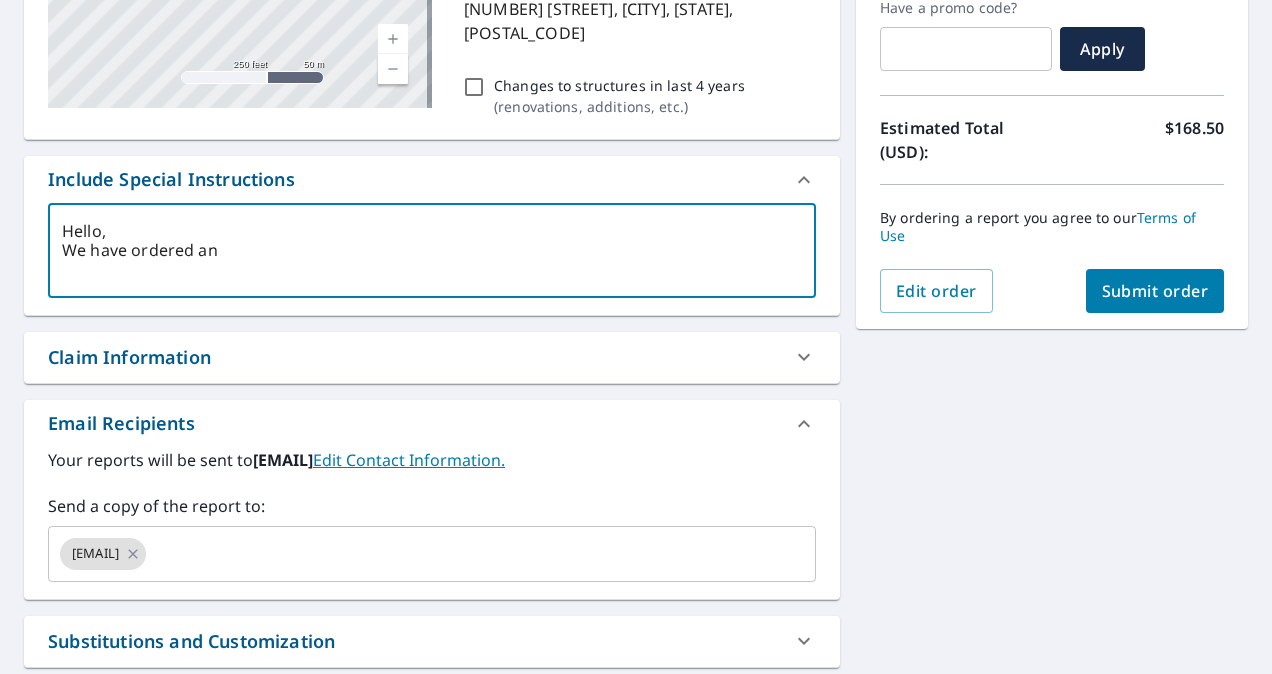 type on "Hello,
We have ordered a" 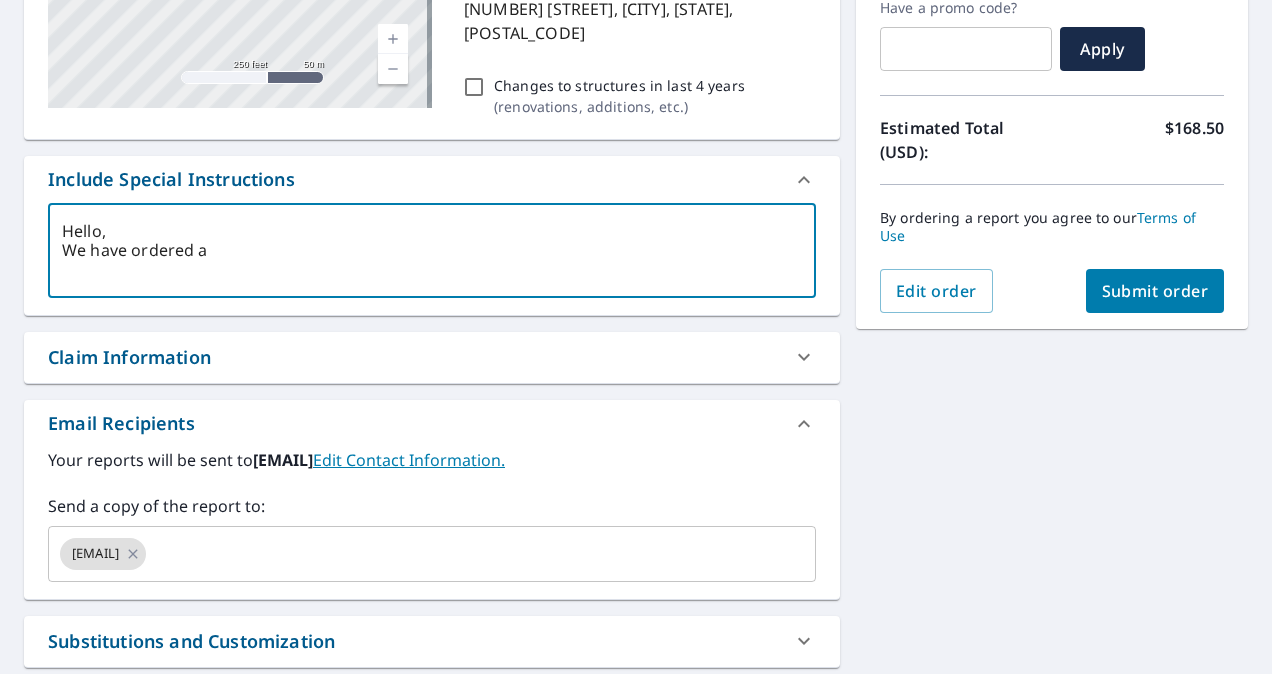 type on "Hello,
We have ordered" 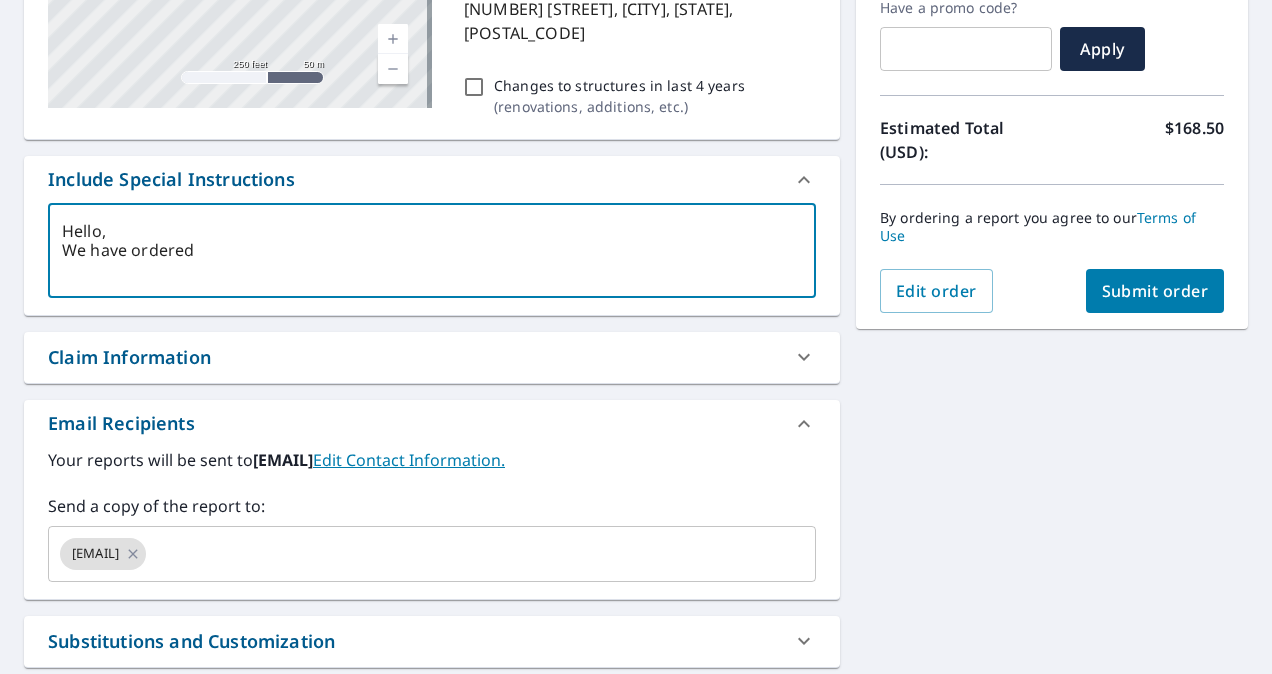 type on "Hello,
We have ordered" 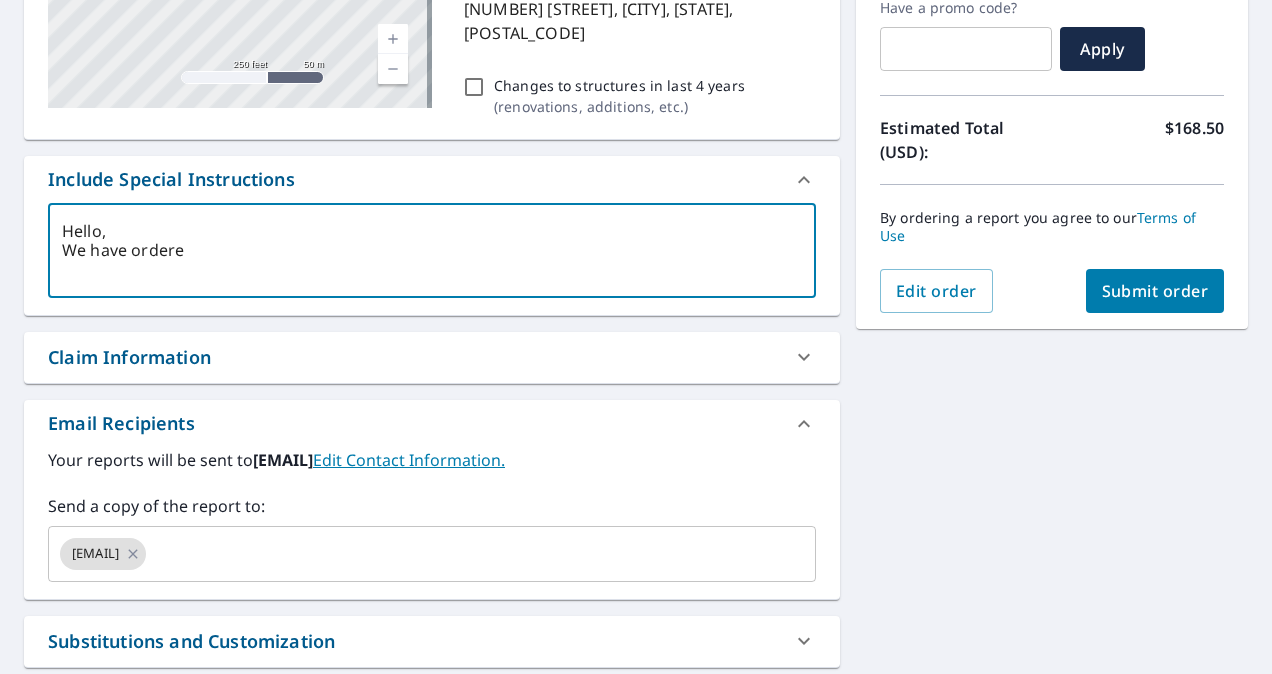 type on "Hello,
We have order" 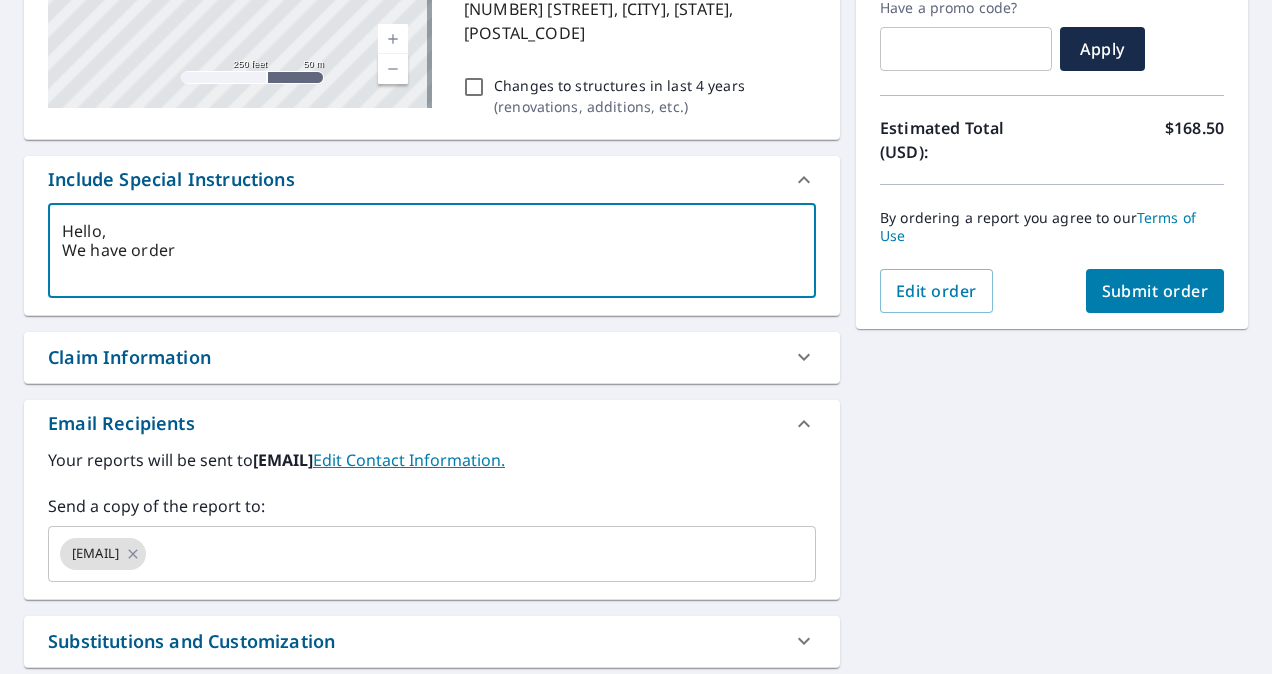 type on "Hello,
We have orde" 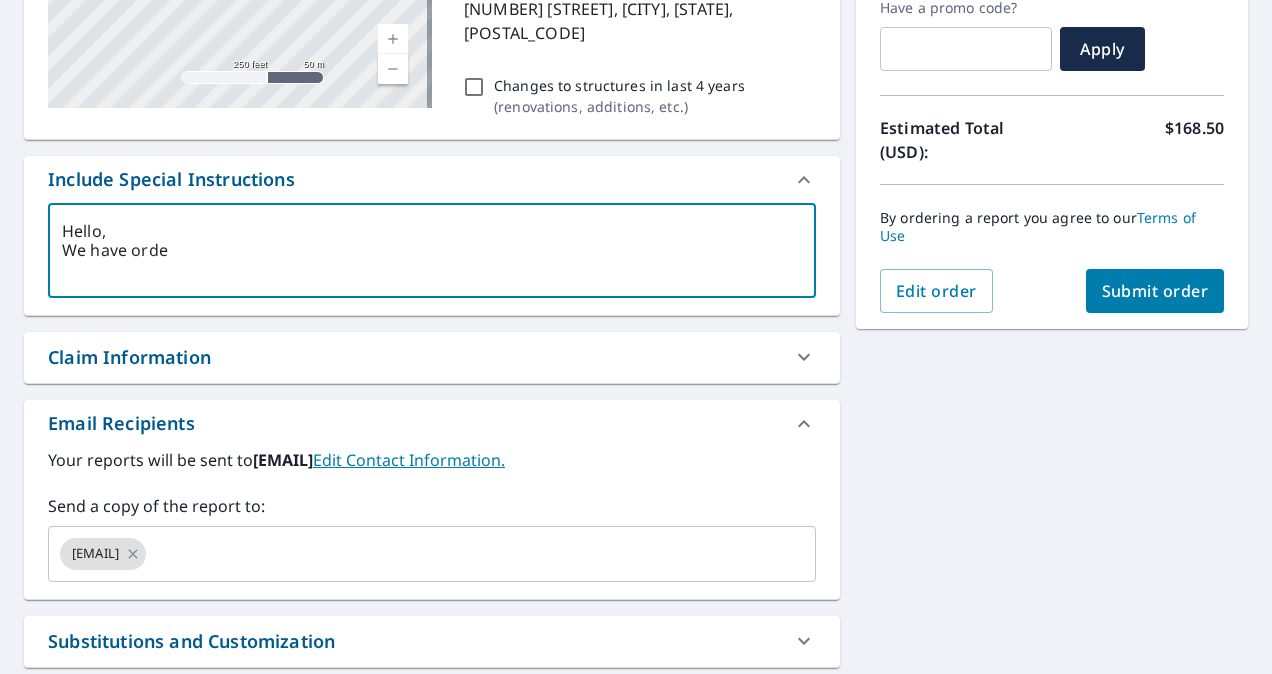 type on "Hello,
We have ord" 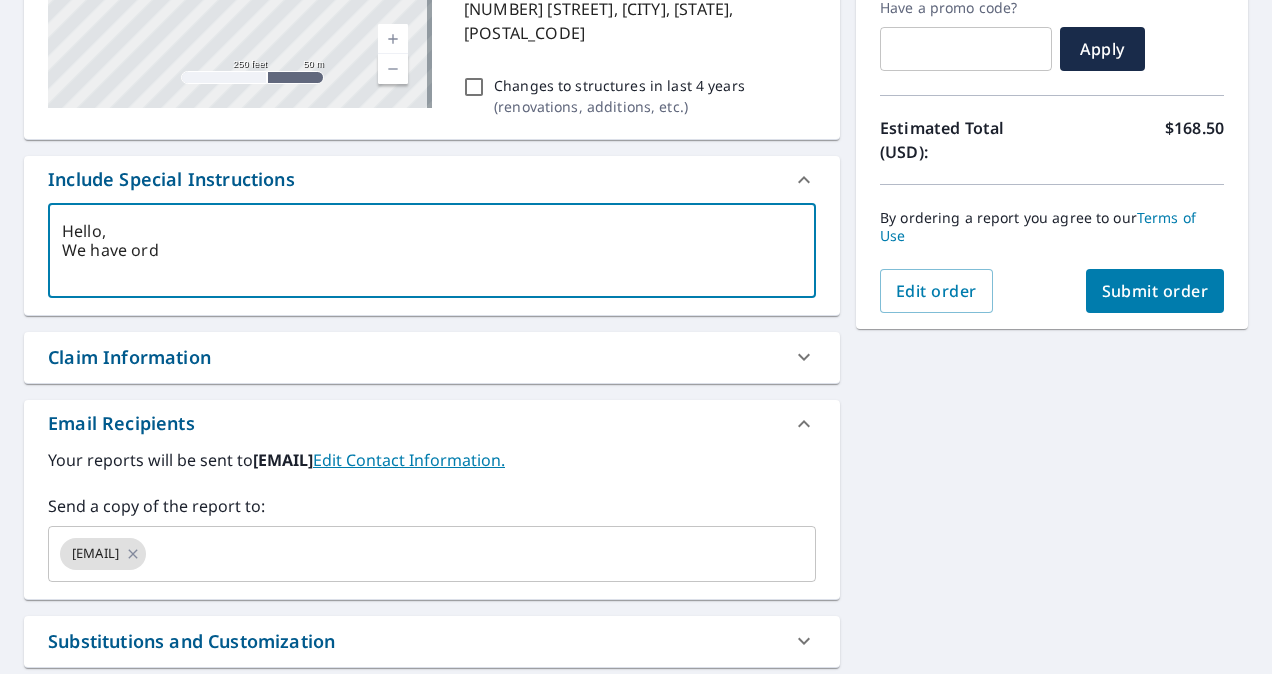 type on "Hello,
We have order" 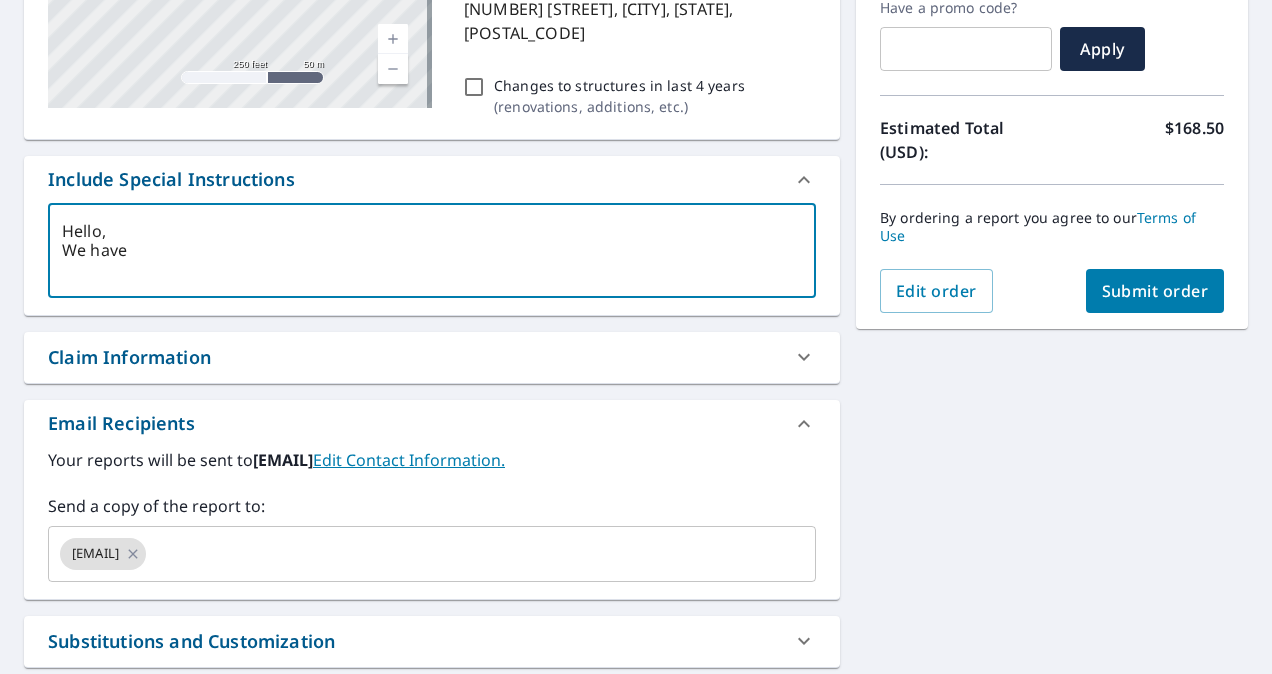 type on "Hello,
We have" 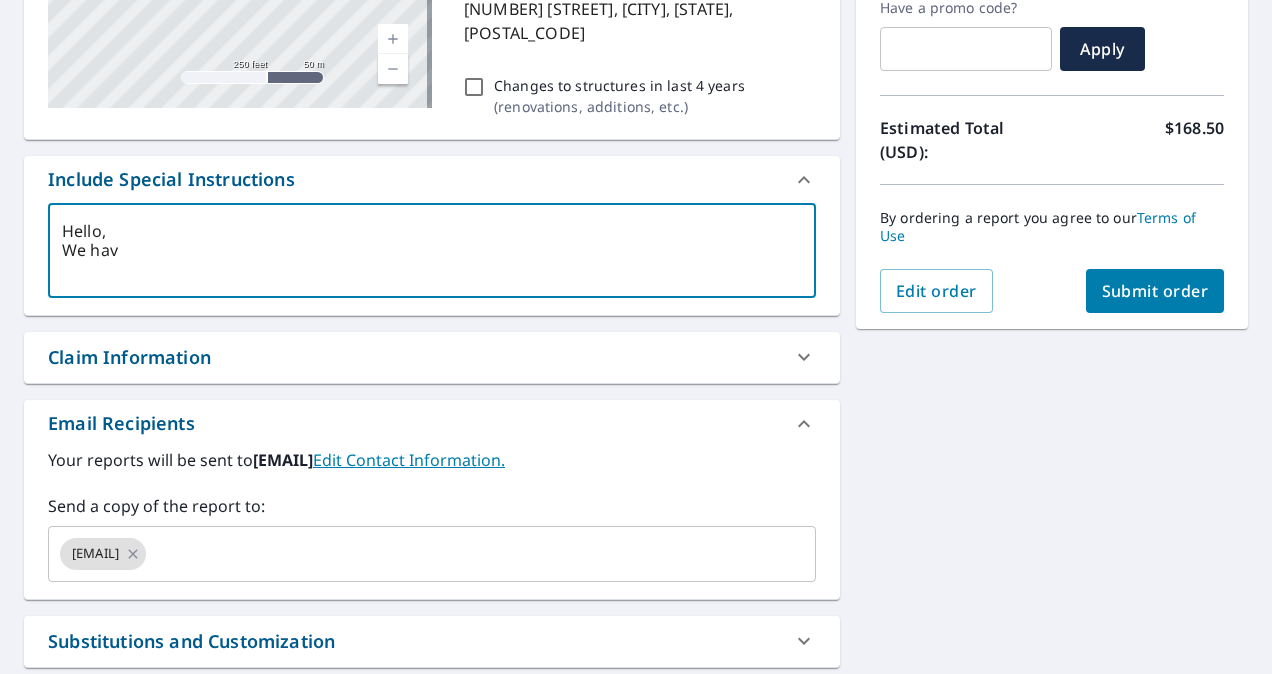 type on "x" 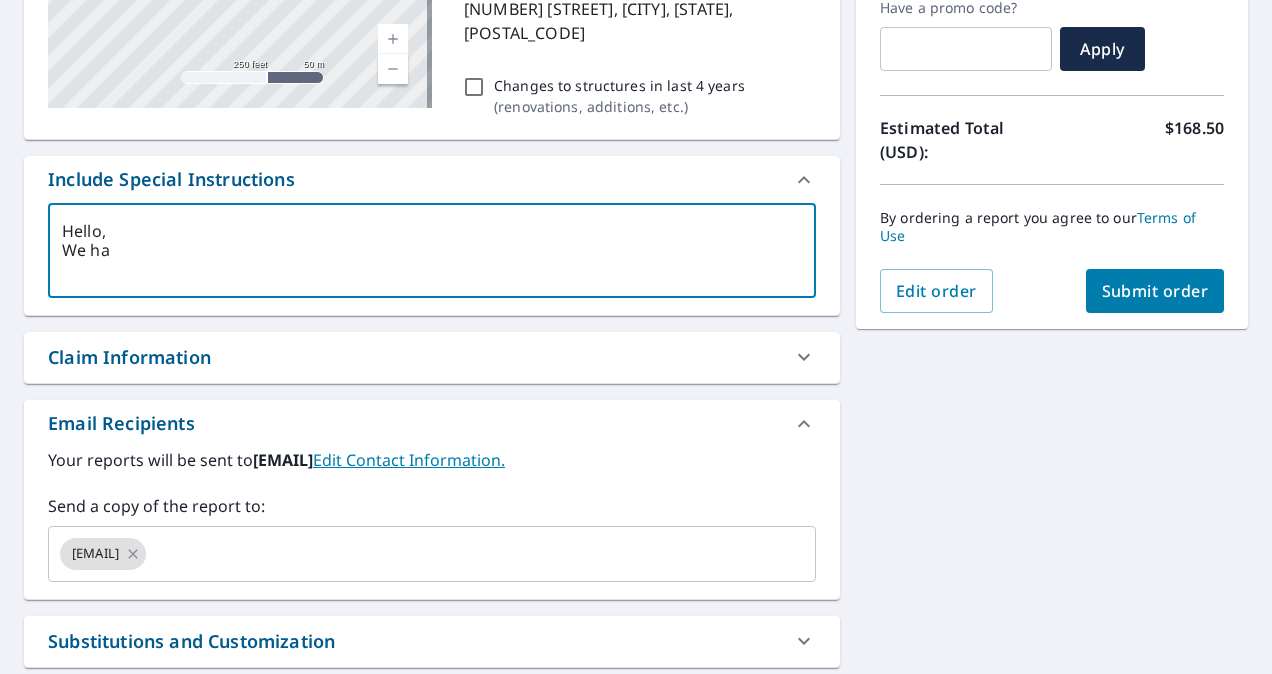 type on "Hello,
We had" 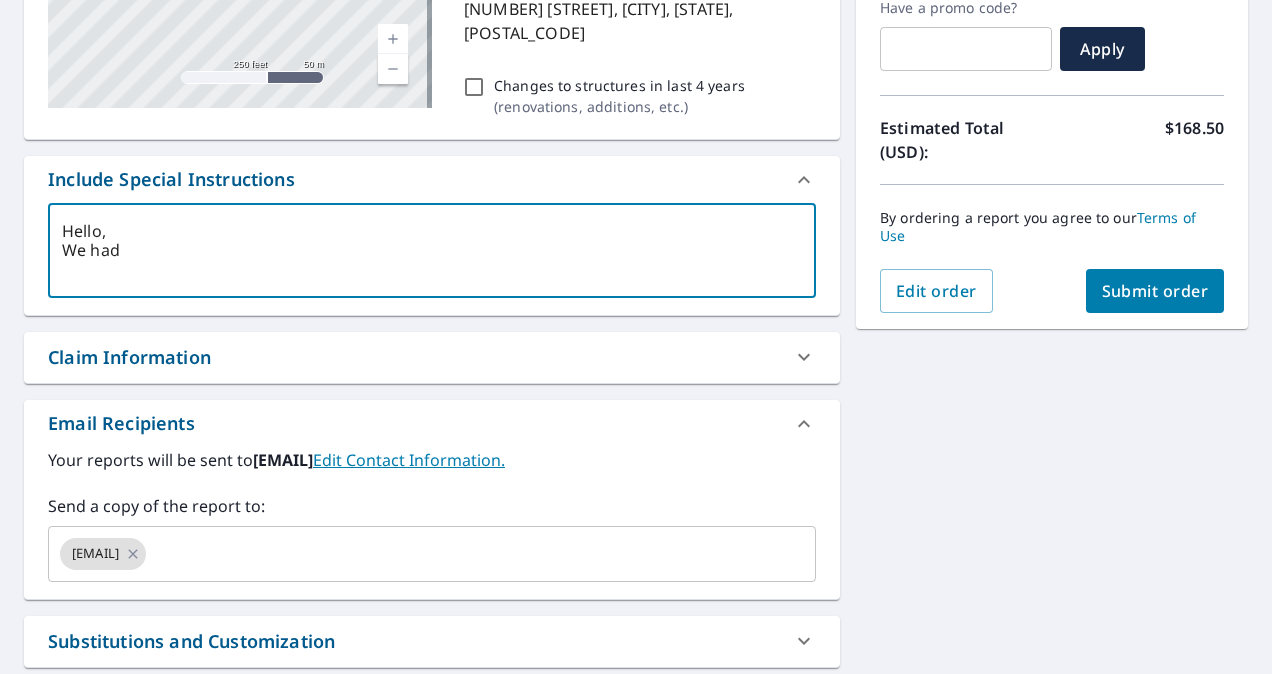 type on "Hello,
We had" 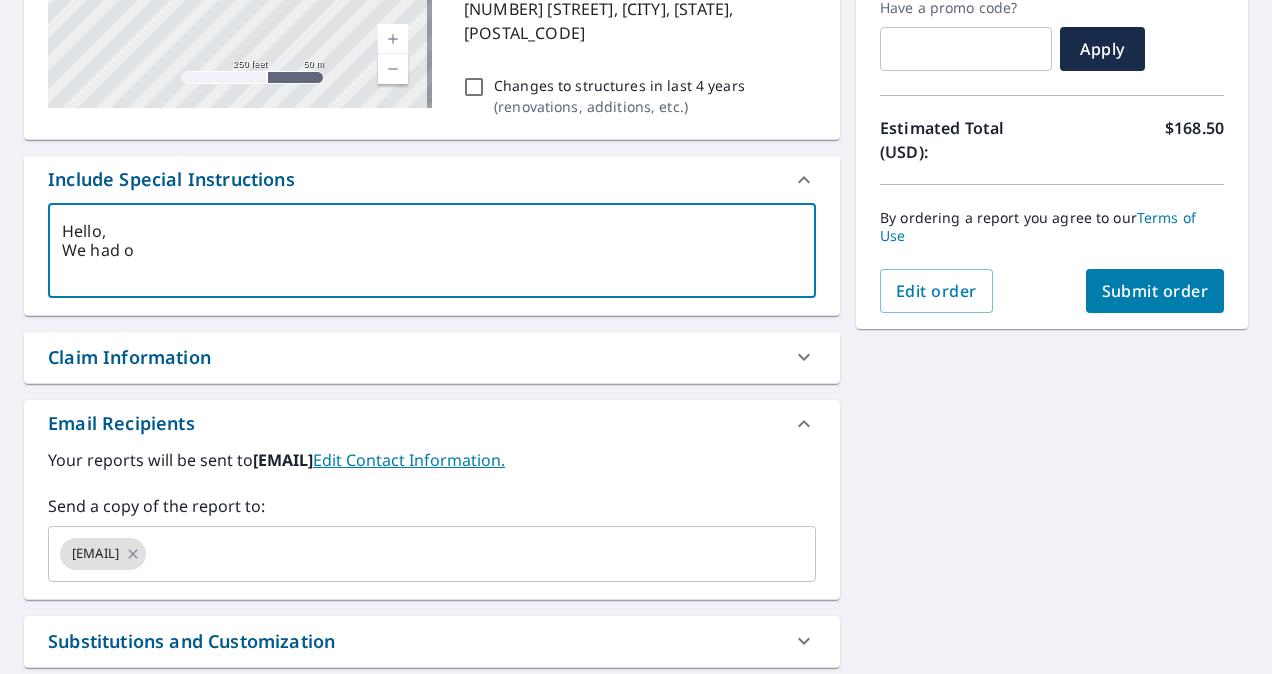type on "Hello,
We had or" 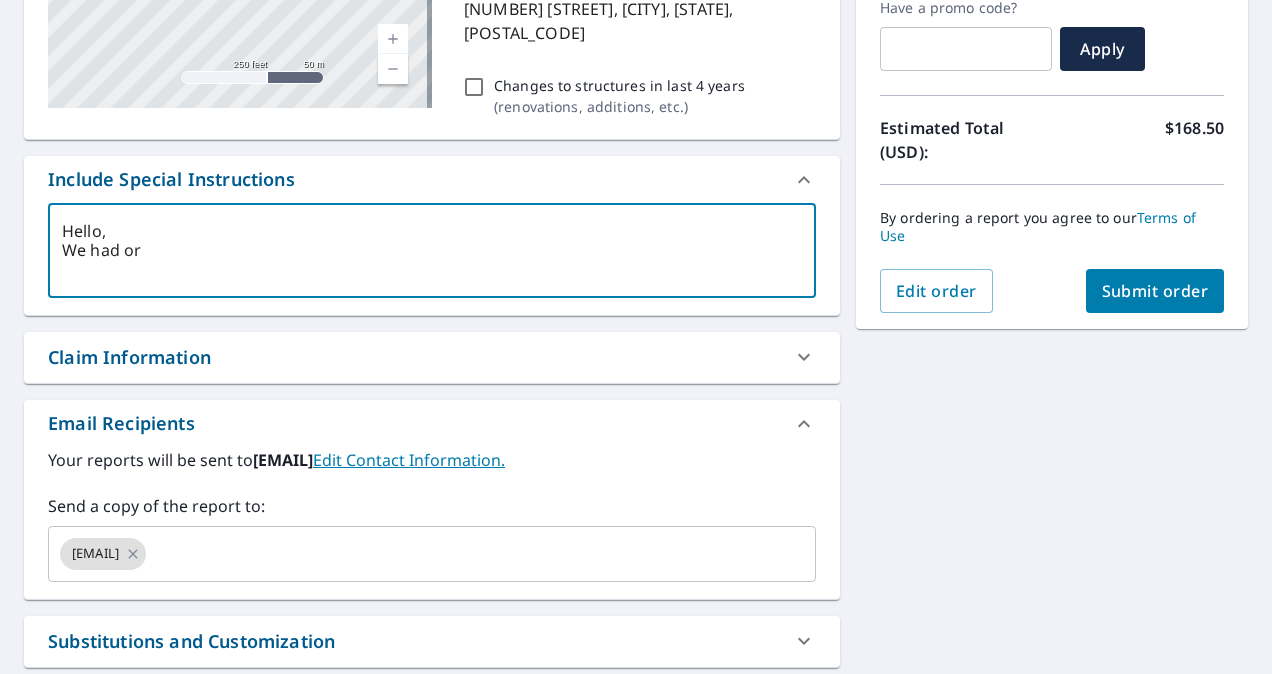 type on "Hello,
We had ord" 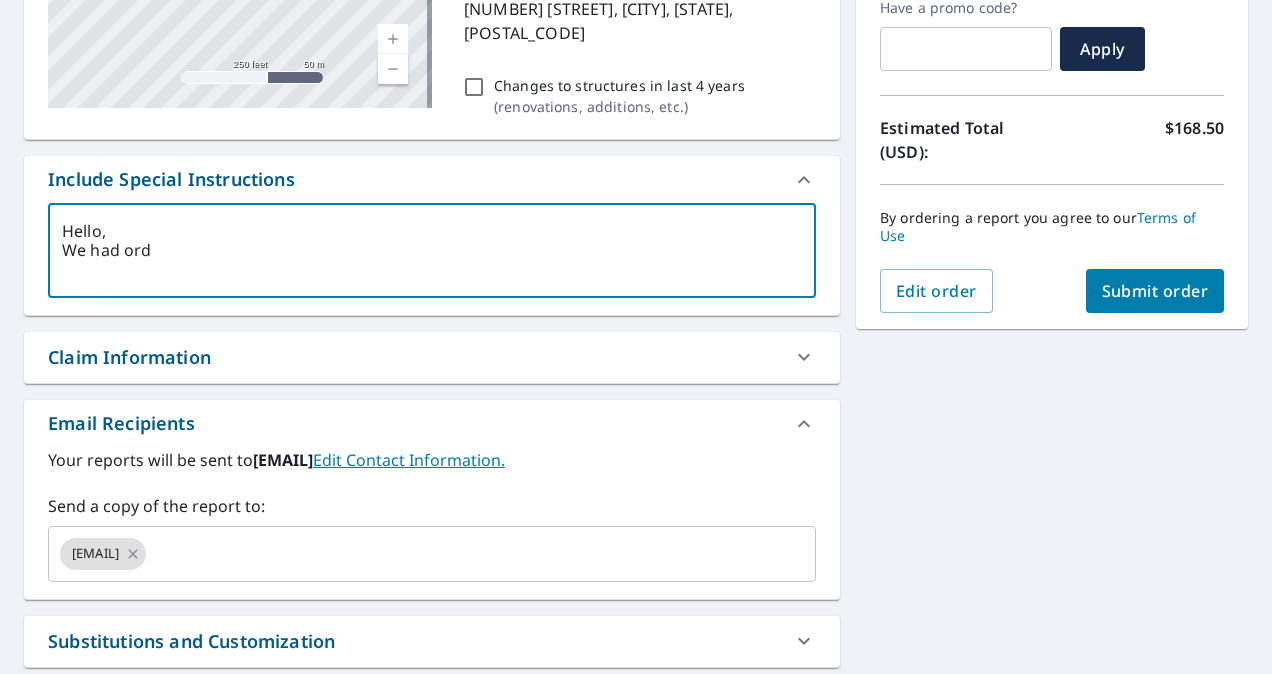 type on "Hello,
We had orde" 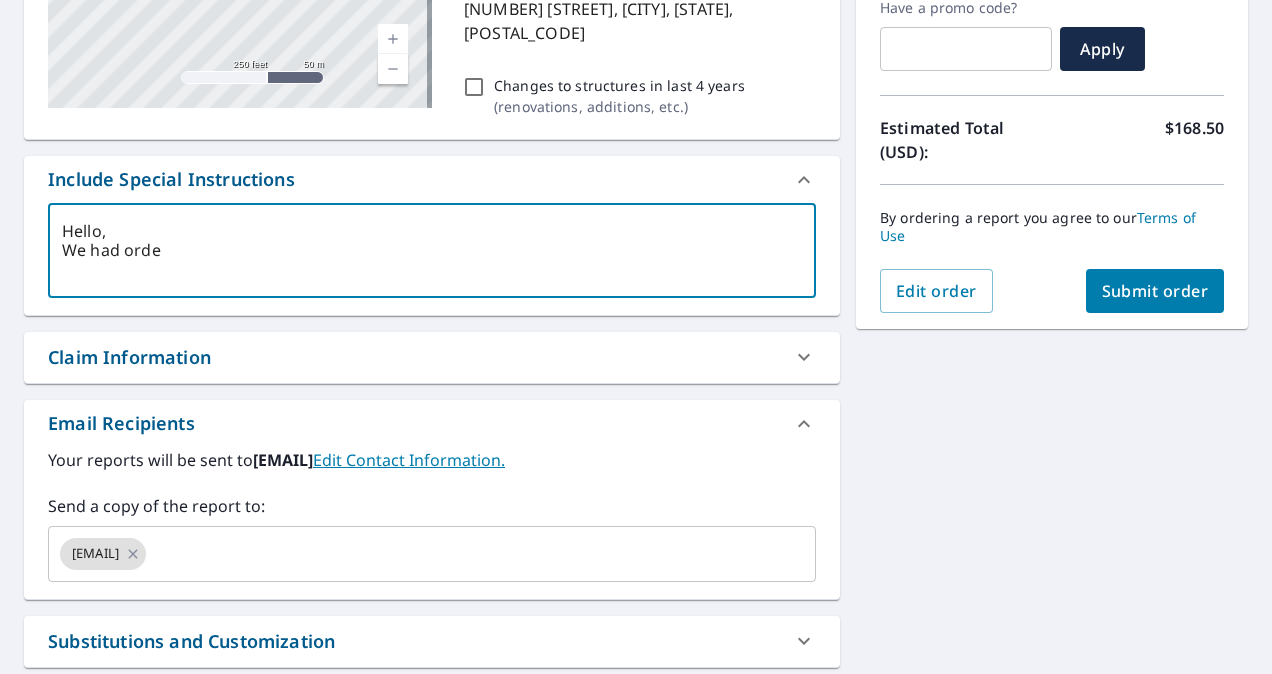 type on "Hello,
We had order" 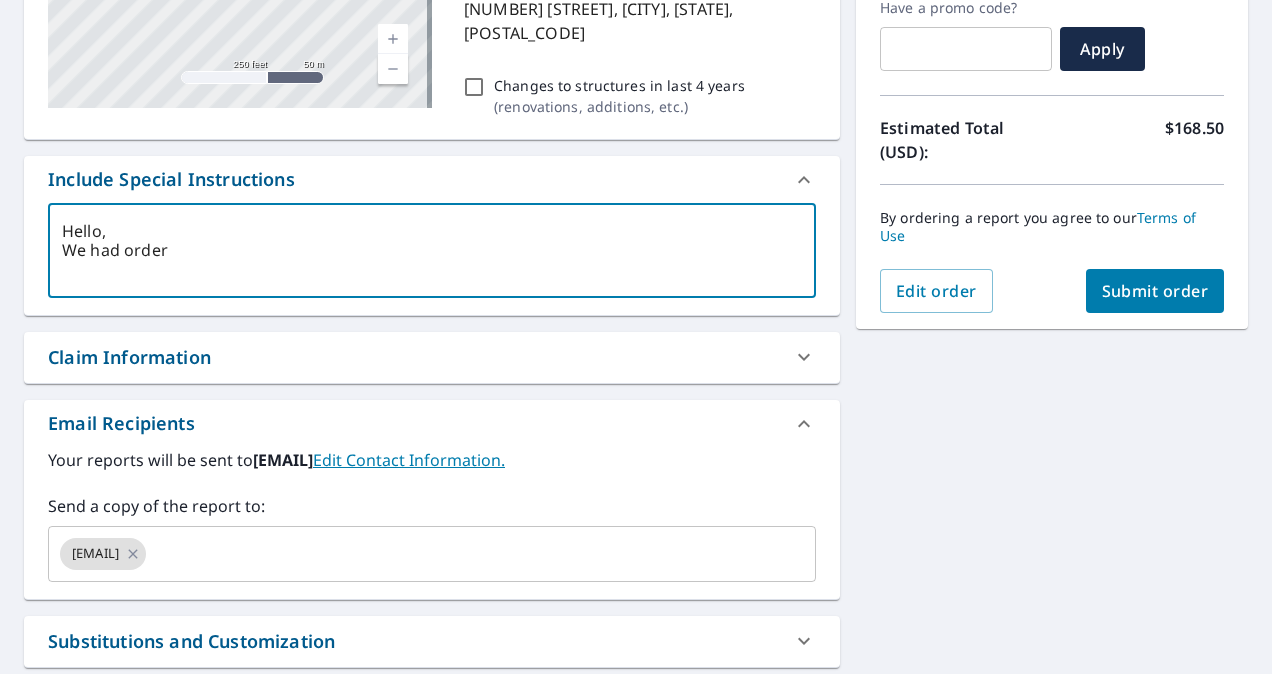 type on "Hello,
We had ordere" 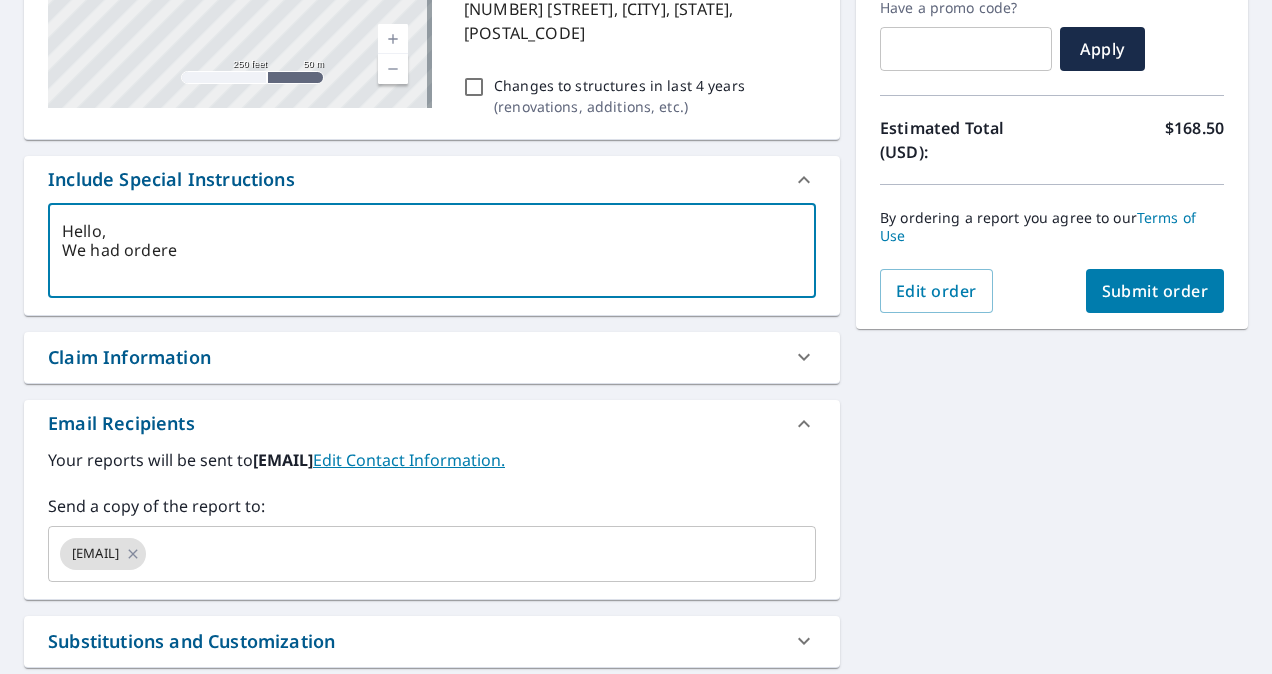 type on "Hello,
We had ordered" 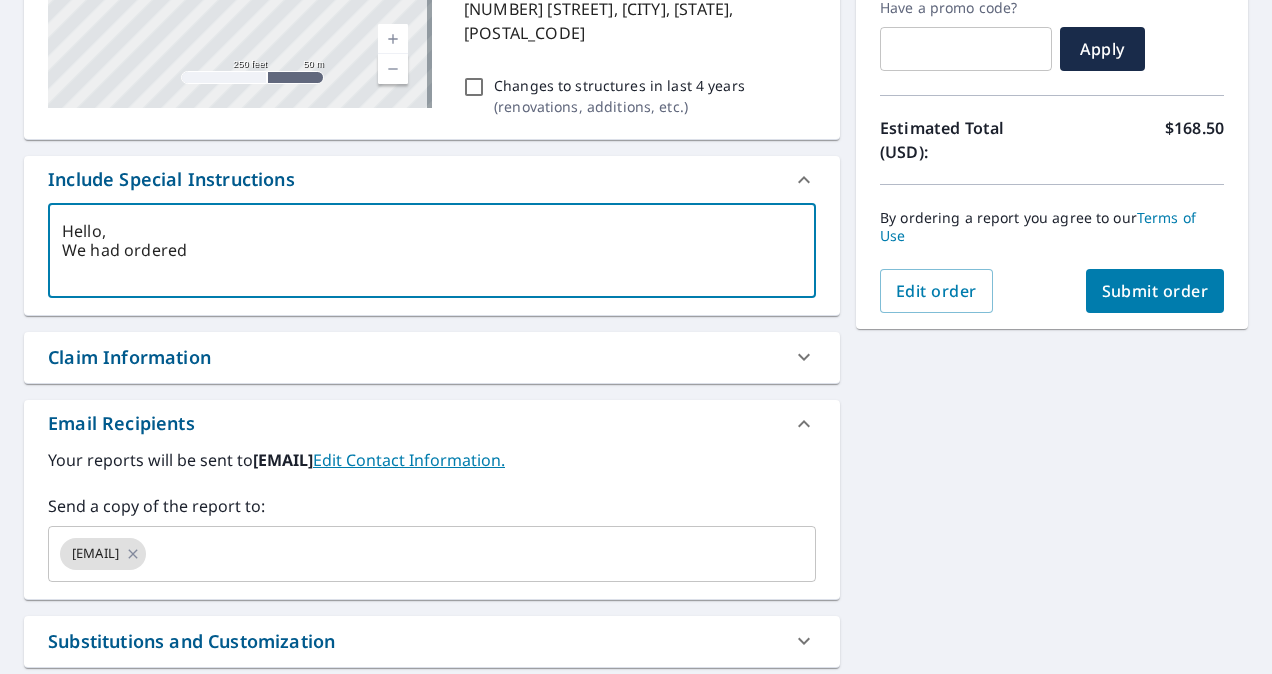 type on "Hello,
We had ordered" 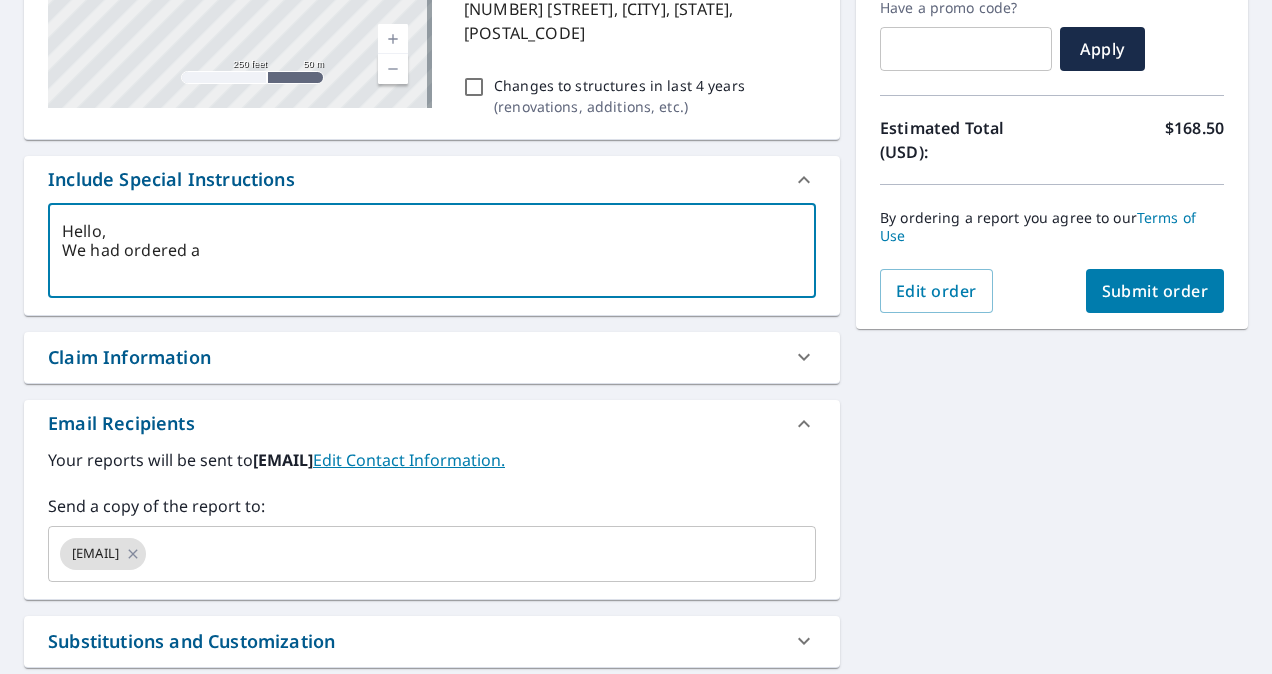 type on "Hello,
We had ordered a" 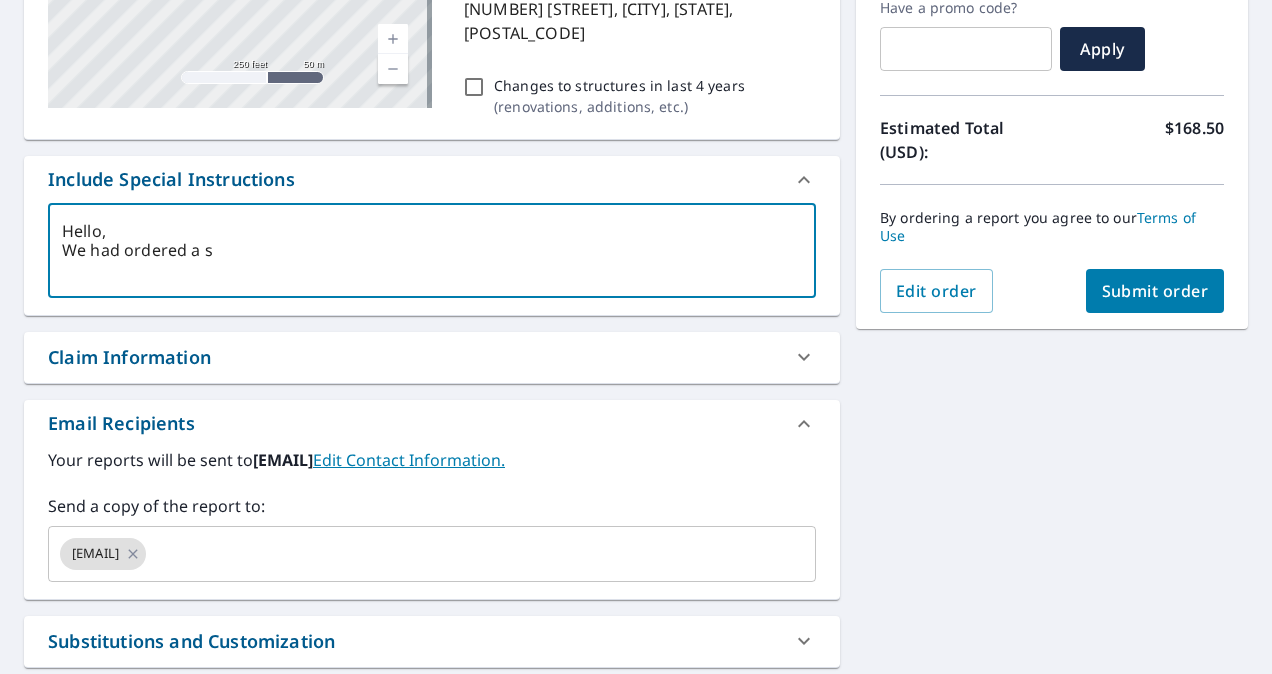 type on "Hello,
We had ordered a se" 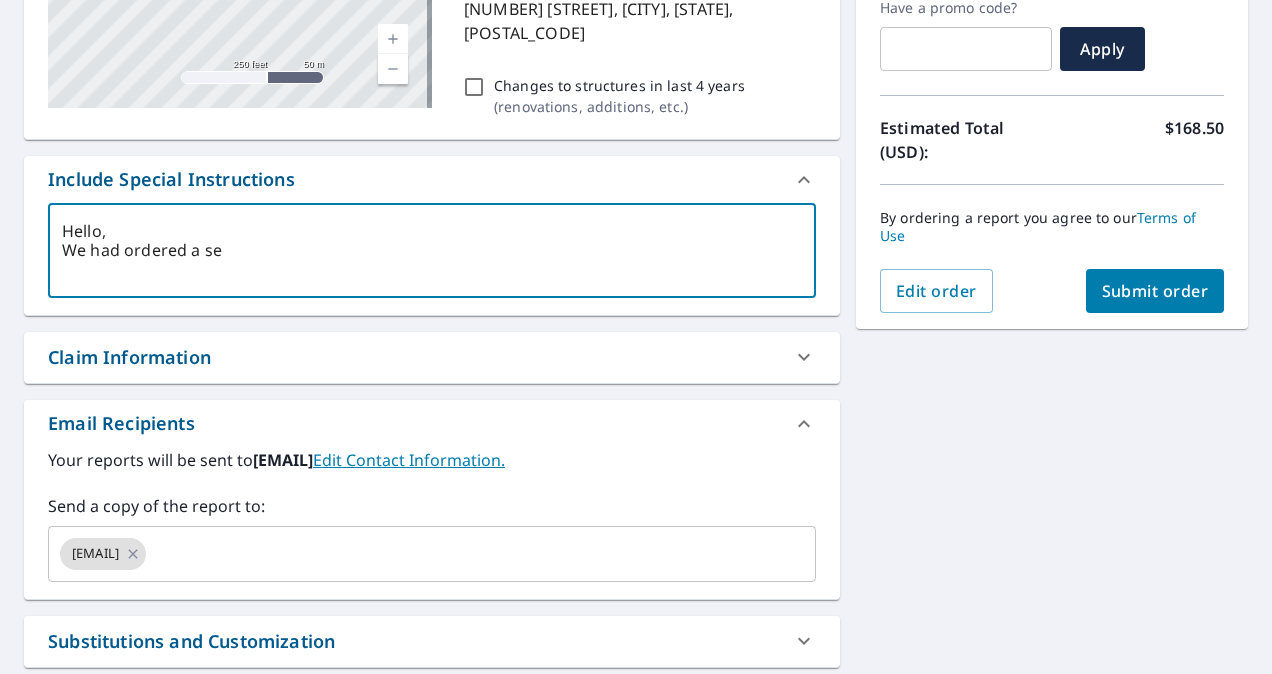 type on "Hello,
We had ordered a sep" 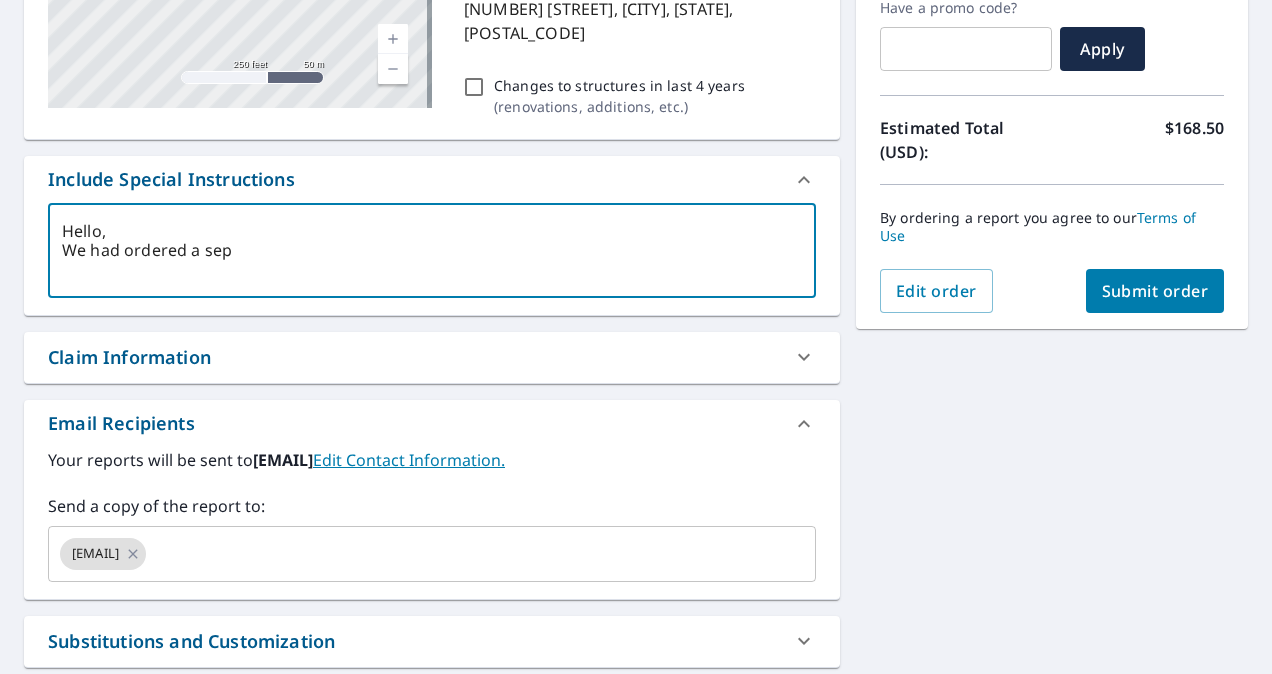type on "Hello,
We had ordered a sepe" 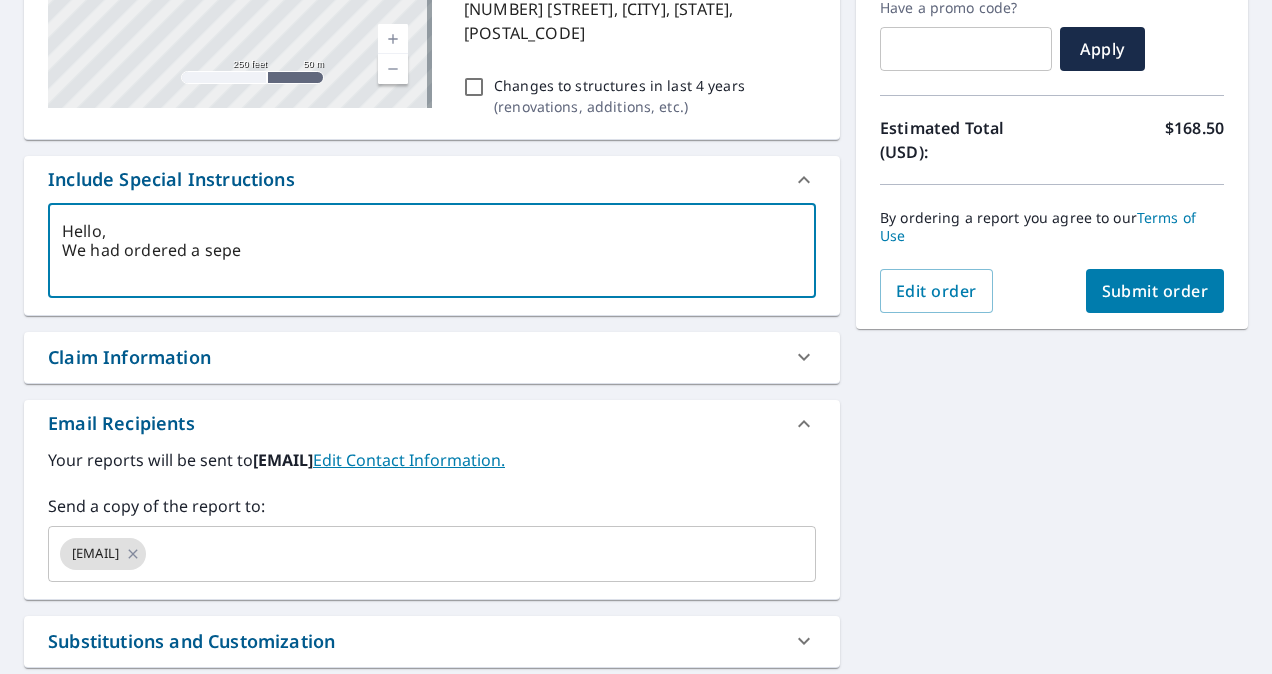 type on "Hello,
We had ordered a seper" 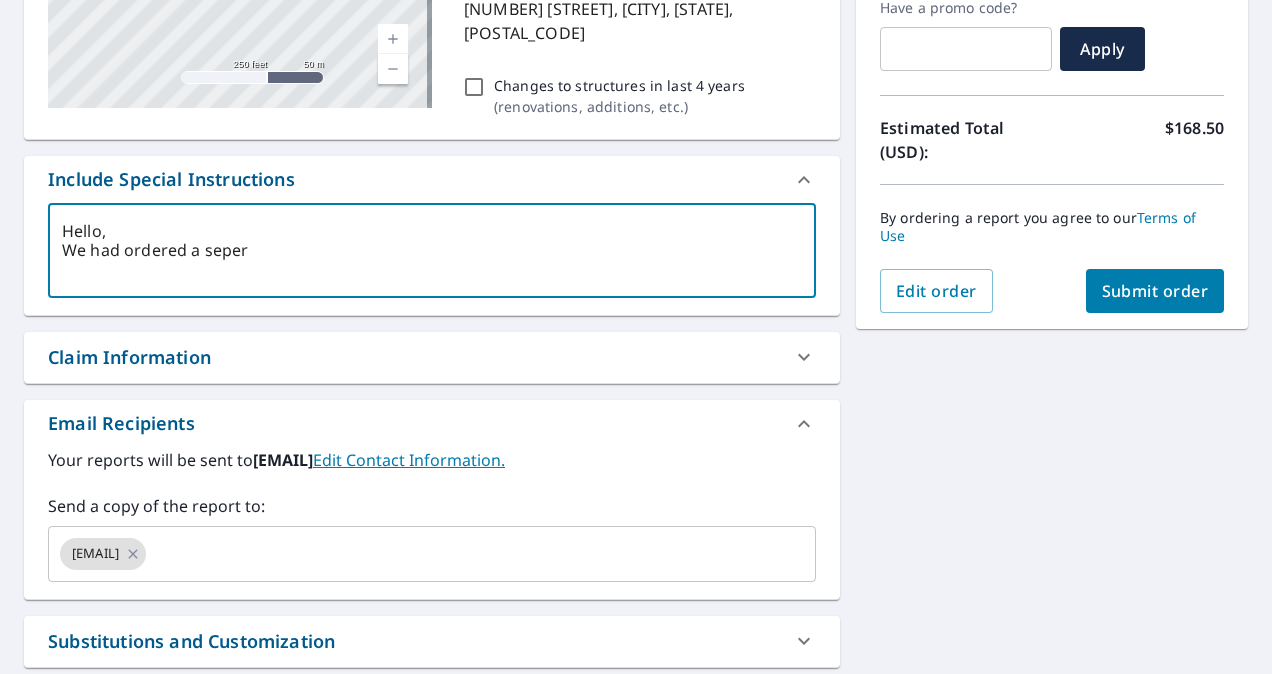 type on "Hello,
We had ordered a sepera" 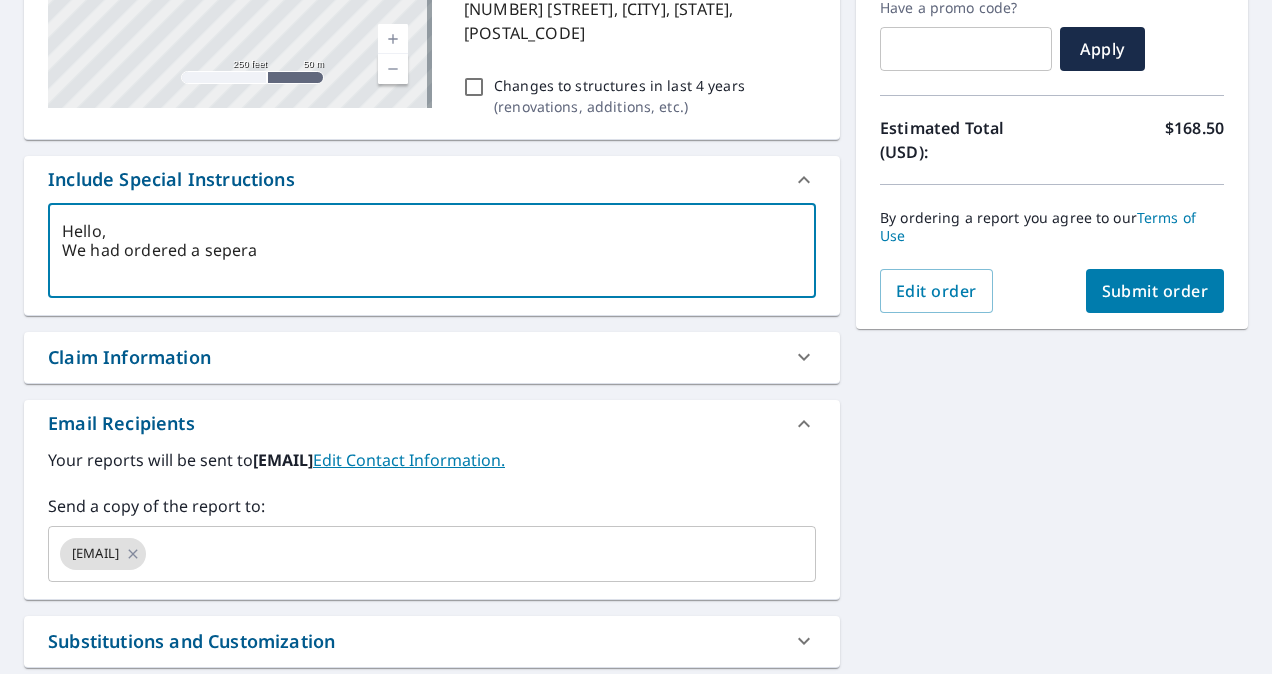 type on "Hello,
We had ordered a seperat" 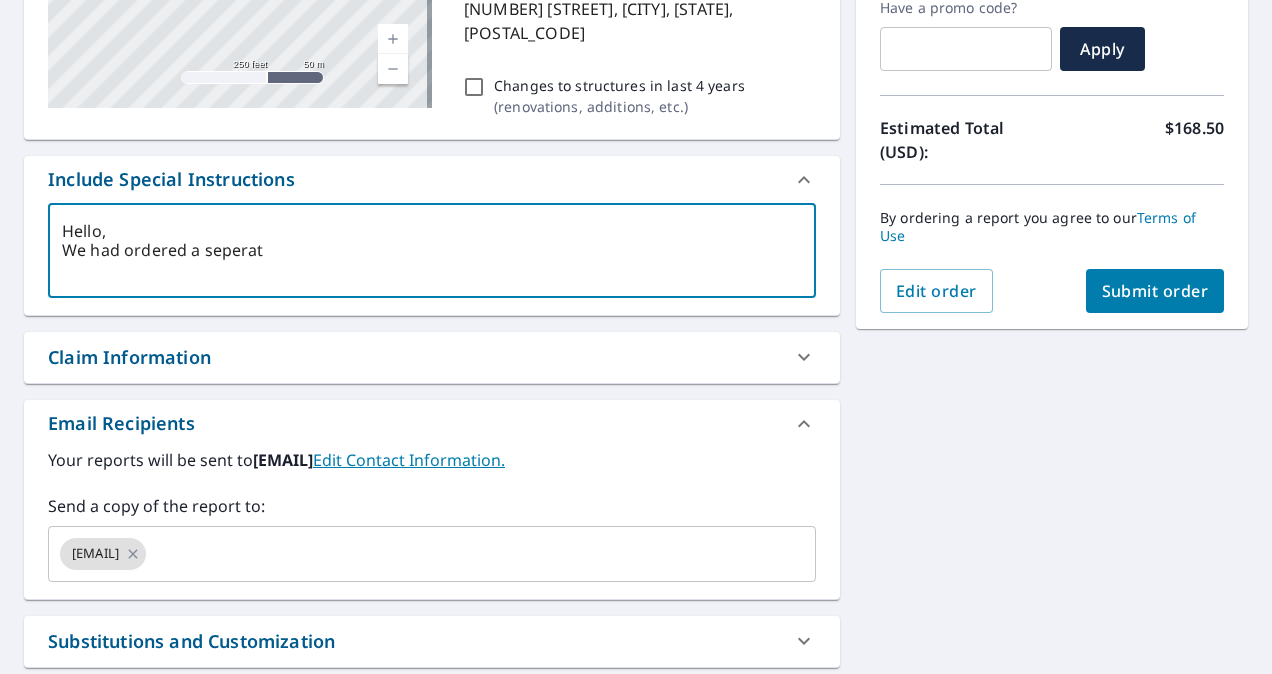 type on "Hello,
We had ordered a seperate" 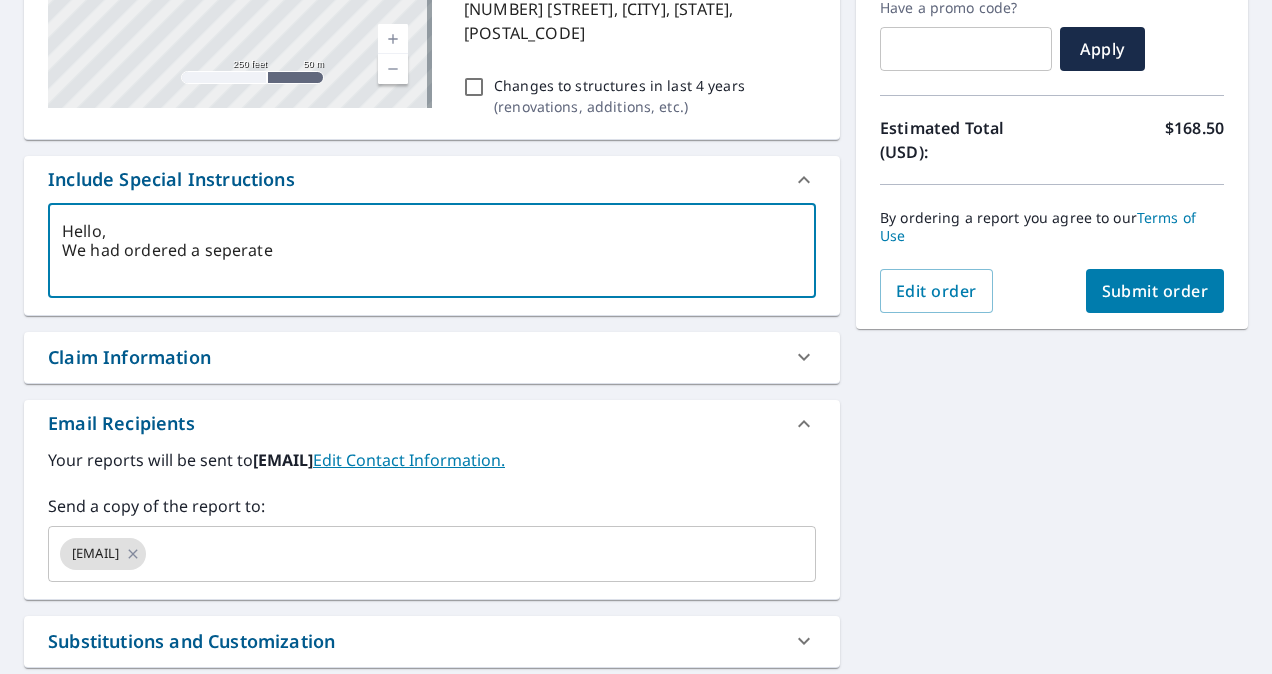 type on "Hello,
We had ordered a seperate" 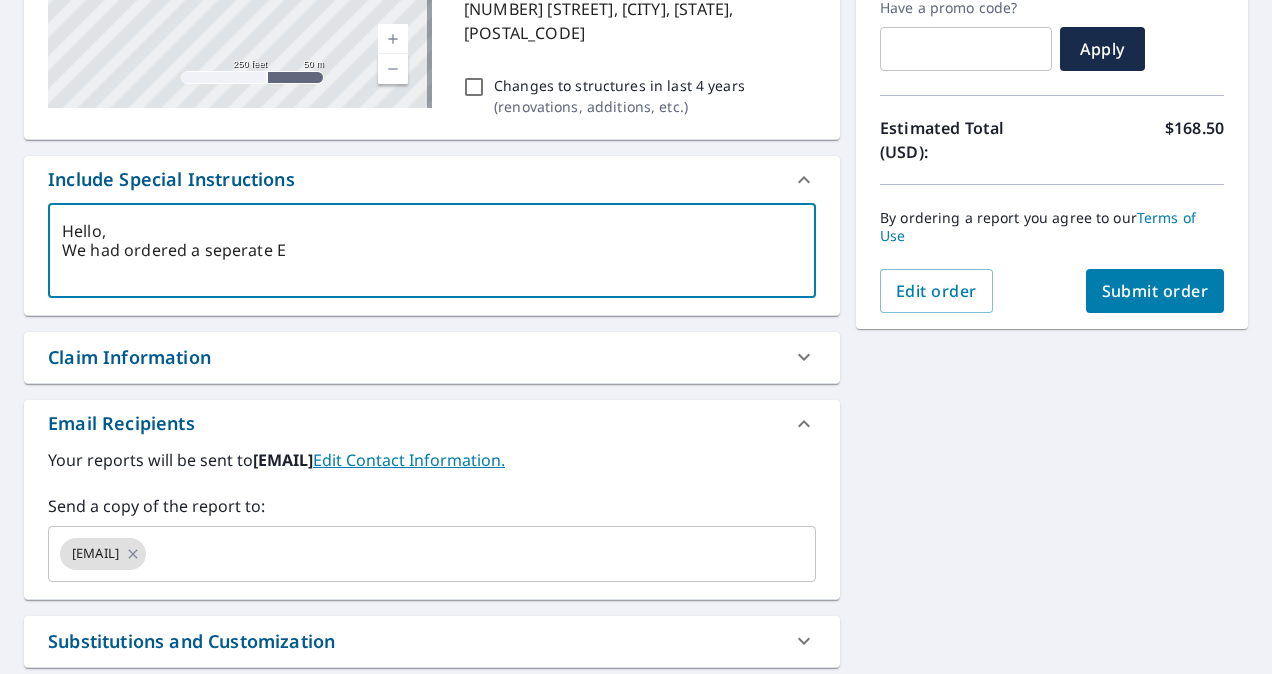 type on "Hello,
We had ordered a seperate Ea" 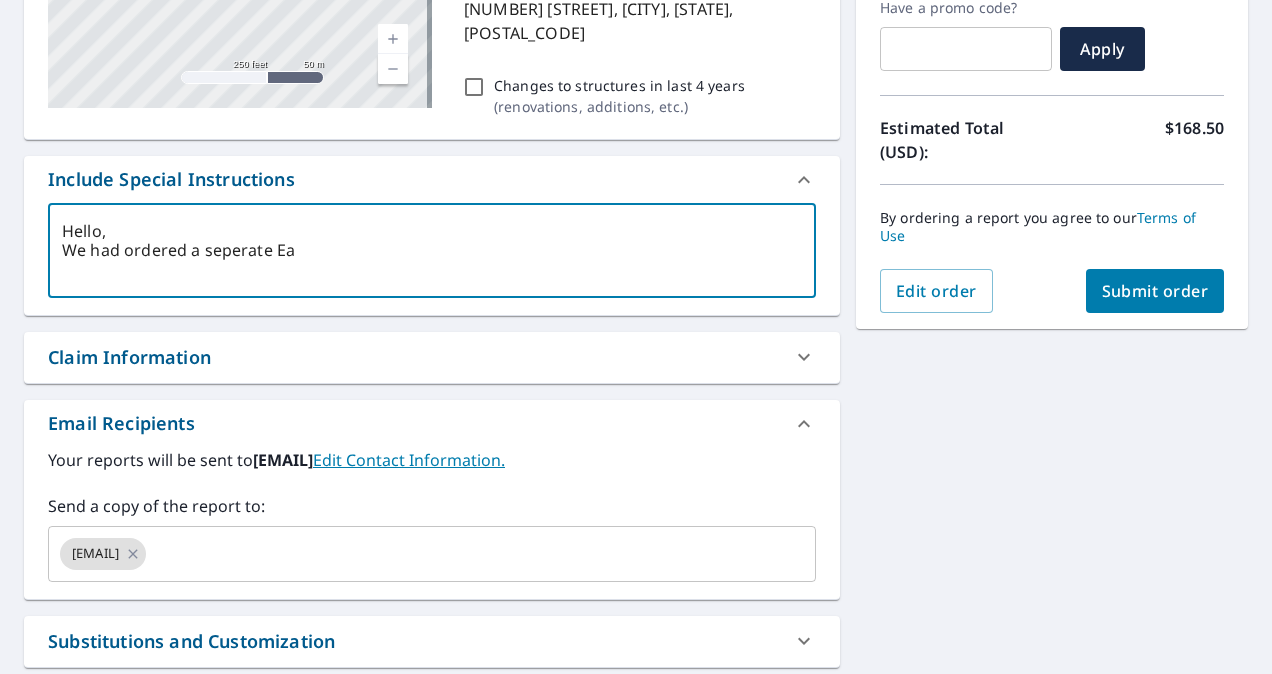 type on "Hello,
We had ordered a seperate Eaglev" 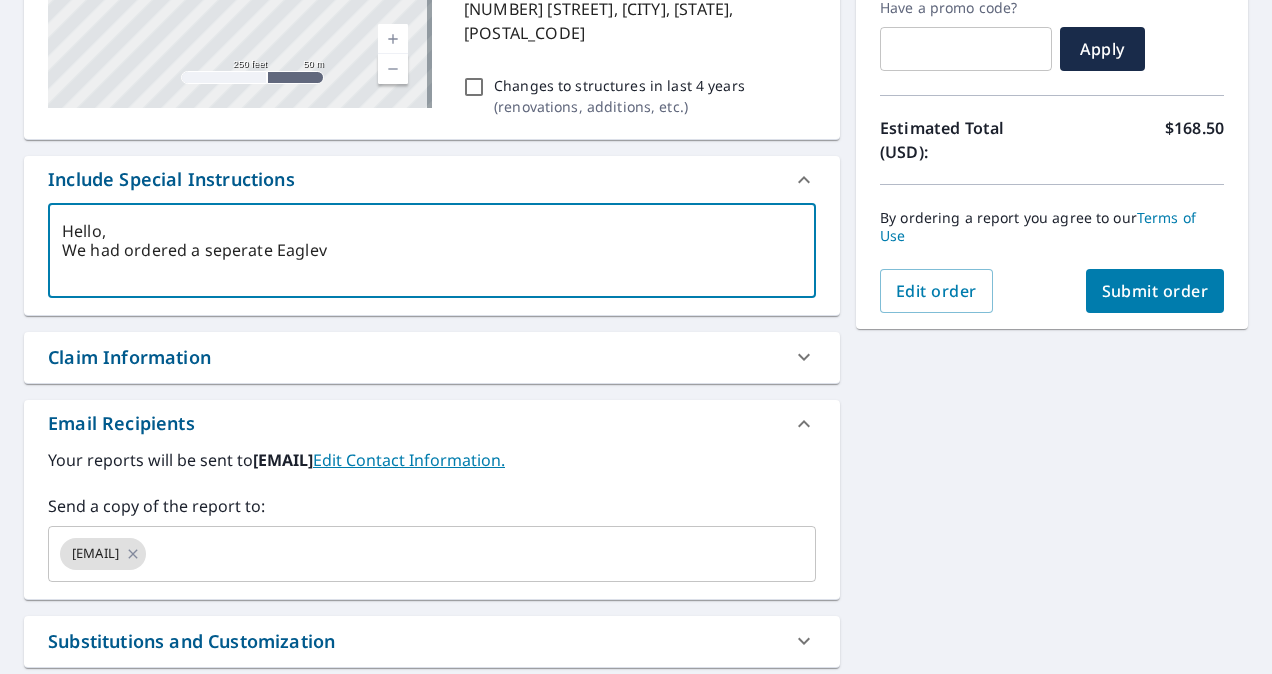 type on "Hello,
We had ordered a seperate Eagl" 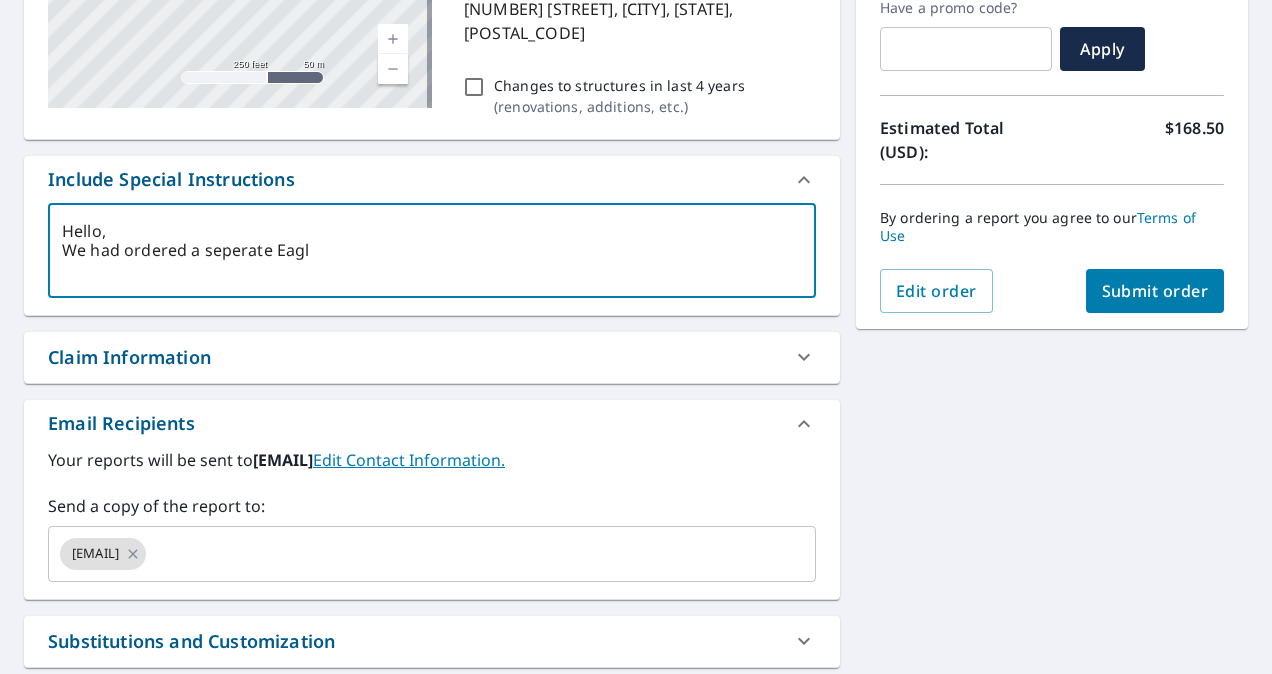 type on "Hello,
We had ordered a seperate Eagle" 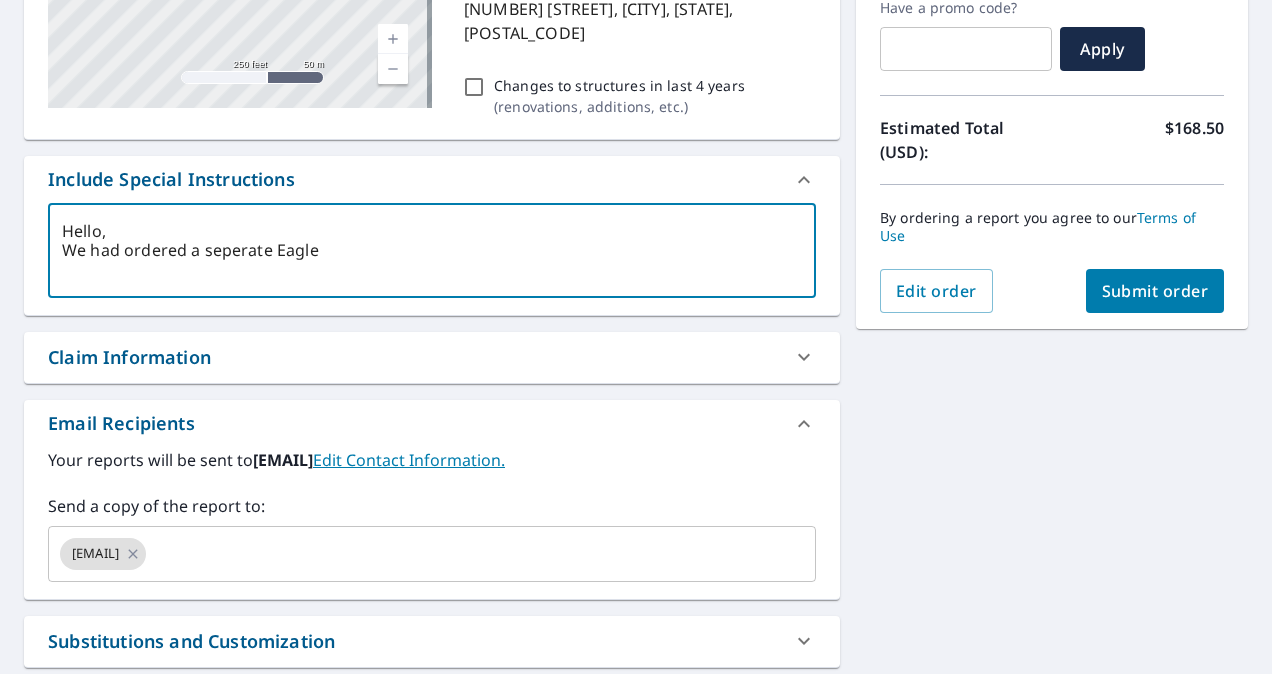 type on "Hello,
We had ordered a seperate Eaglev" 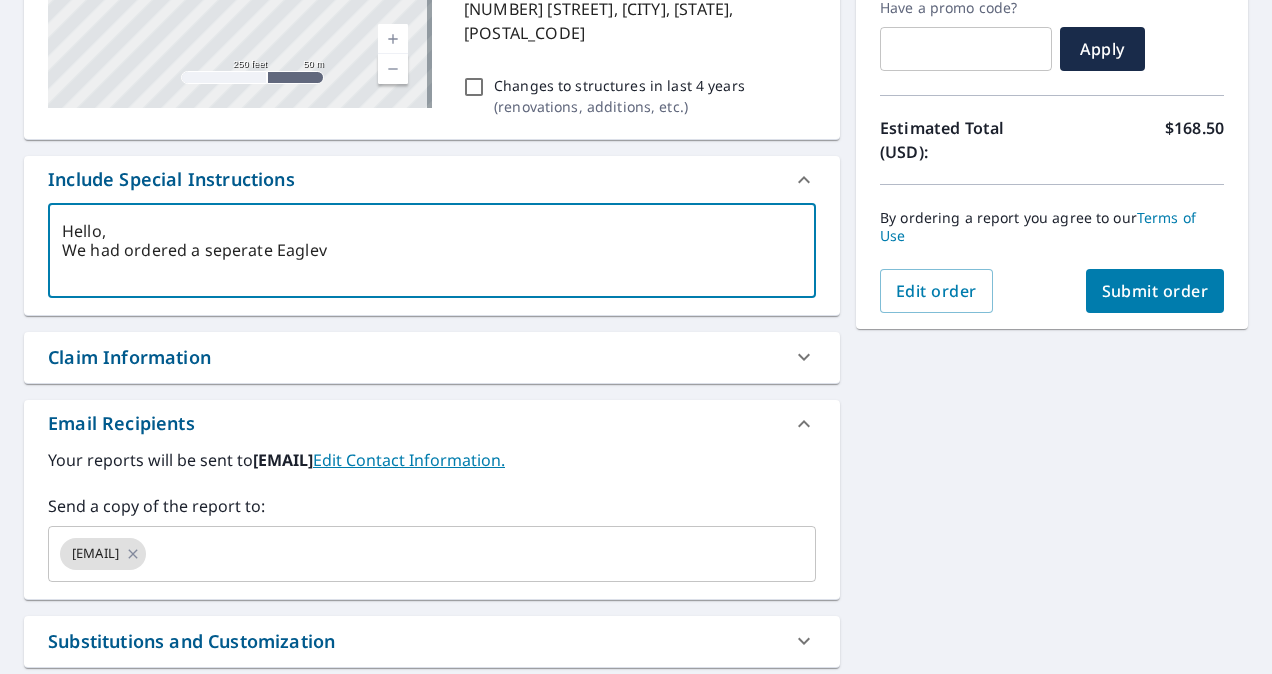 type on "Hello,
We had ordered a seperate Eaglevi" 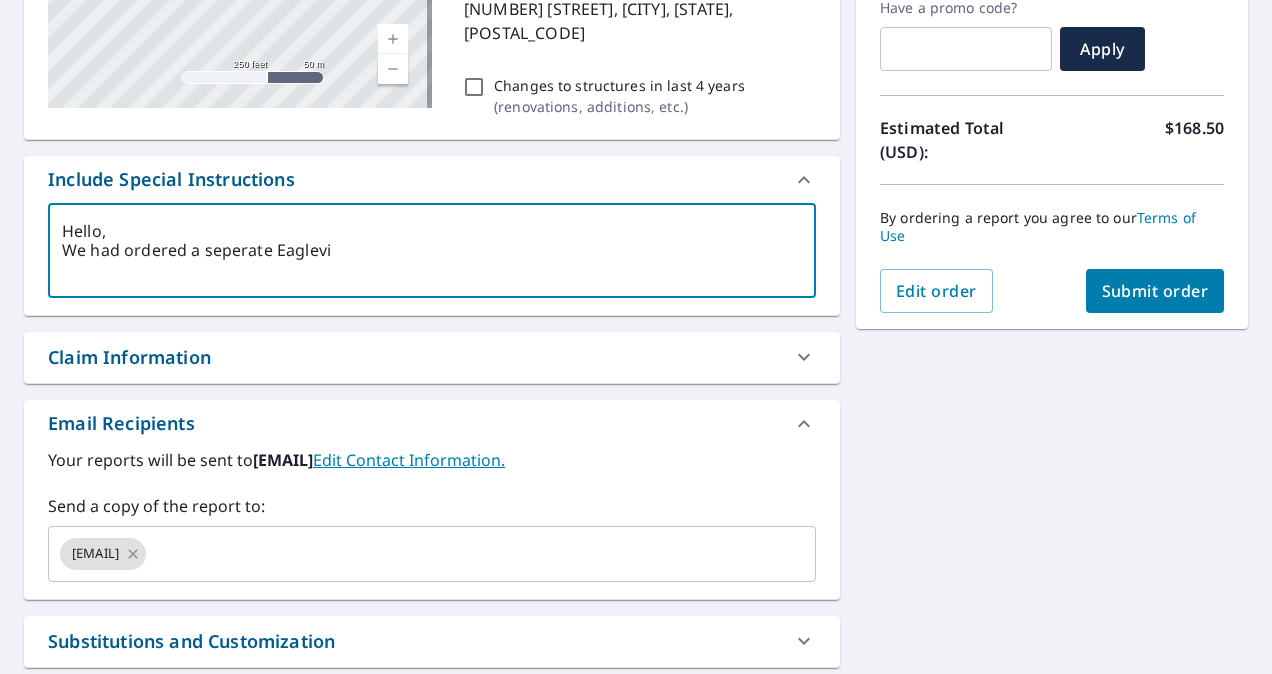 type on "Hello,
We had ordered a seperate Eaglevie" 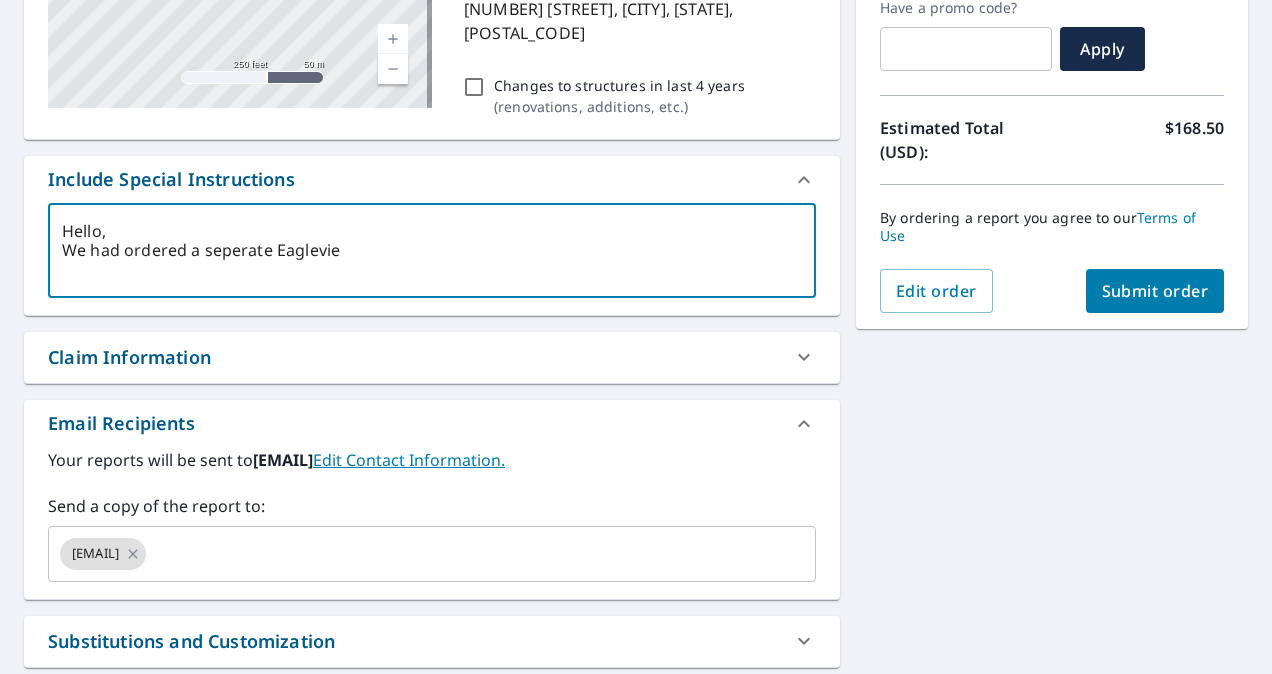 type on "Hello,
We had ordered a seperate Eagleview" 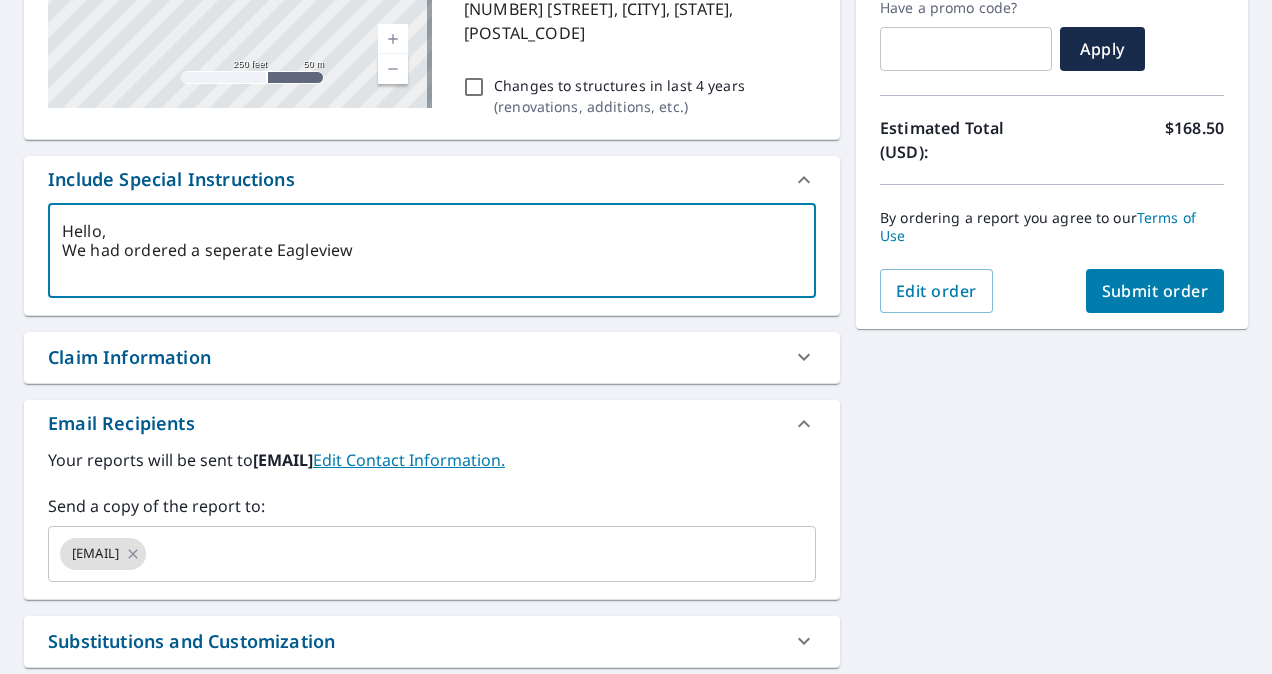 type on "Hello,
We had ordered a seperate Eagleview" 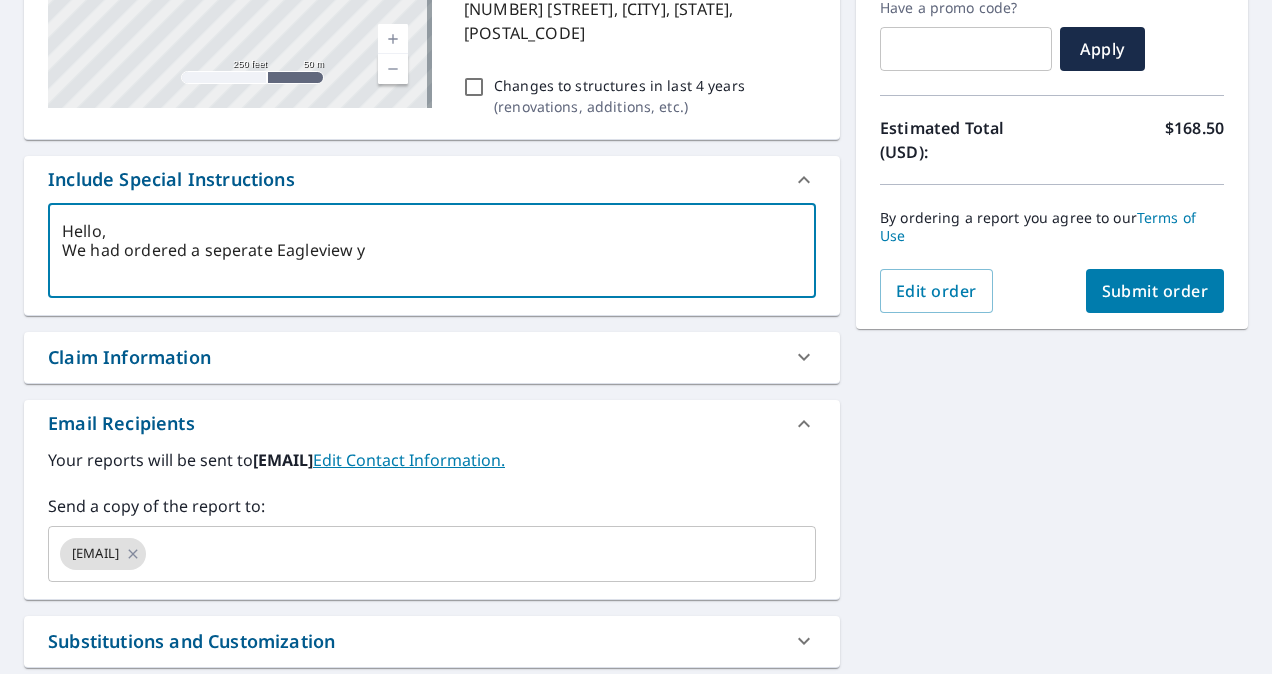 type on "Hello,
We had ordered a seperate Eagleview ye" 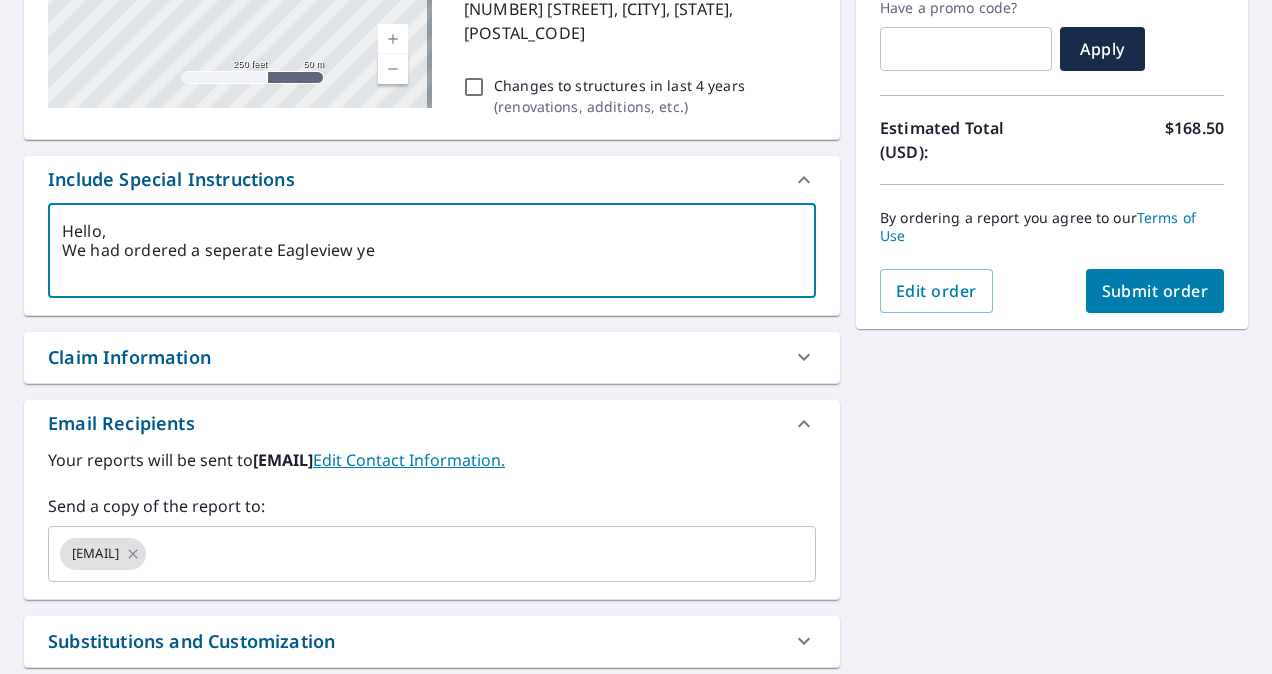 type on "Hello,
We had ordered a seperate Eagleview yes" 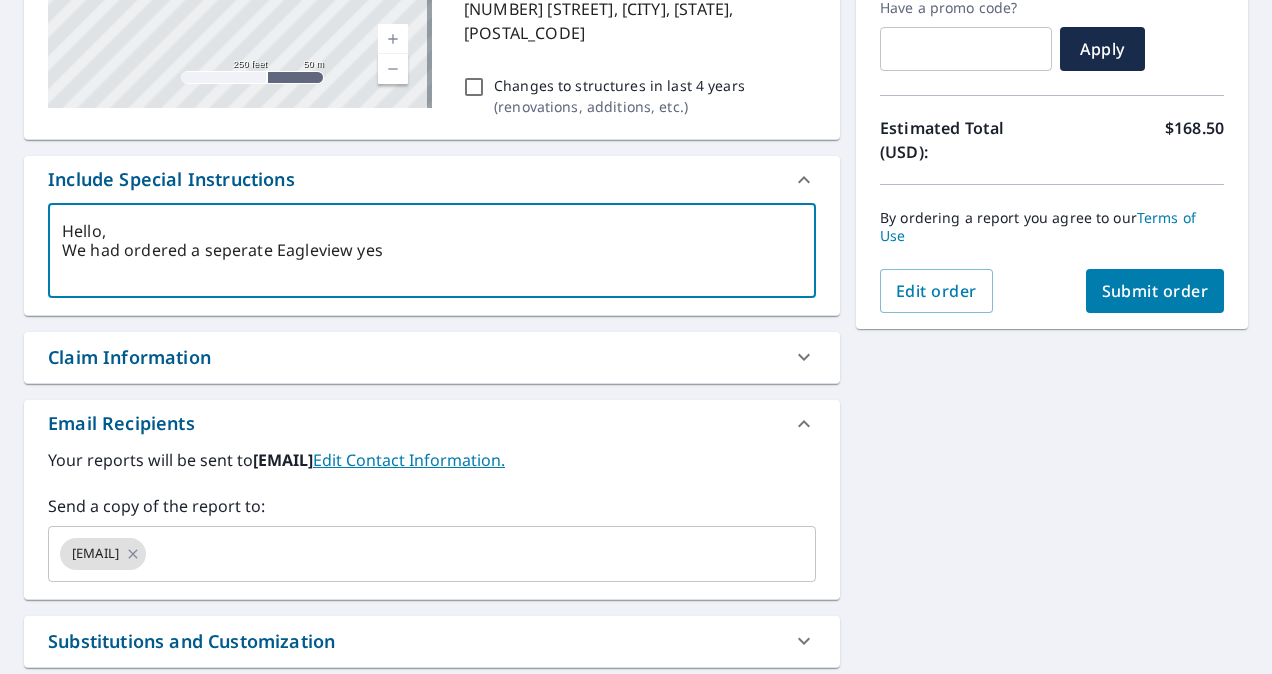 type on "Hello,
We had ordered a seperate Eagleview yest" 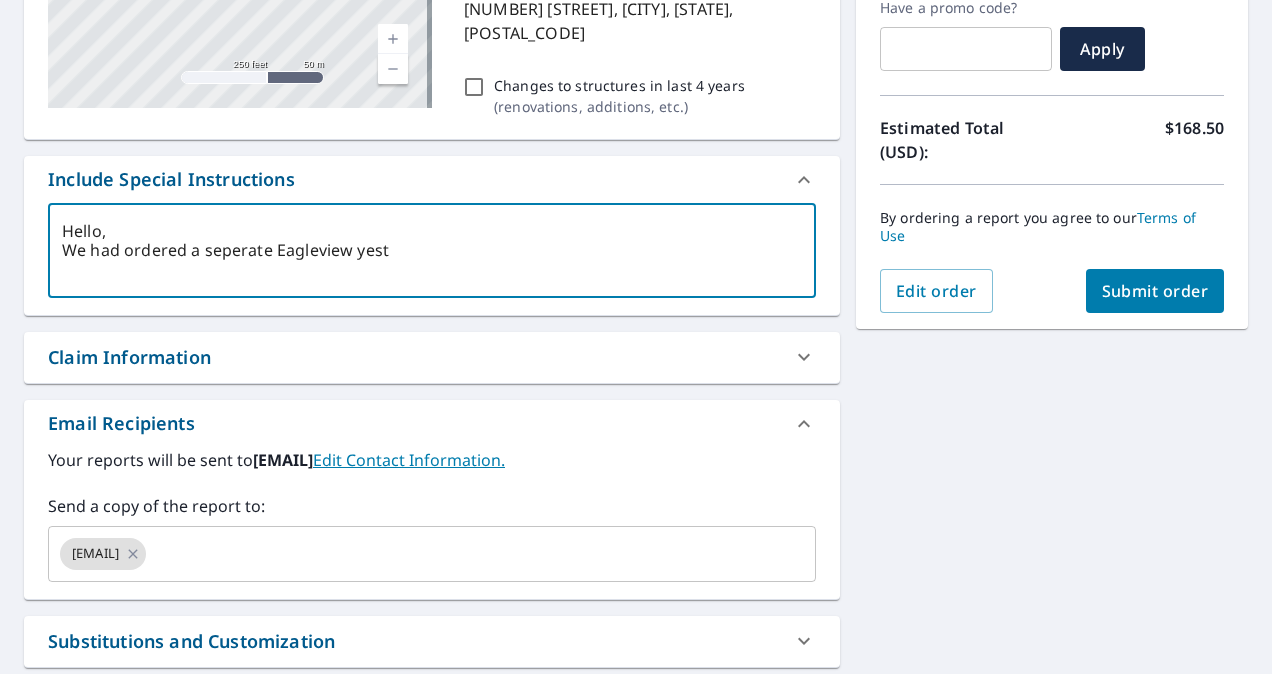 type on "Hello,
We had ordered a seperate Eagleview yeste" 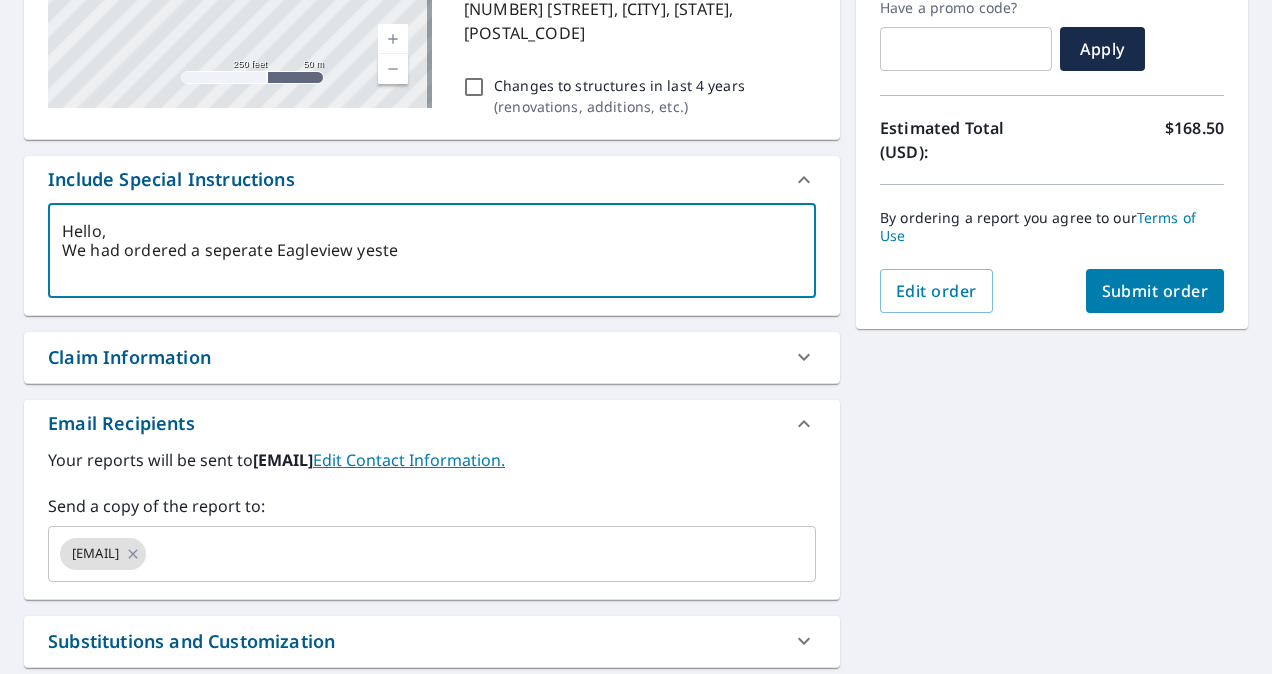 type on "Hello,
We had ordered a seperate Eagleview yester" 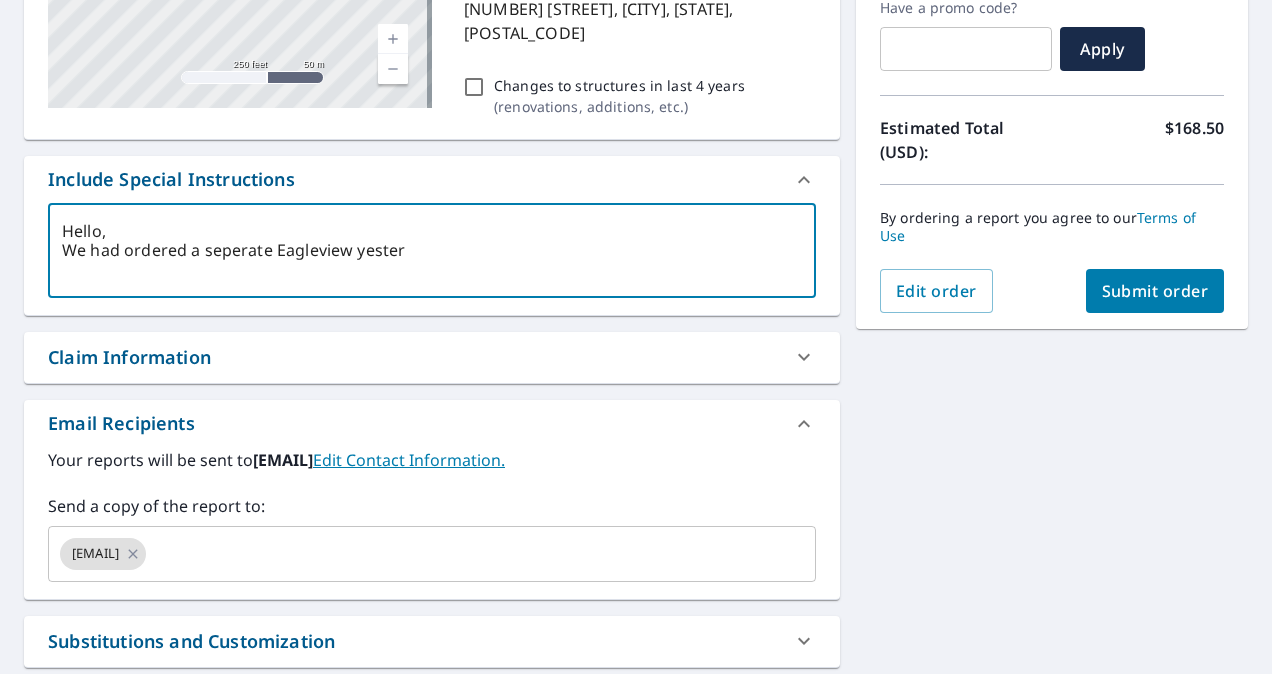 type on "Hello,
We had ordered a seperate Eagleview yesterd" 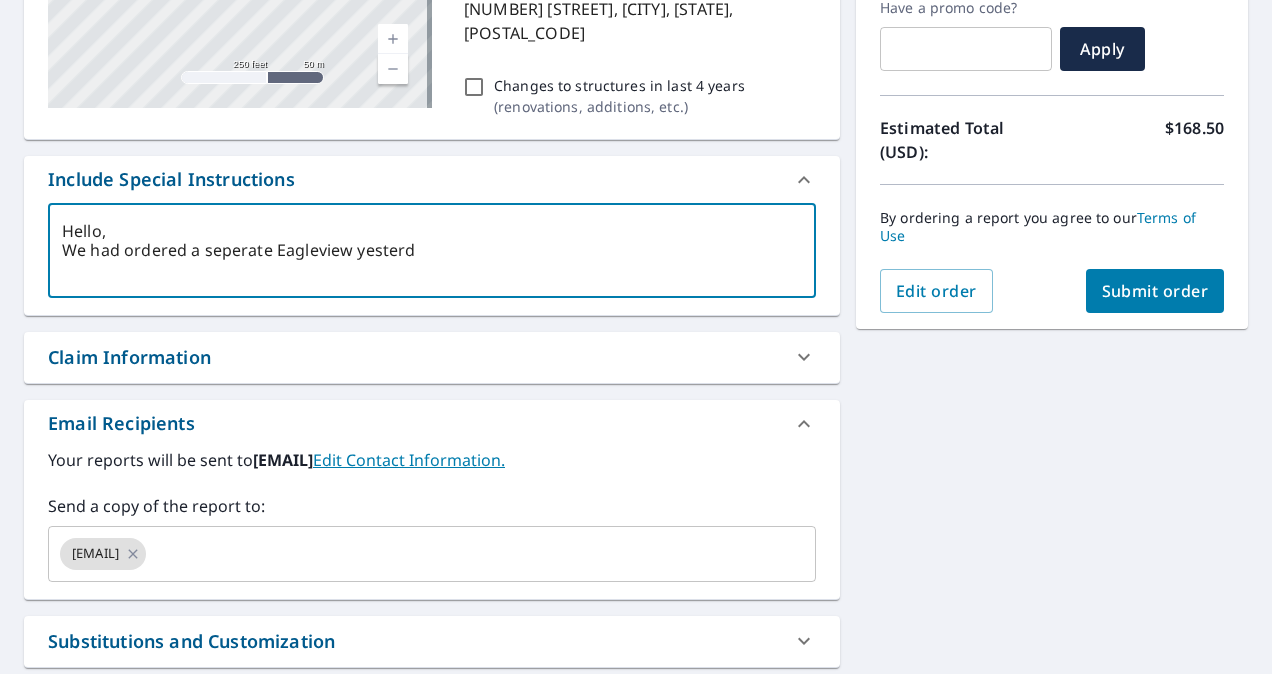 type on "Hello,
We had ordered a seperate Eagleview yesterda" 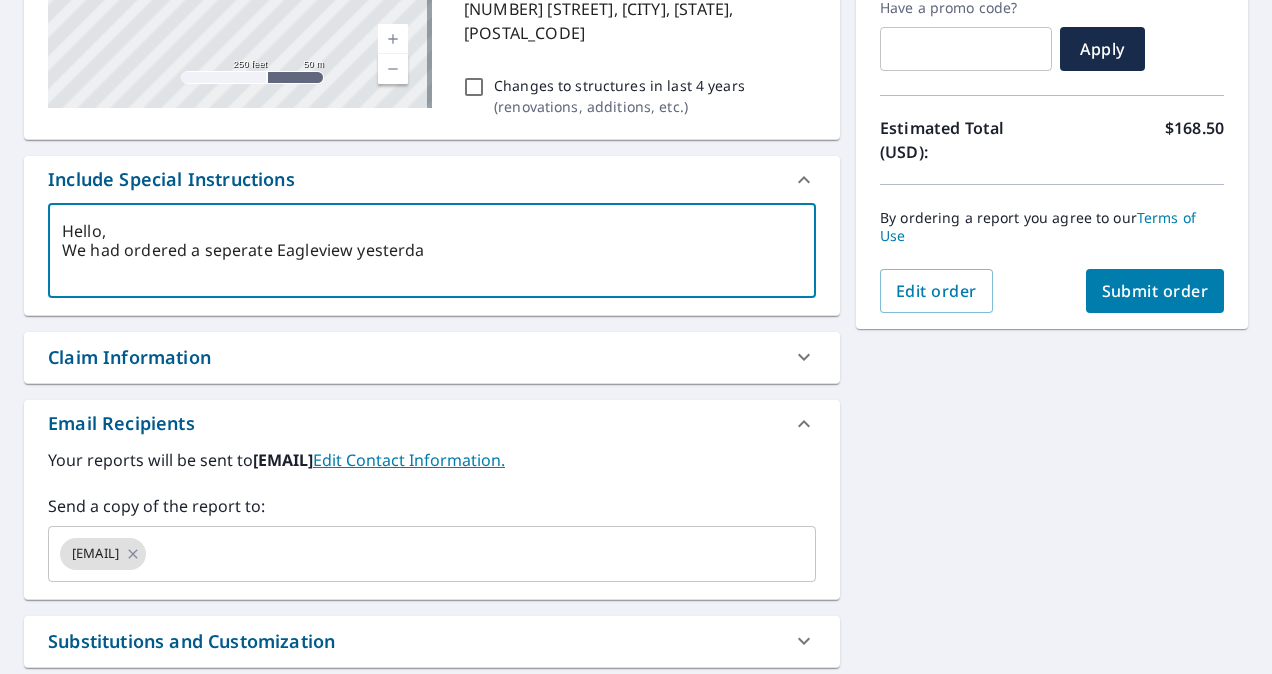 type on "Hello,
We had ordered a seperate Eagleview yesterday" 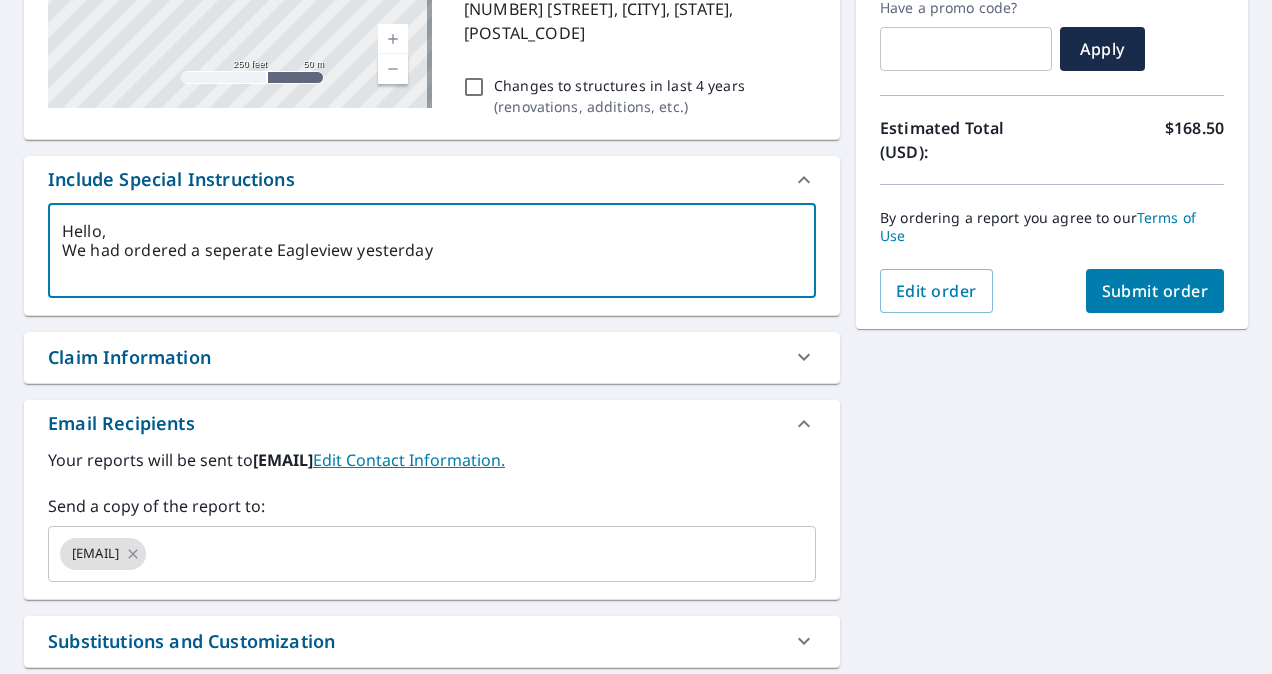 type on "Hello,
We had ordered a seperate Eagleview yesterday" 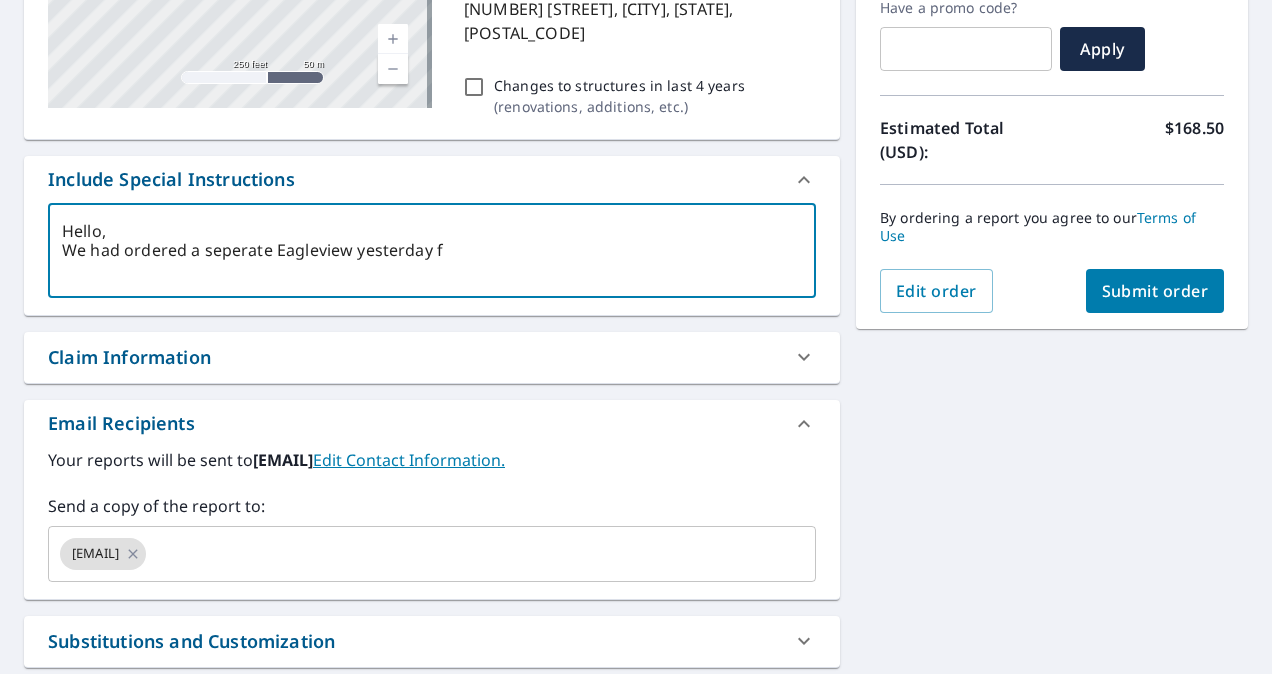 type on "Hello,
We had ordered a seperate Eagleview yesterday fo" 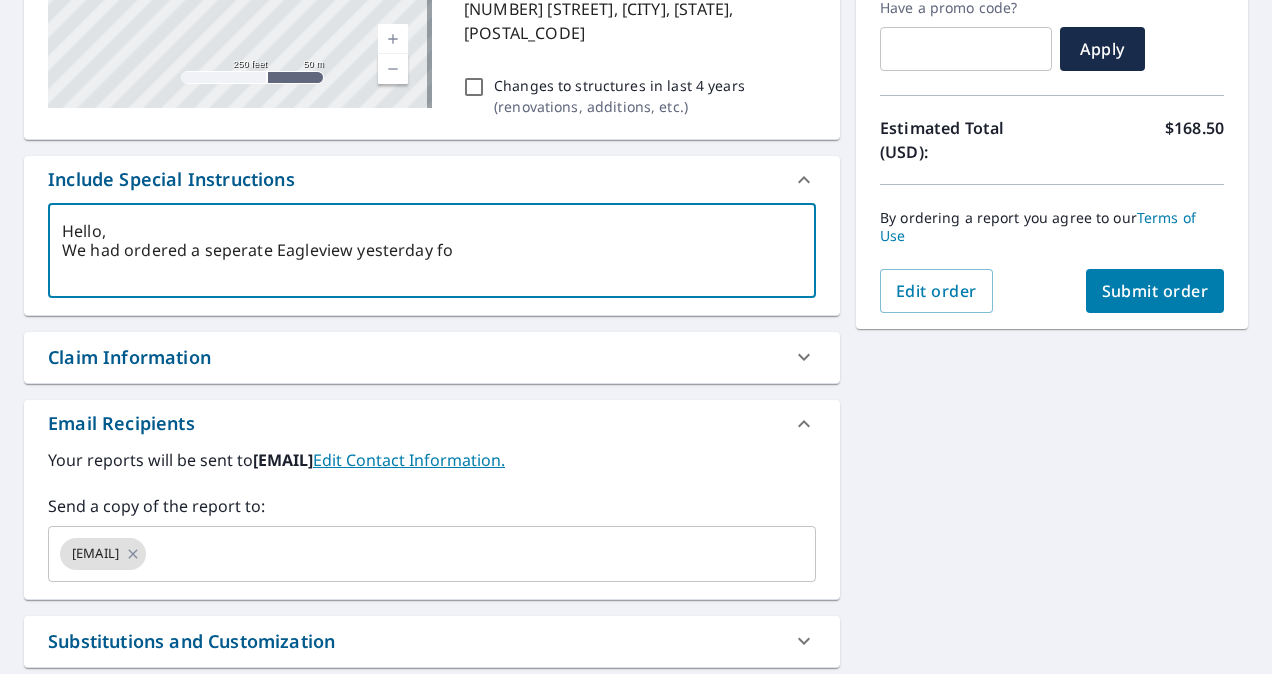 type on "Hello,
We had ordered a seperate Eagleview yesterday for" 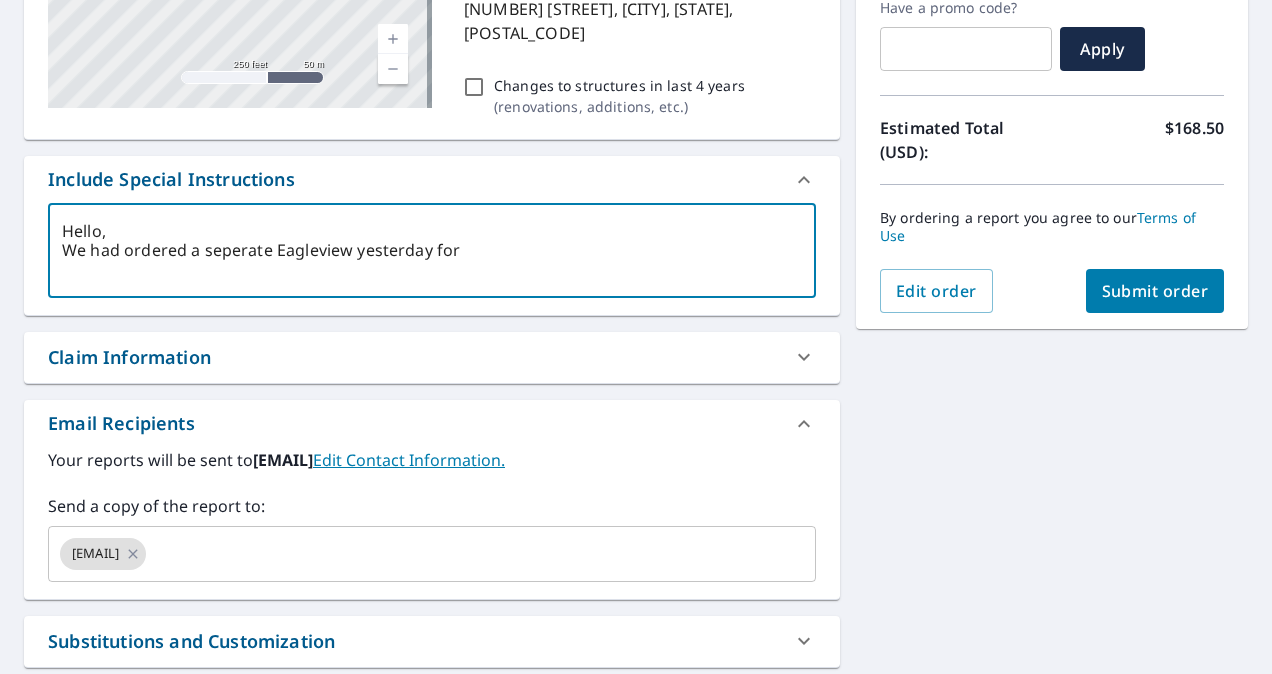 type on "Hello,
We had ordered a seperate Eagleview yesterday for" 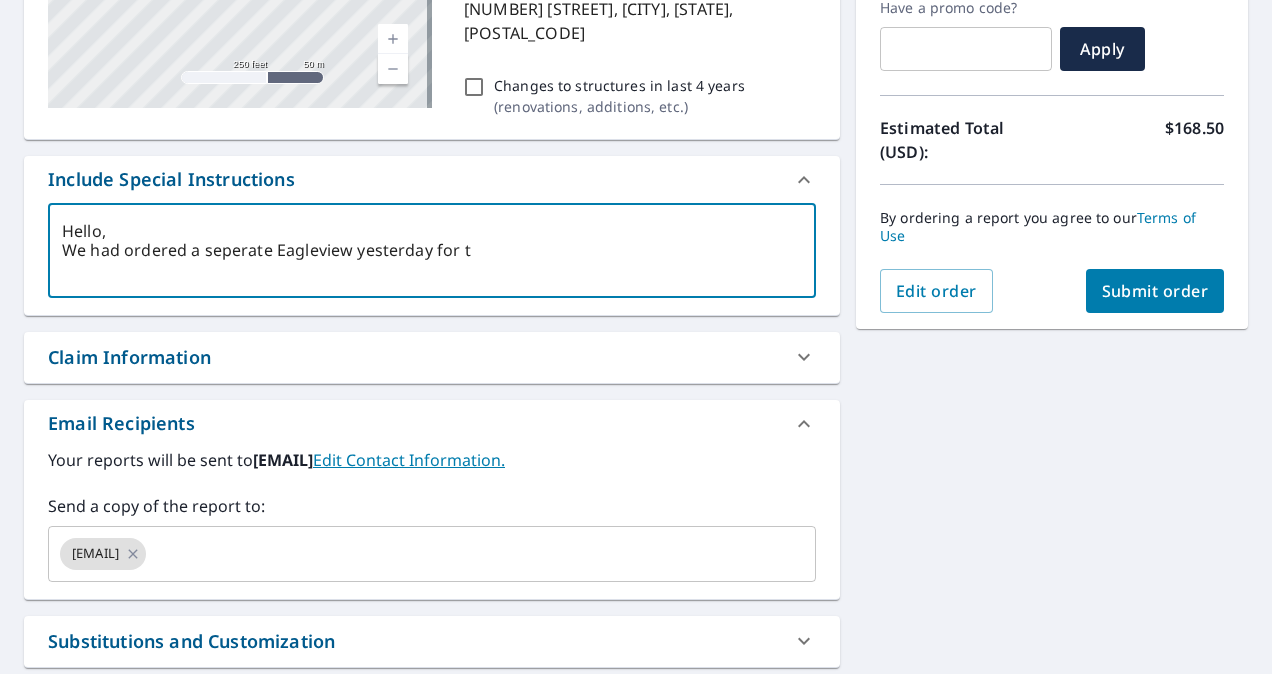 type 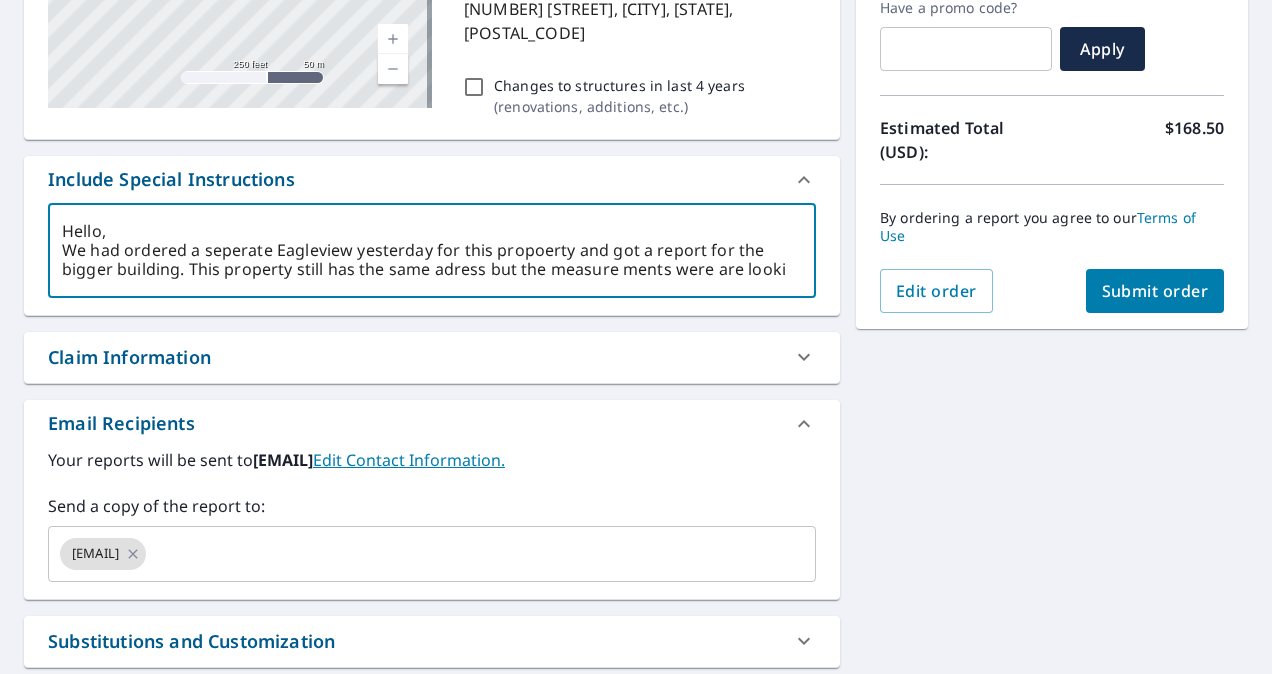 scroll, scrollTop: 20, scrollLeft: 0, axis: vertical 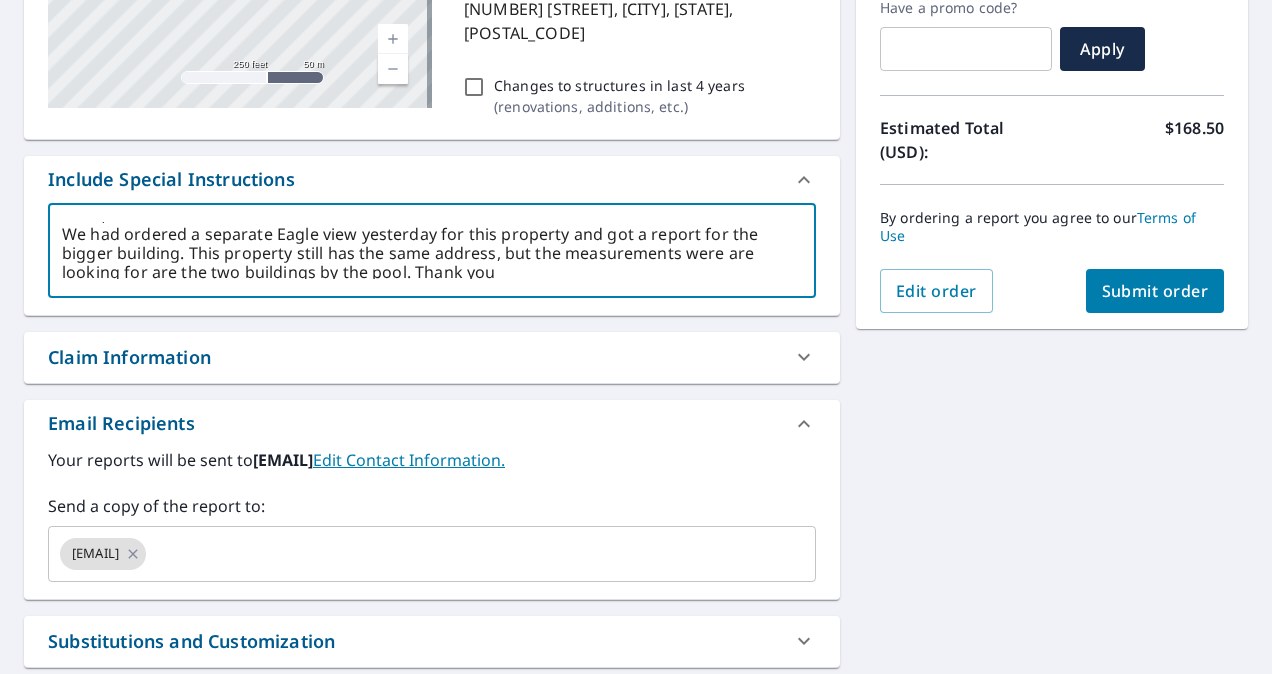 click on "Hello,
We had ordered a separate Eagle view yesterday for this property and got a report for the bigger building. This property still has the same address, but the measurements were are looking for are the two buildings by the pool. Thank you x ​" at bounding box center (432, 251) 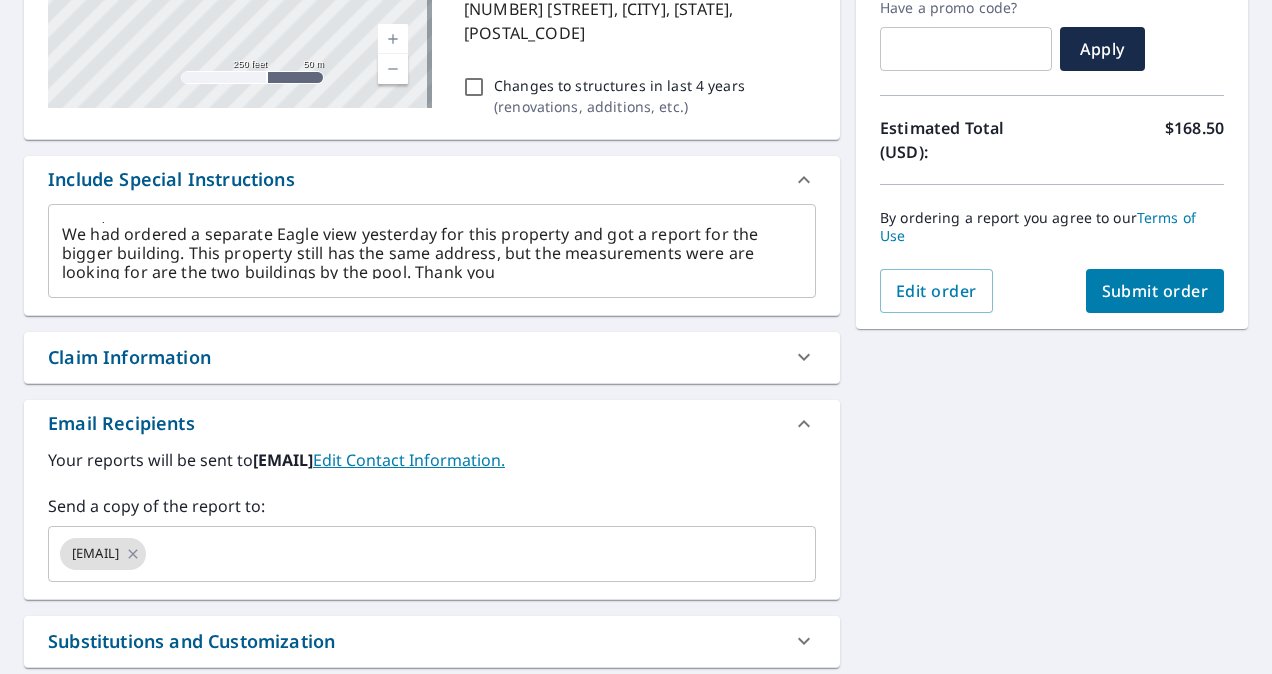 drag, startPoint x: 511, startPoint y: 269, endPoint x: 368, endPoint y: 246, distance: 144.83784 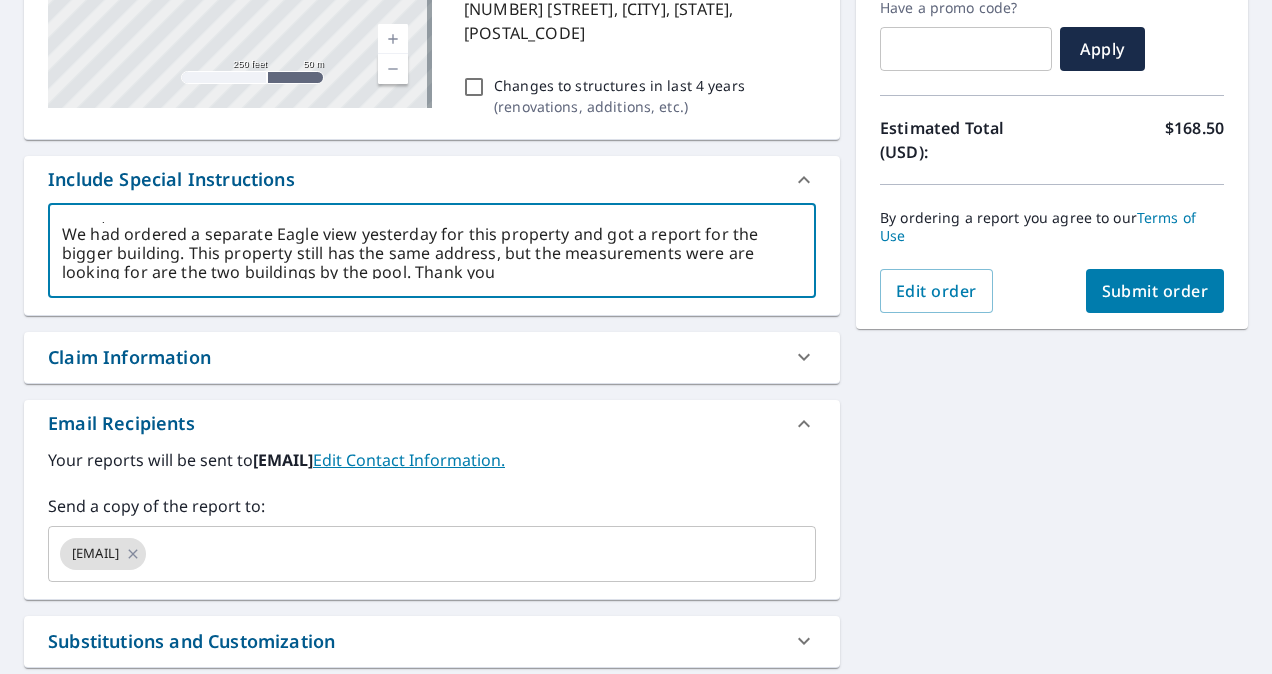 click on "Hello,
We had ordered a separate Eagle view yesterday for this property and got a report for the bigger building. This property still has the same address, but the measurements were are looking for are the two buildings by the pool. Thank you" at bounding box center [432, 250] 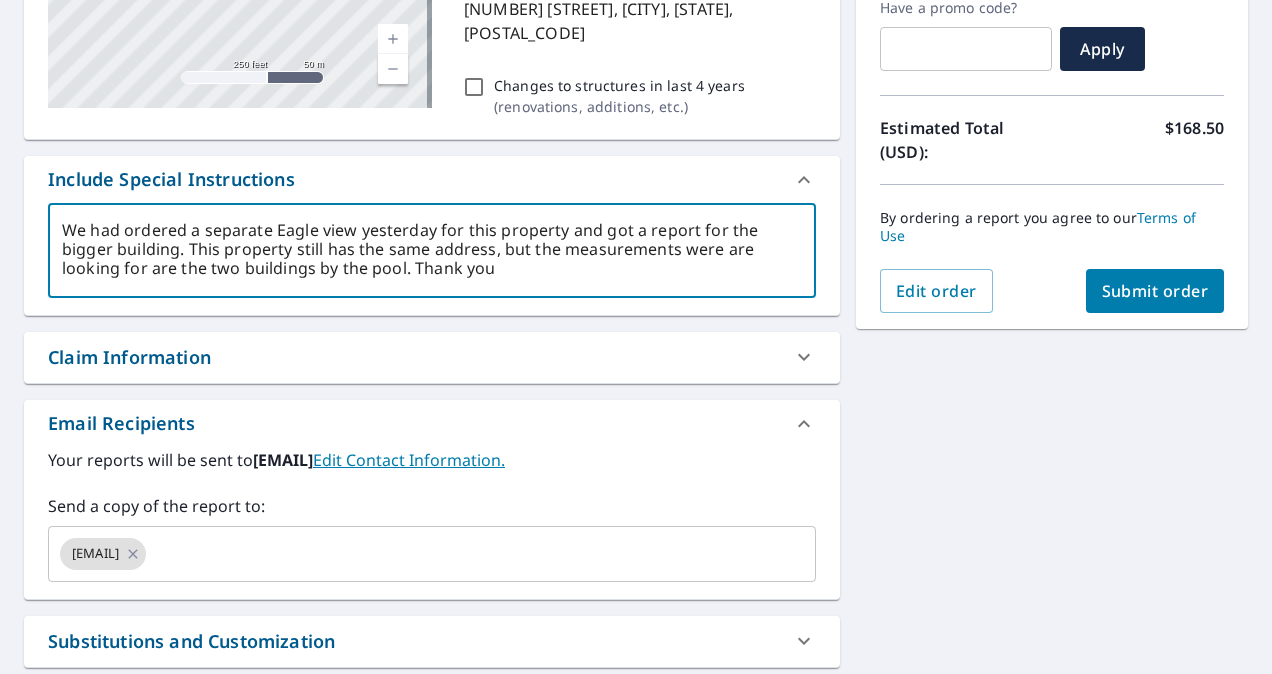 scroll, scrollTop: 0, scrollLeft: 0, axis: both 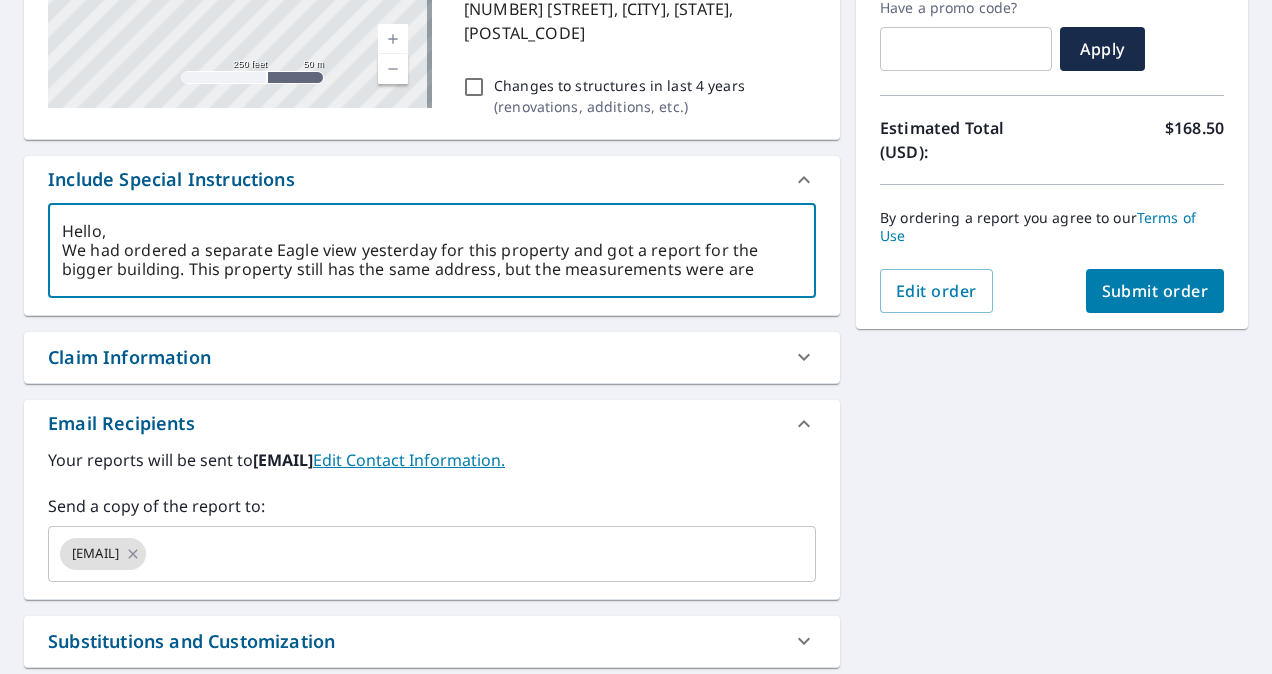 drag, startPoint x: 491, startPoint y: 262, endPoint x: 54, endPoint y: 171, distance: 446.37427 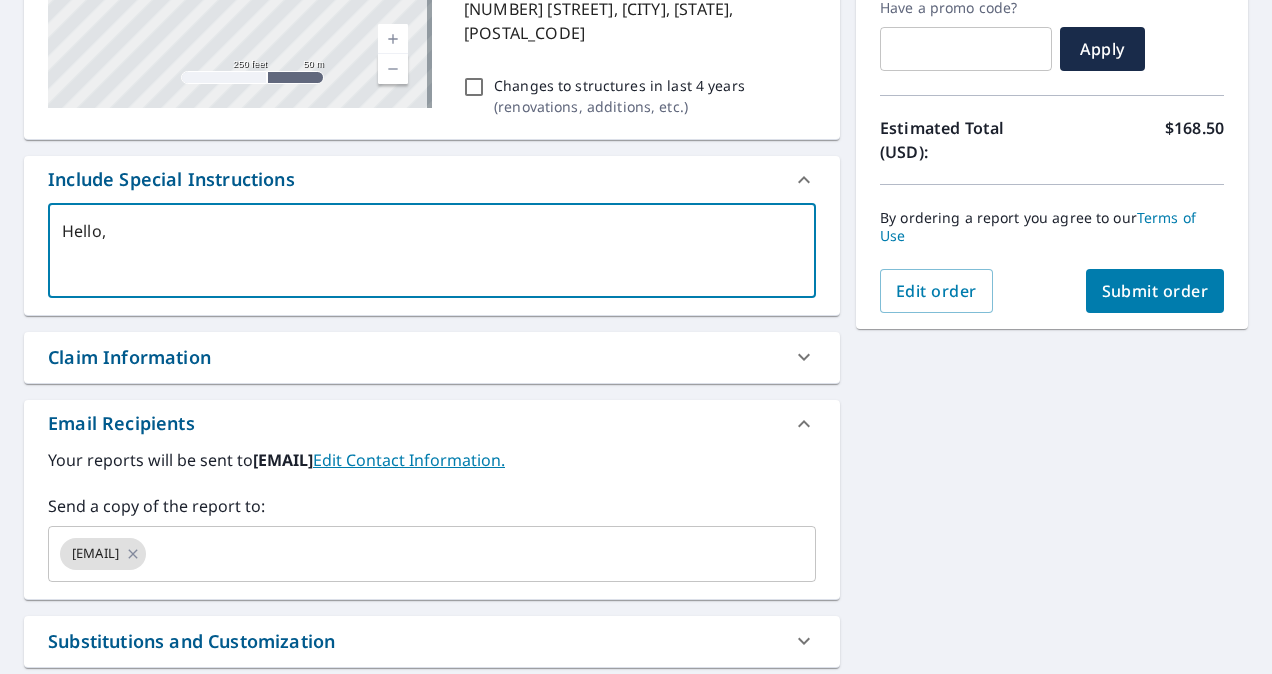 click on "Hello," at bounding box center (432, 250) 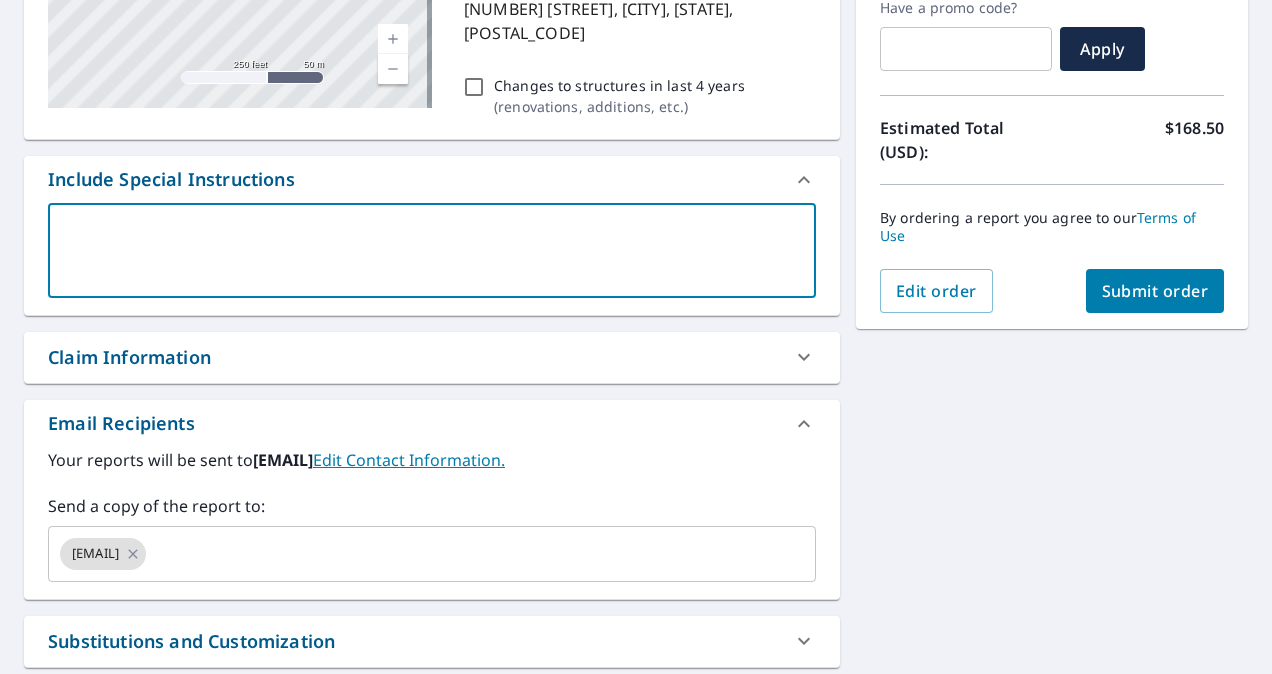 paste on "We ordered a separate EagleView report yesterday for this property and received measurements for the larger building. However, we are specifically looking for measurements of the two smaller buildings near the pool, which are part of the same address." 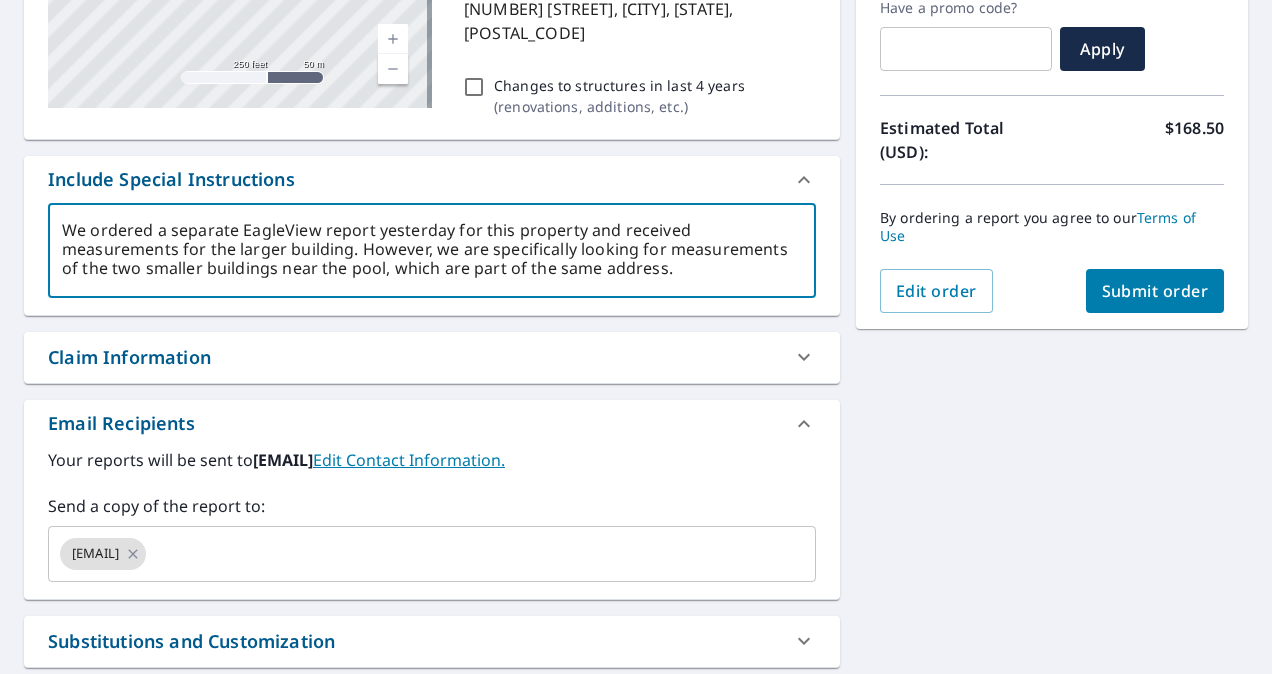 scroll, scrollTop: 0, scrollLeft: 0, axis: both 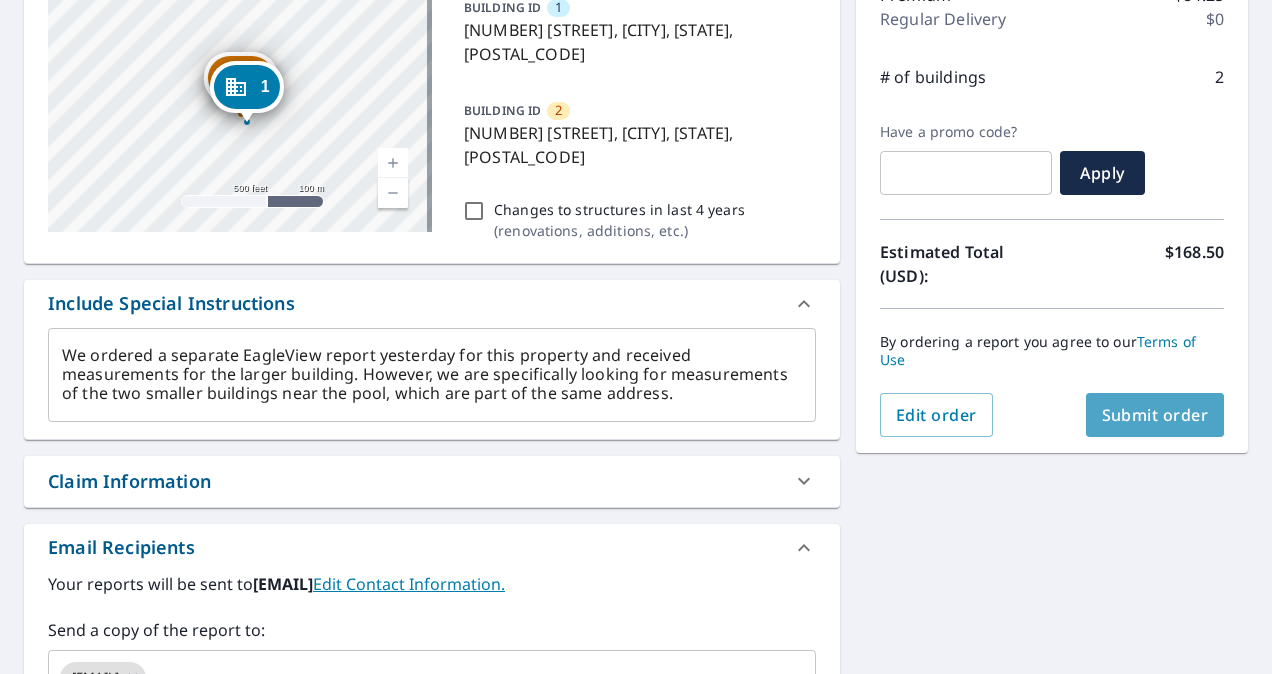 click on "Submit order" at bounding box center [1155, 415] 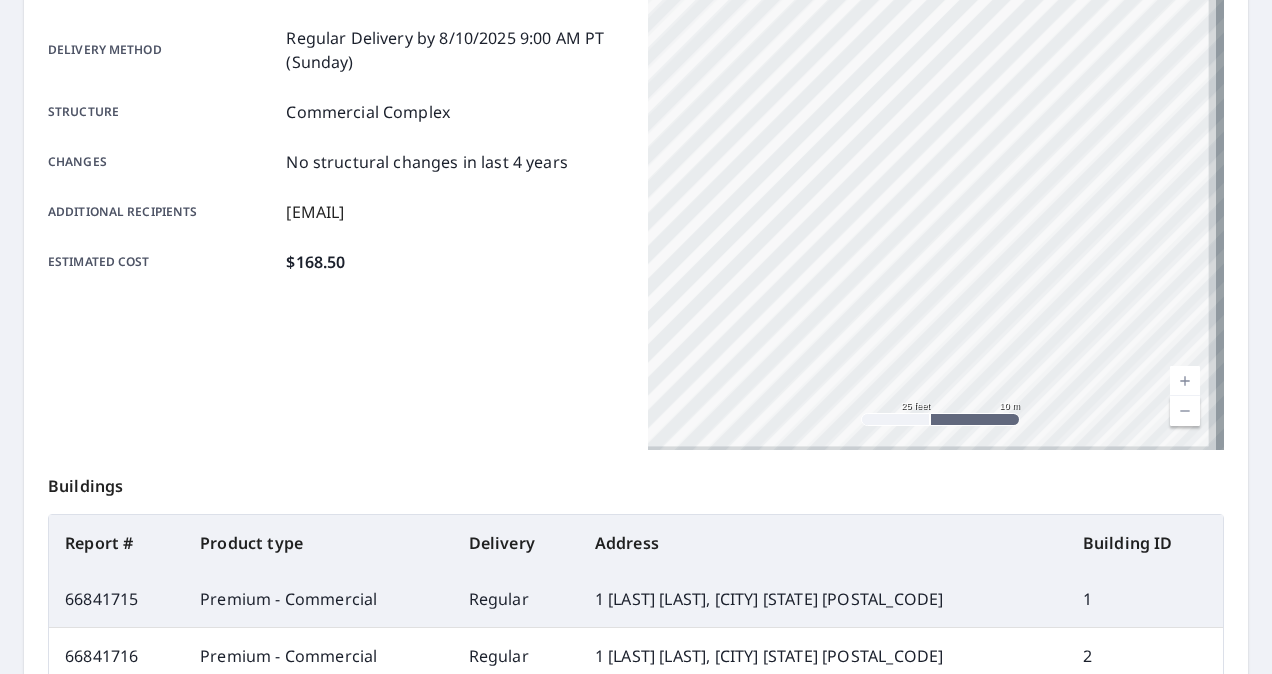 scroll, scrollTop: 384, scrollLeft: 0, axis: vertical 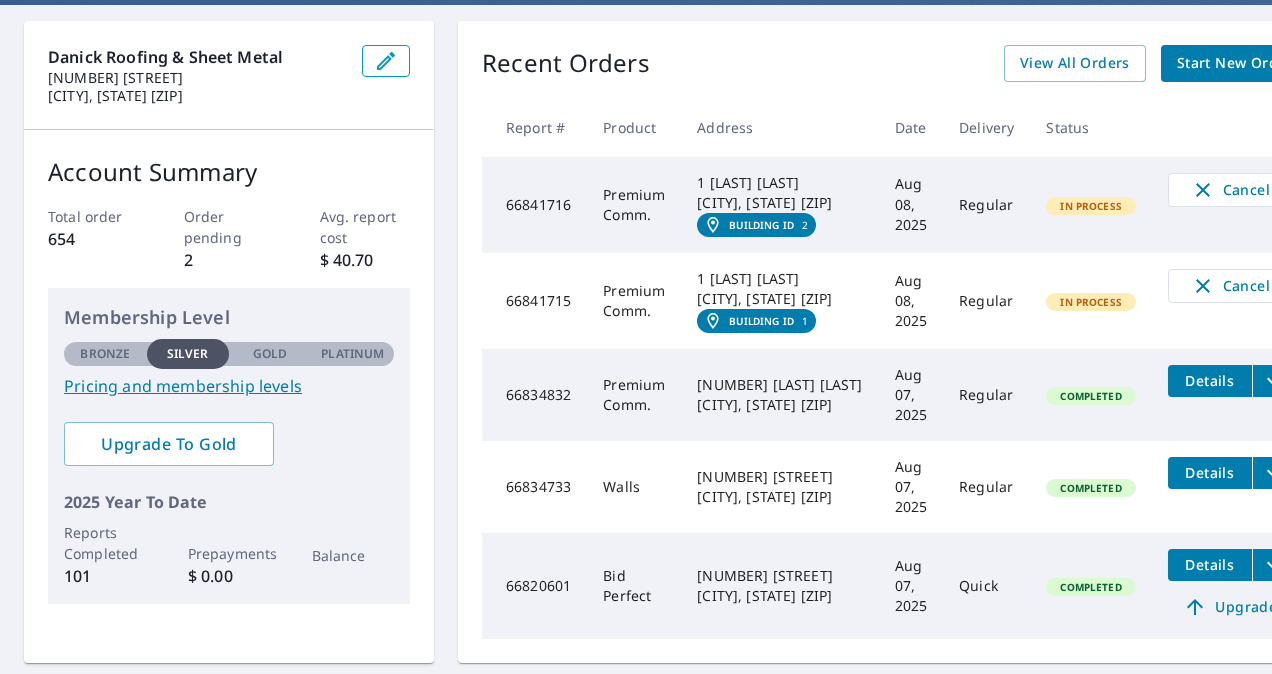 click on "Details" at bounding box center (1210, 380) 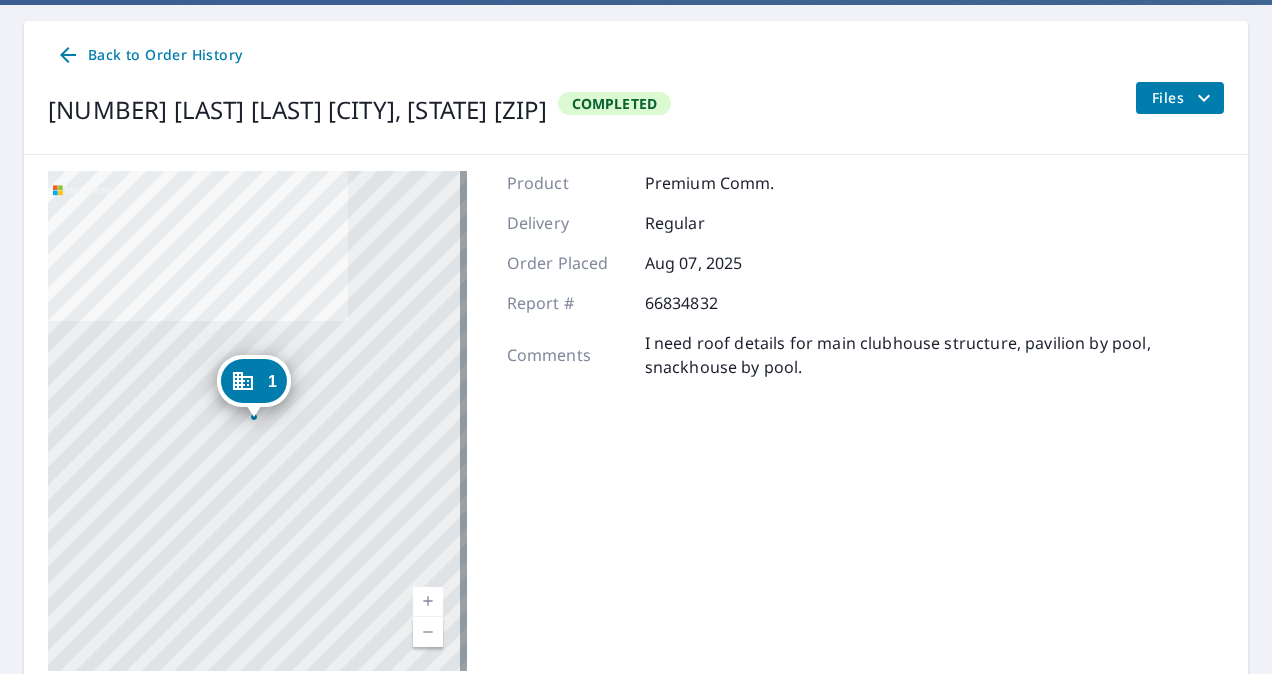 click on "I need roof details for main clubhouse structure,  pavilion by pool,  snackhouse by pool." at bounding box center [934, 355] 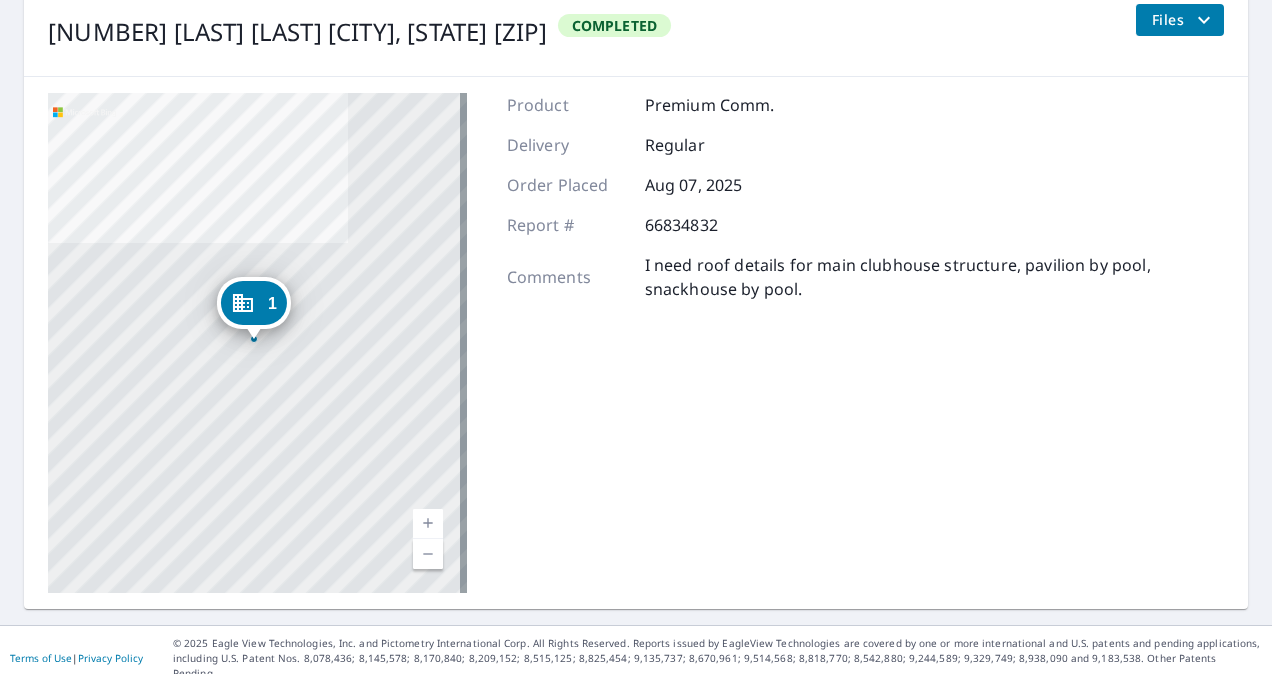 scroll, scrollTop: 0, scrollLeft: 0, axis: both 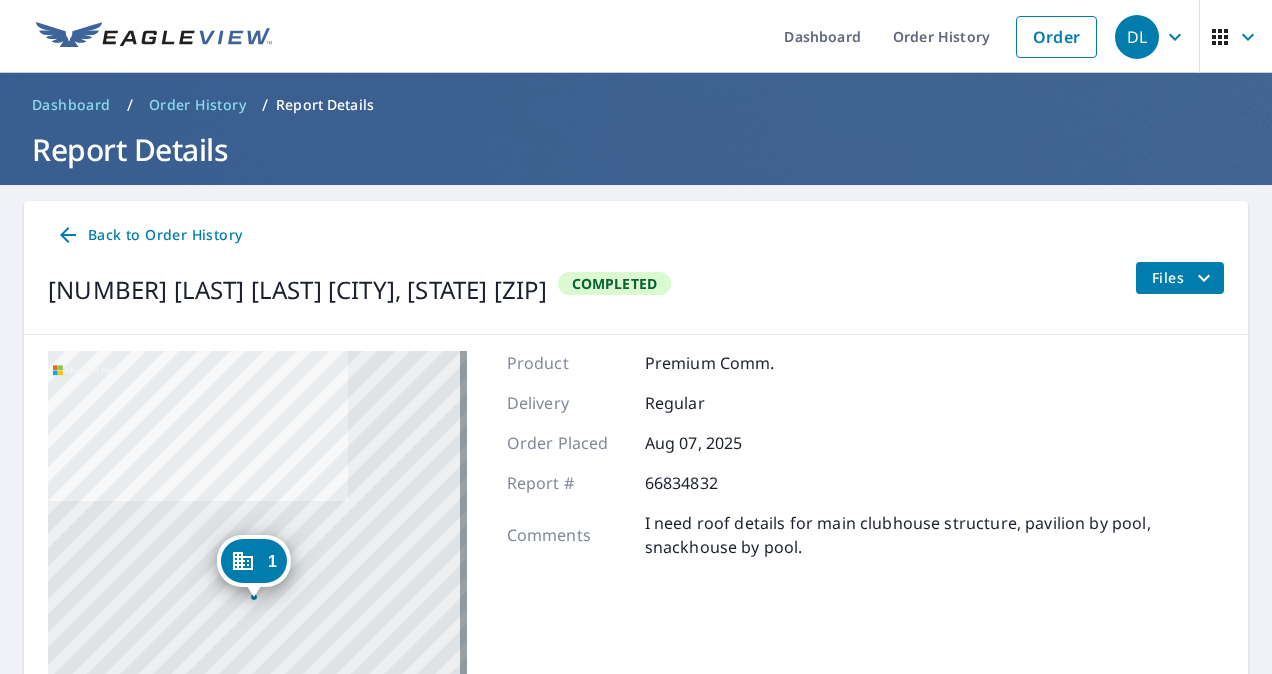click 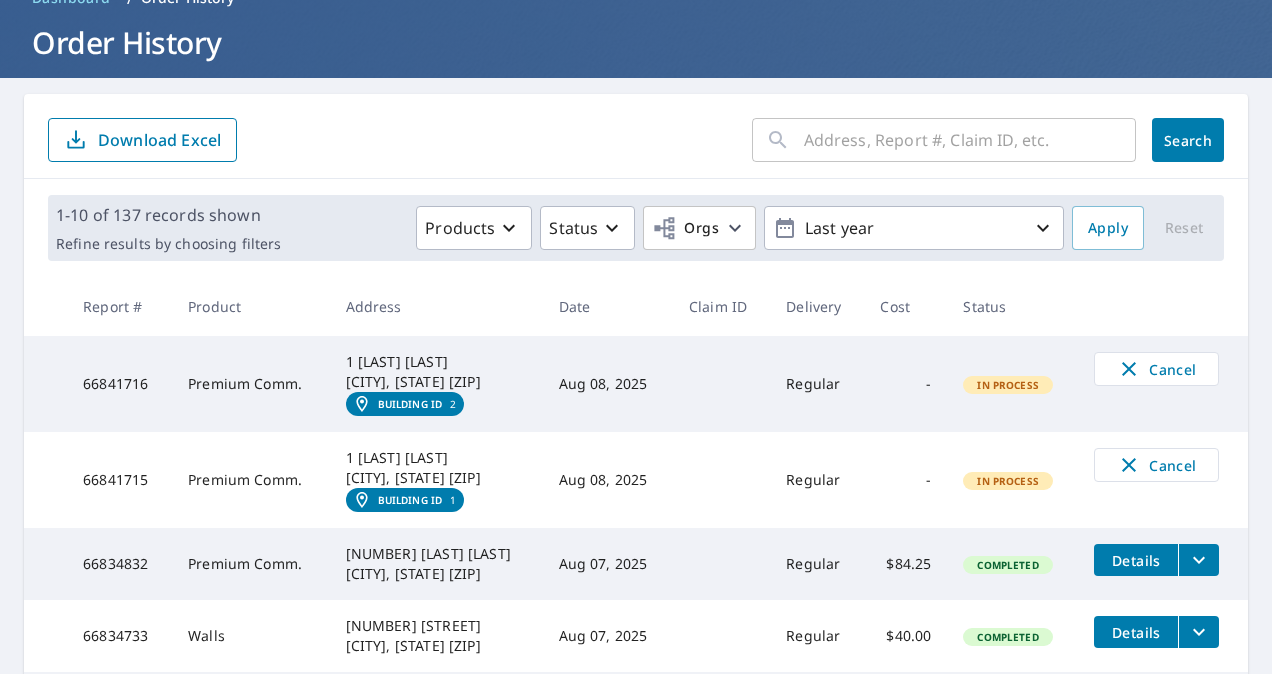 scroll, scrollTop: 112, scrollLeft: 0, axis: vertical 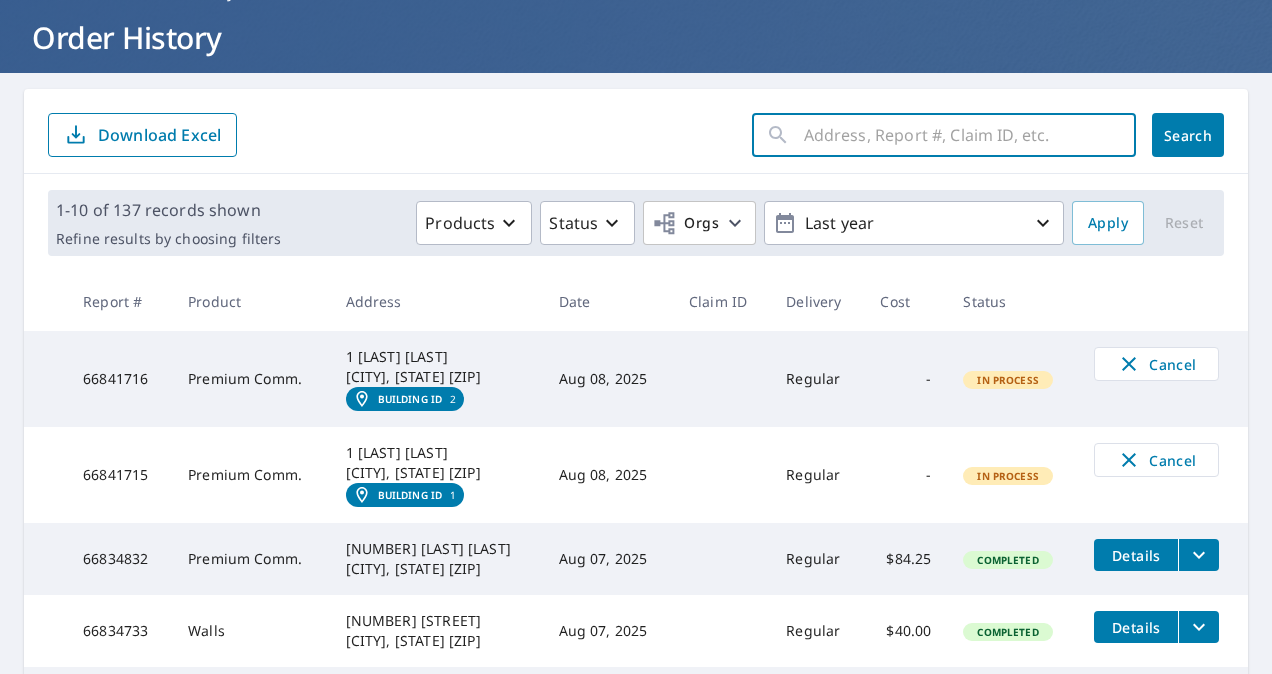 click at bounding box center (970, 135) 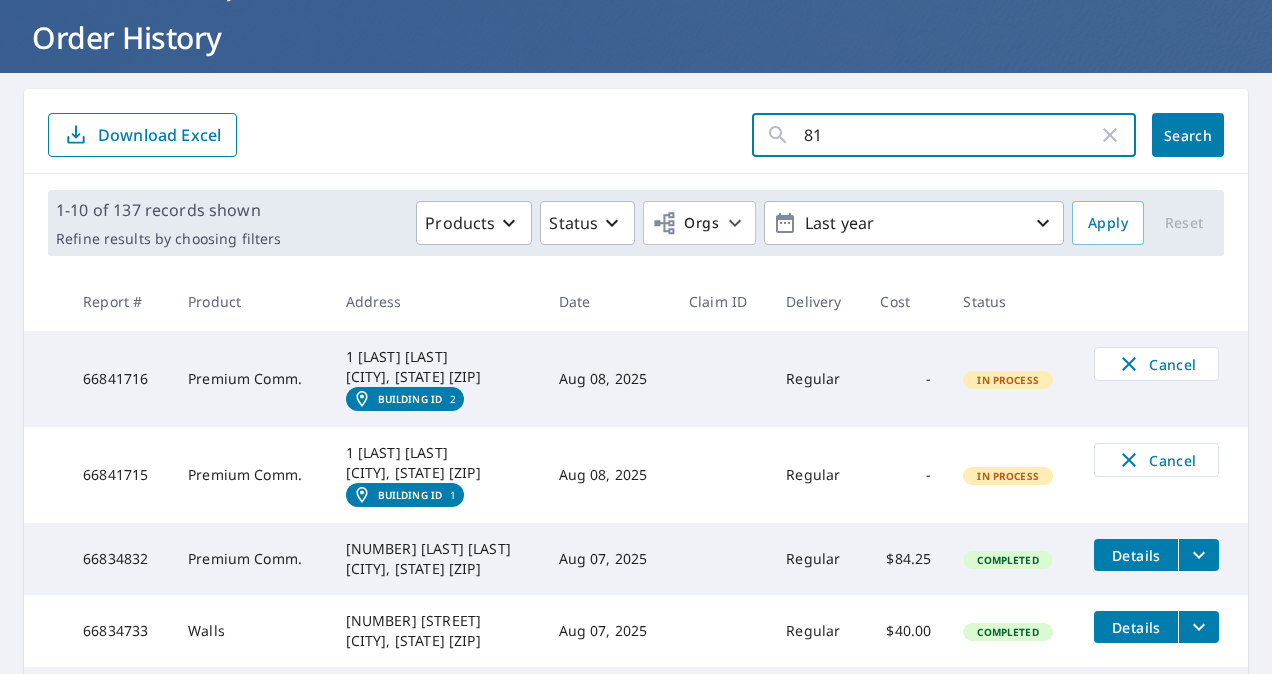 type on "8" 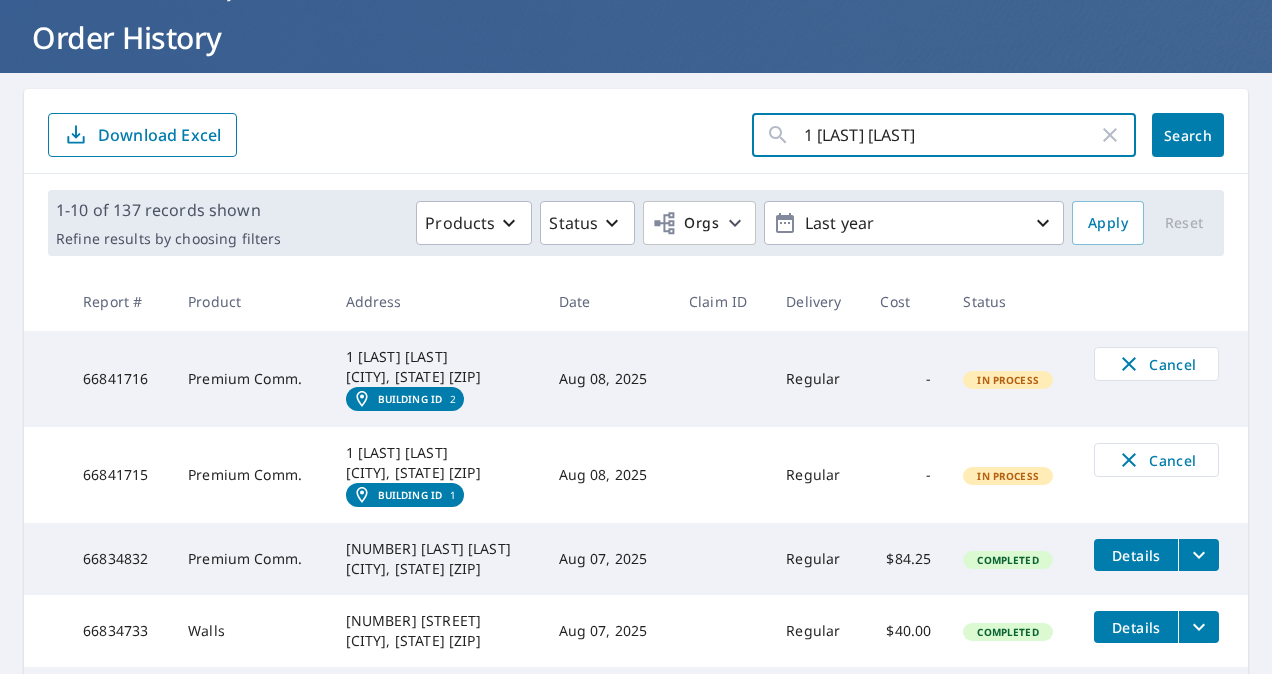 type on "1 [LAST] [LAST]" 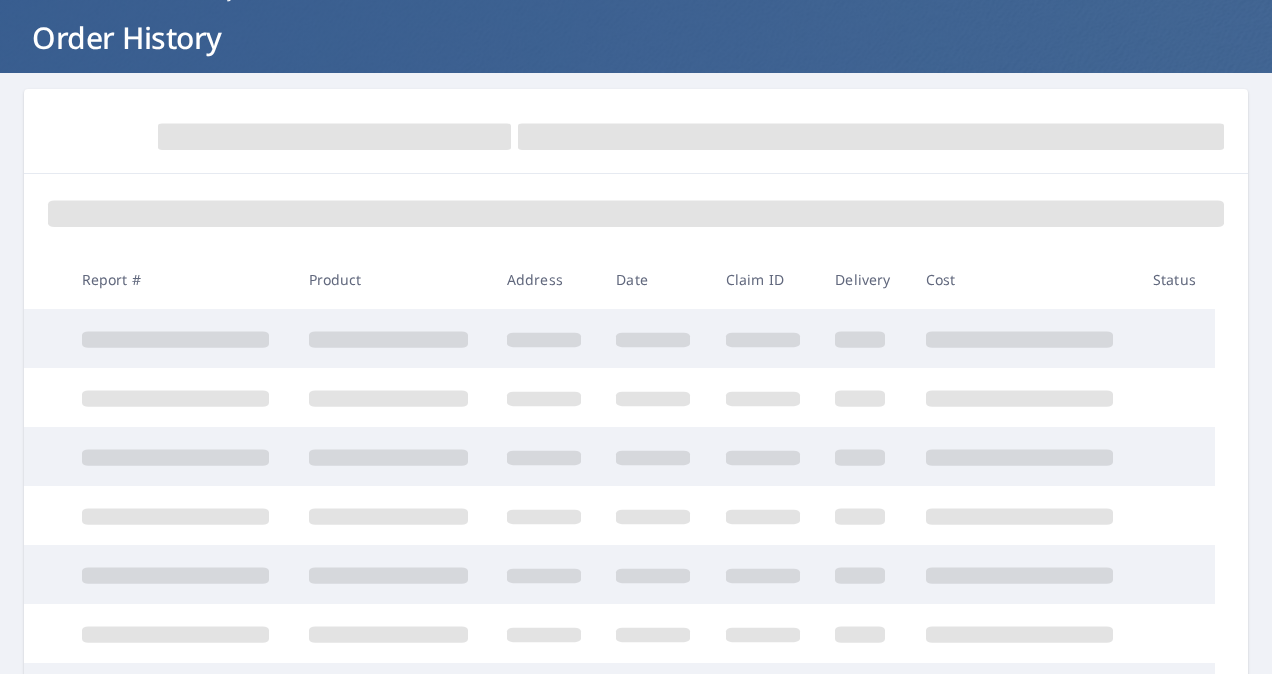 scroll, scrollTop: 99, scrollLeft: 0, axis: vertical 